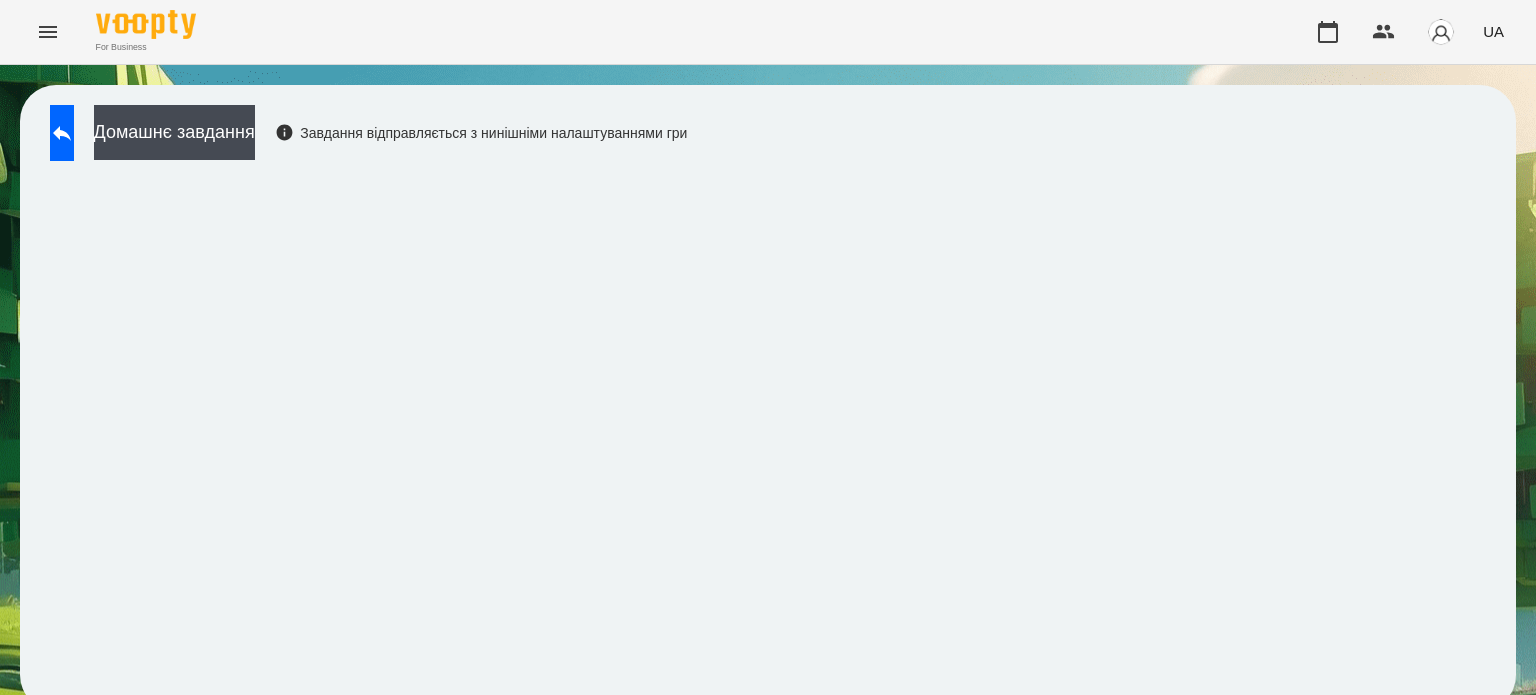 click on "Домашнє завдання" at bounding box center (174, 132) 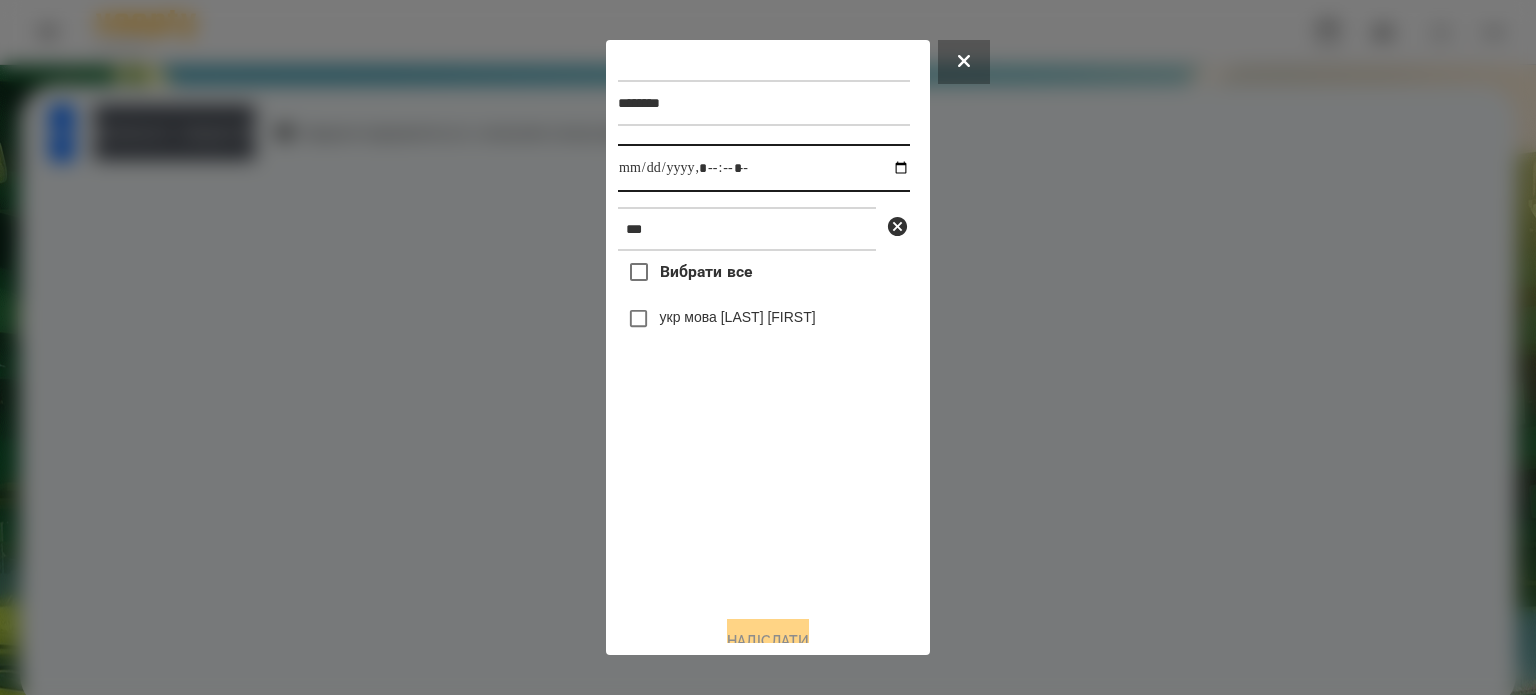 click at bounding box center (764, 168) 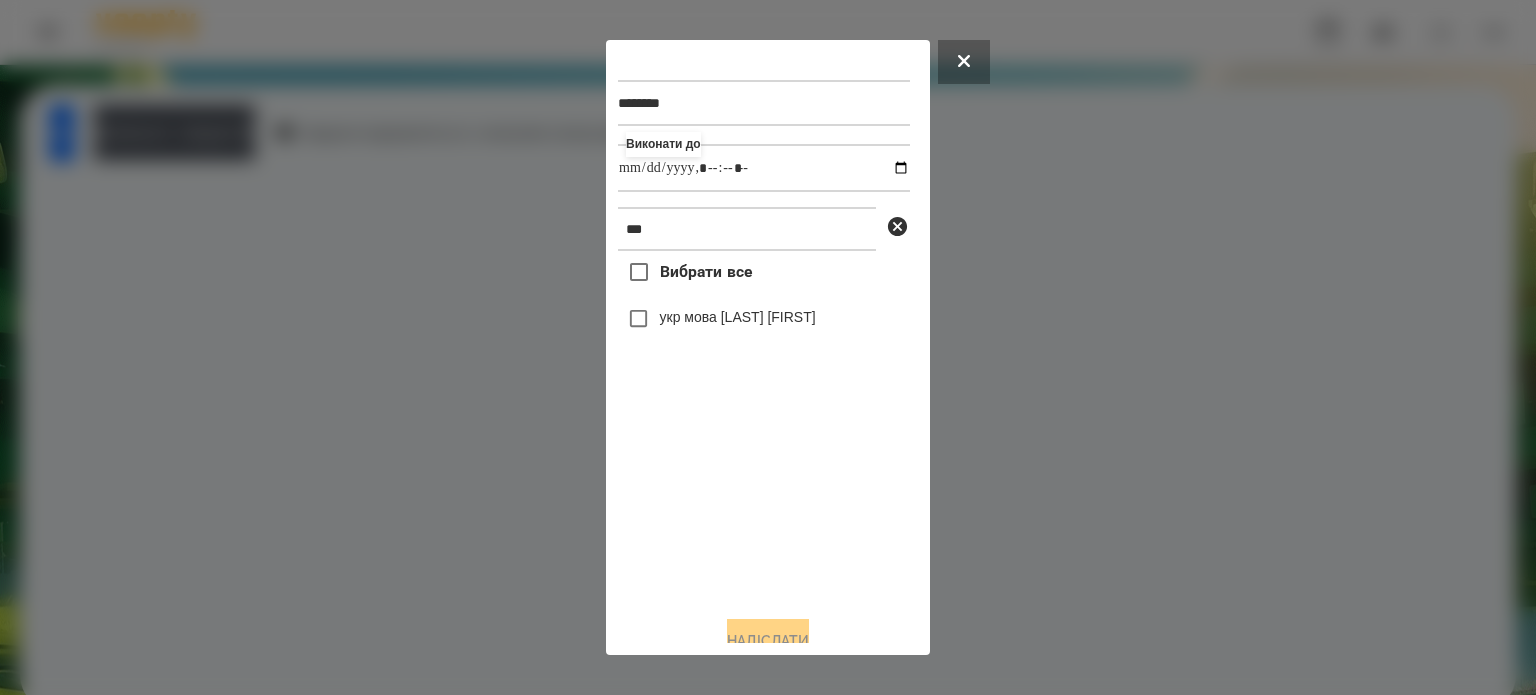 type on "**********" 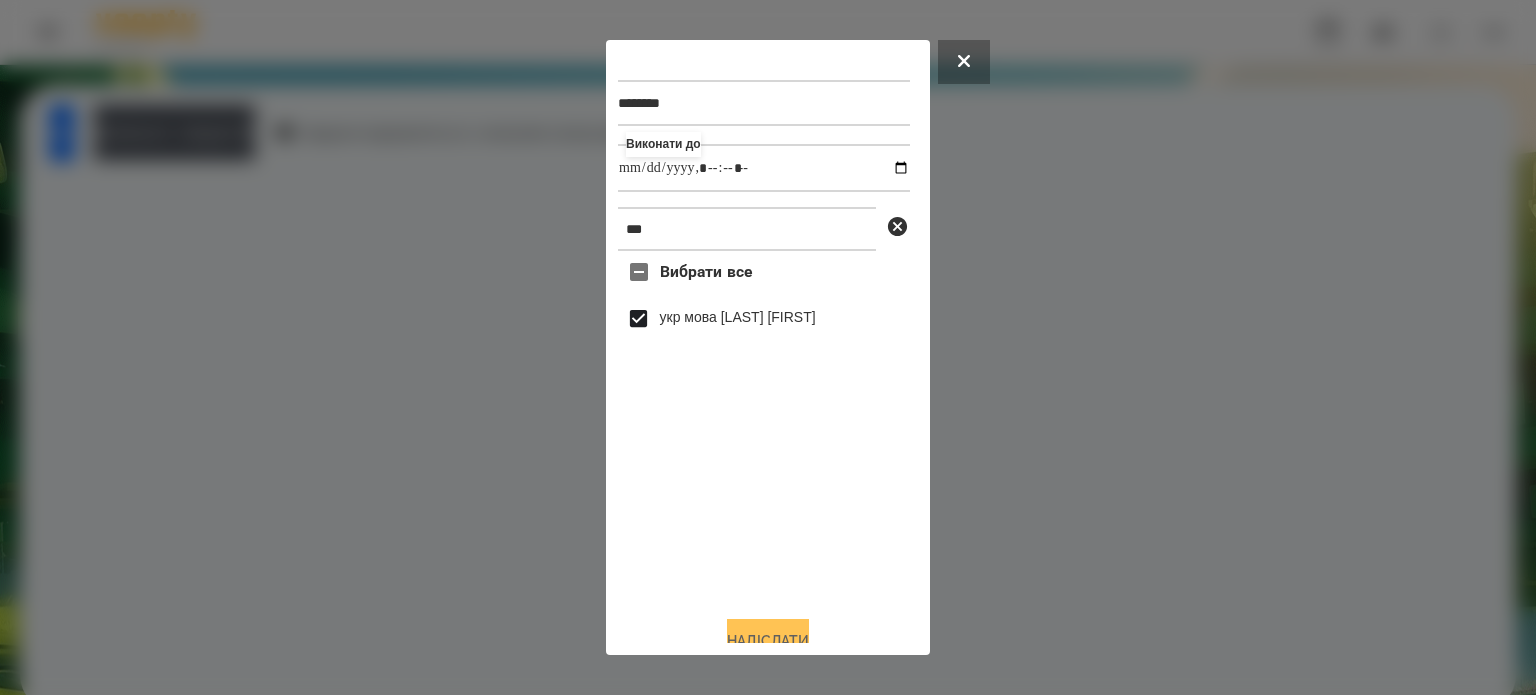click on "Надіслати" at bounding box center [768, 641] 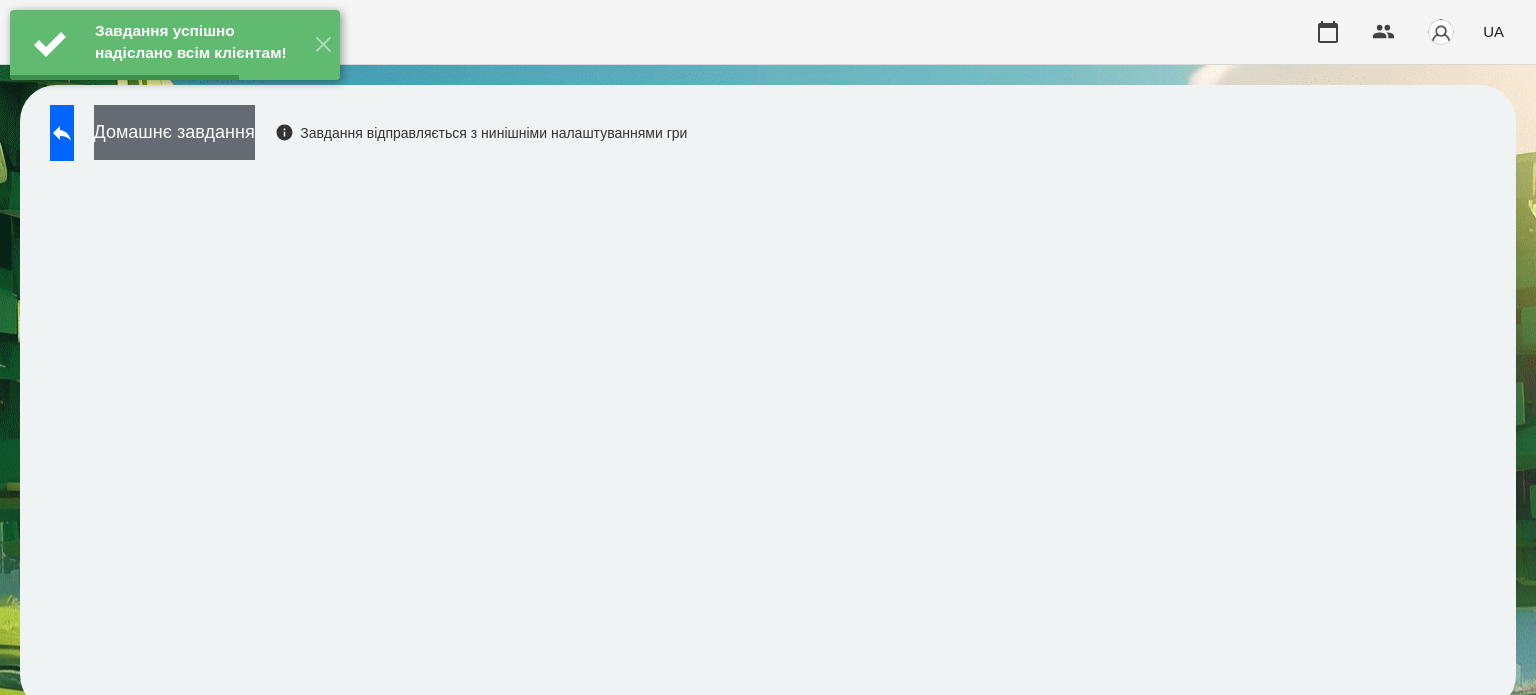 click on "Домашнє завдання" at bounding box center (174, 132) 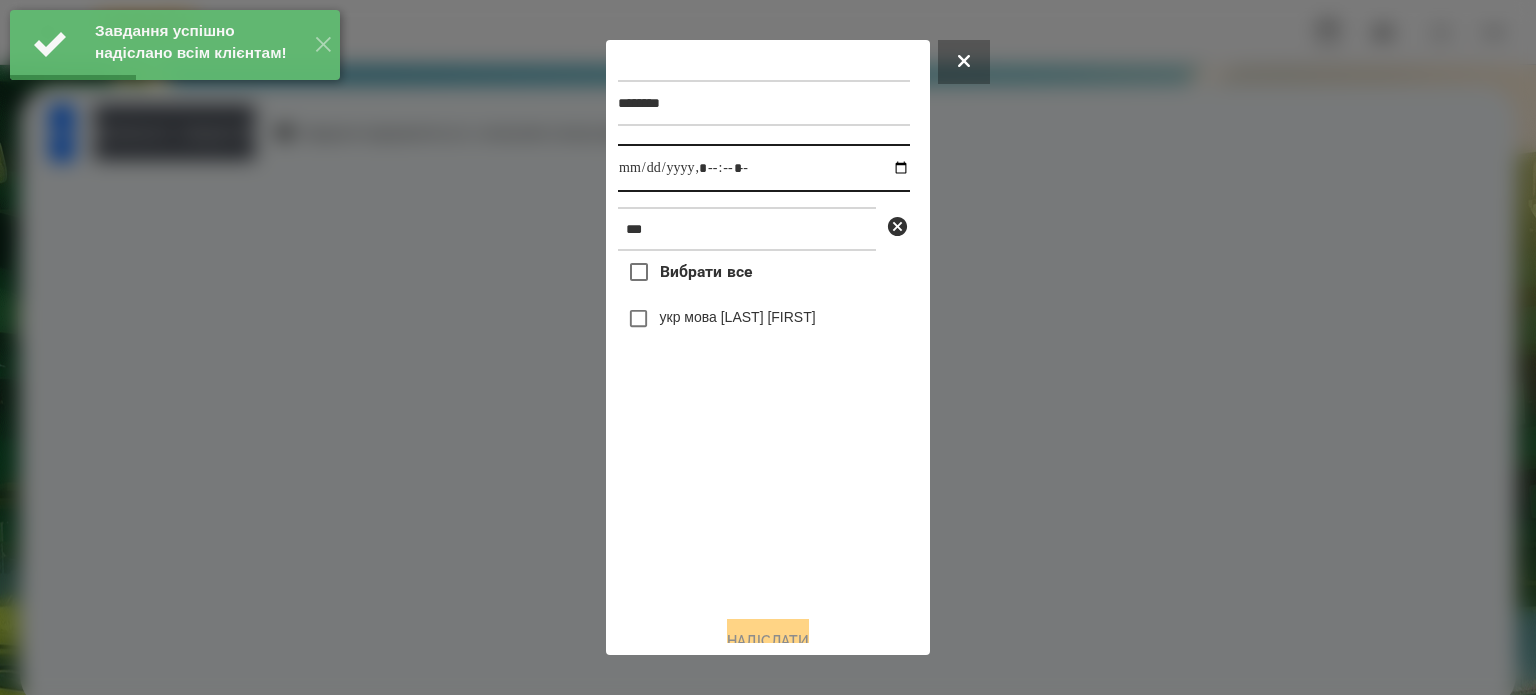 click at bounding box center (764, 168) 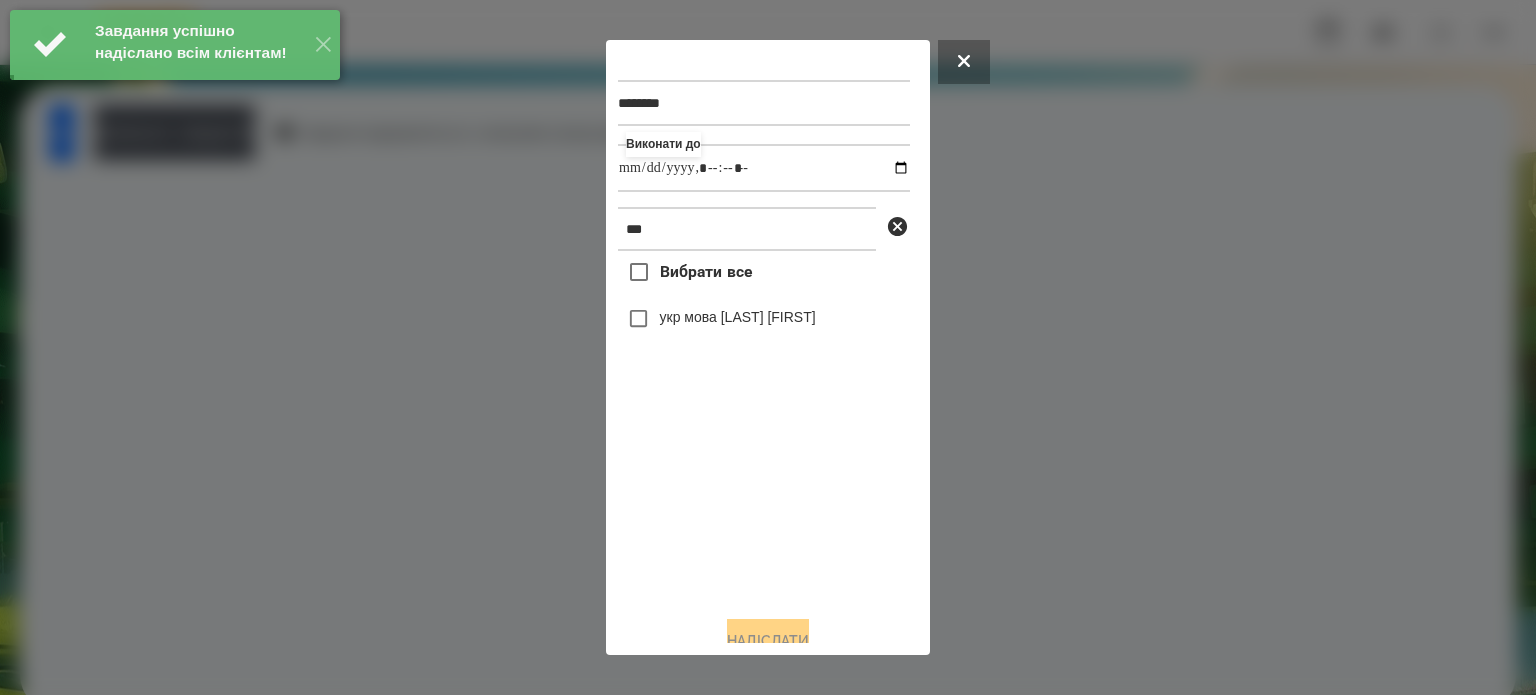 type on "**********" 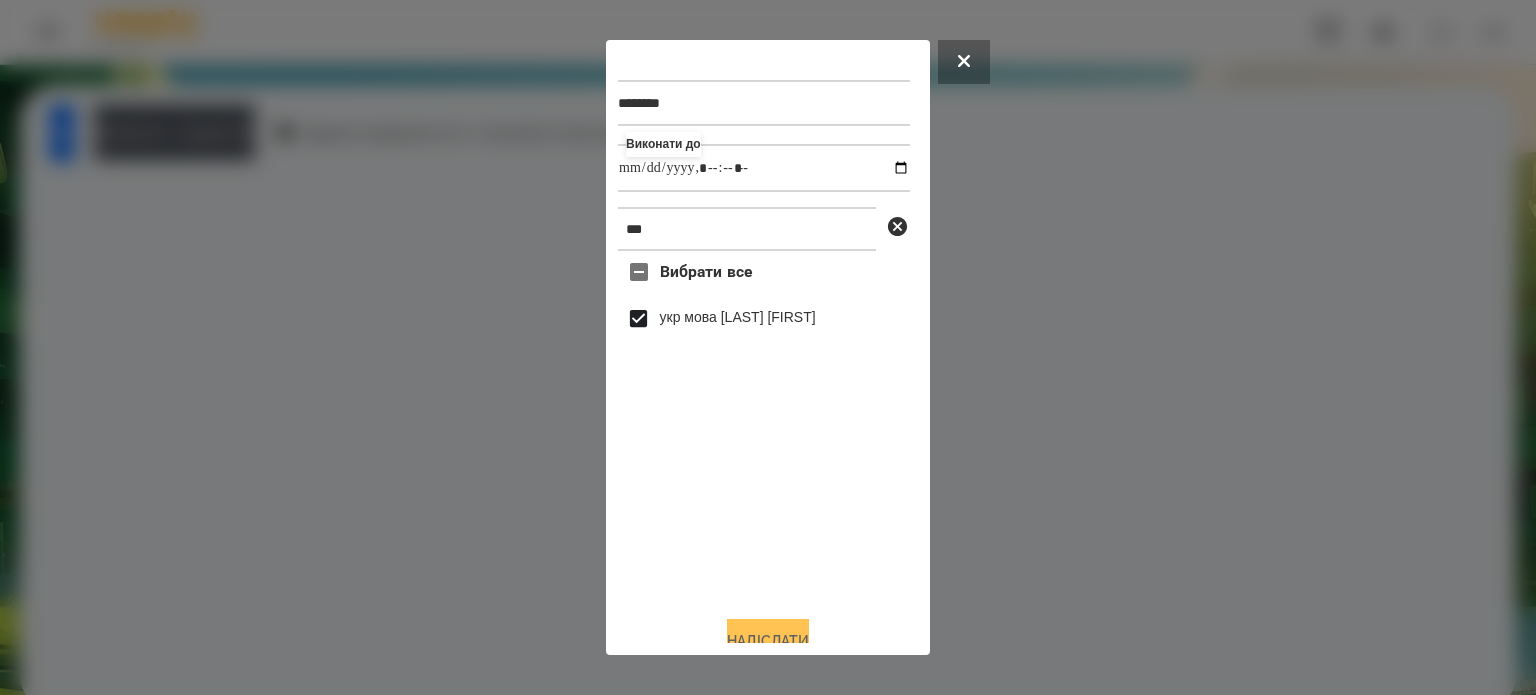 click on "Надіслати" at bounding box center (768, 641) 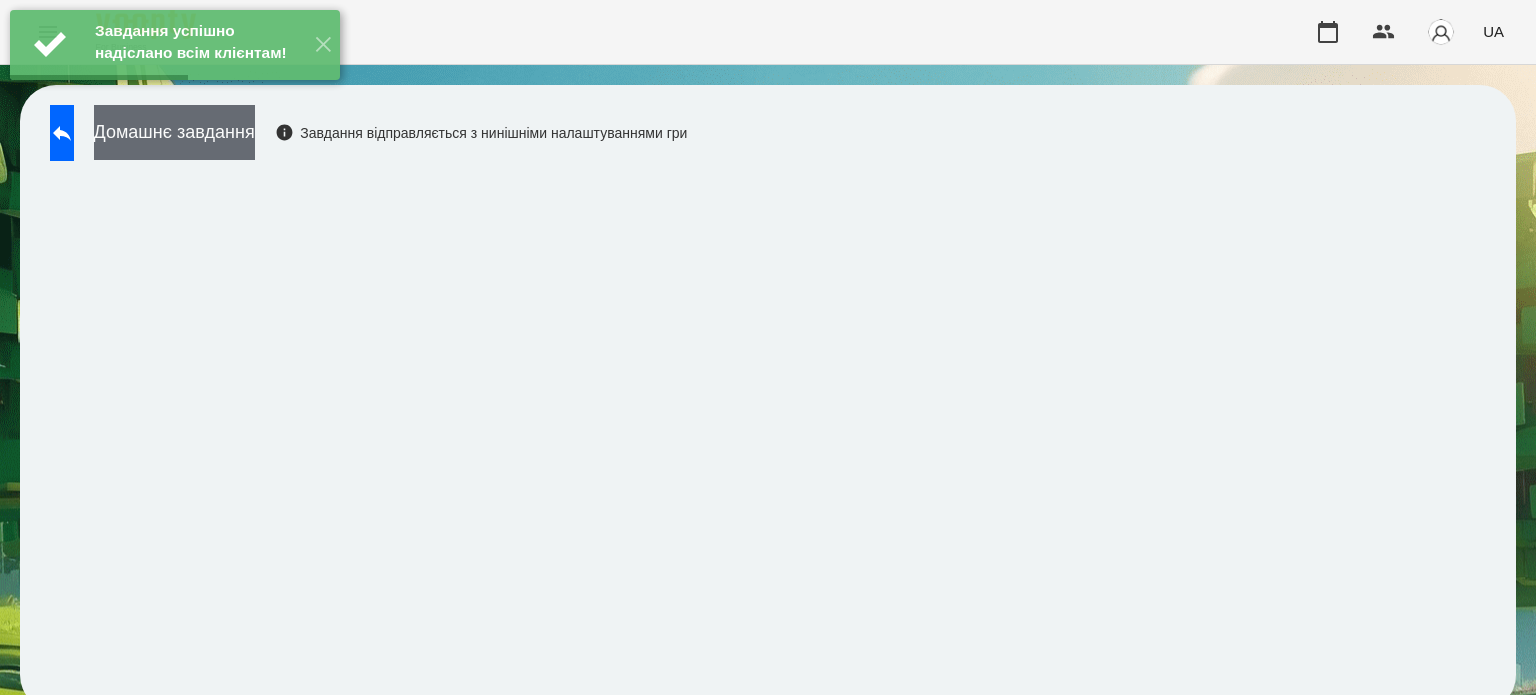 click on "Домашнє завдання" at bounding box center [174, 132] 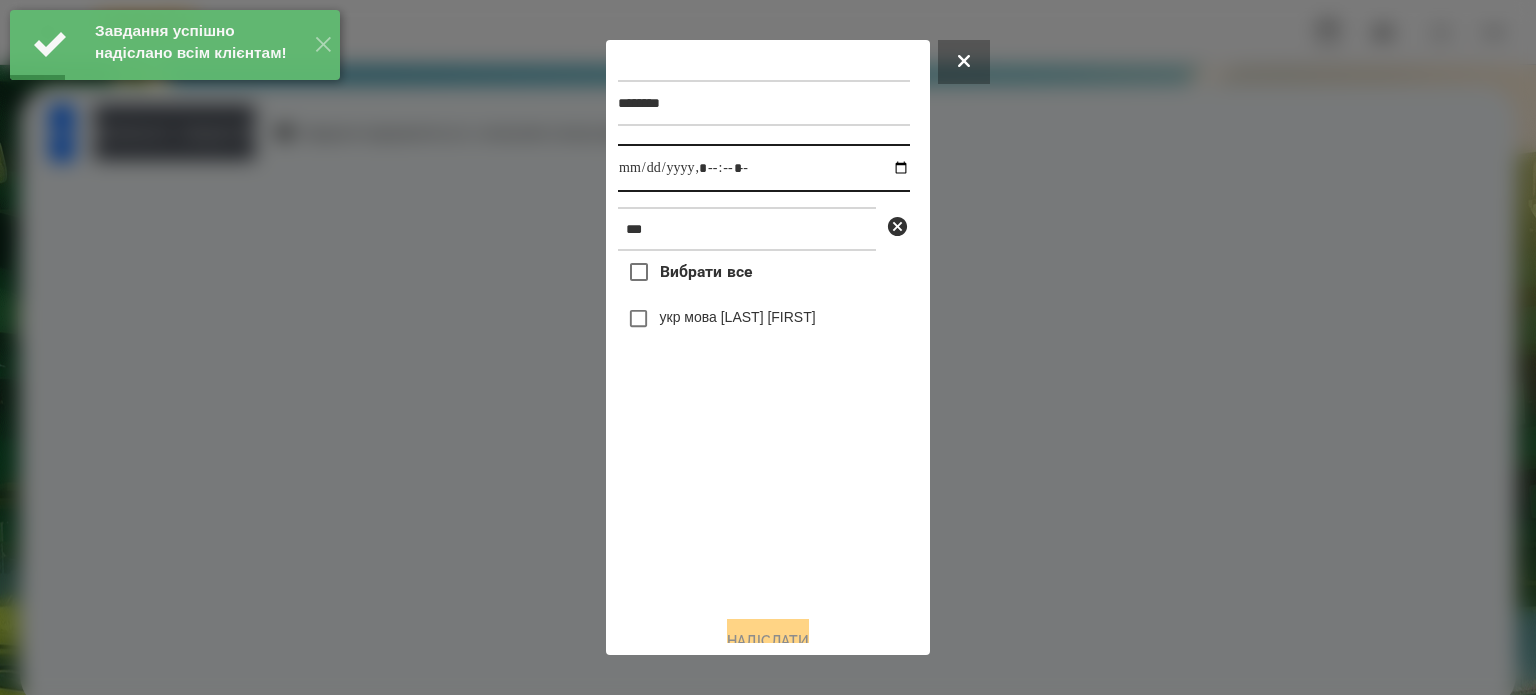 click at bounding box center [764, 168] 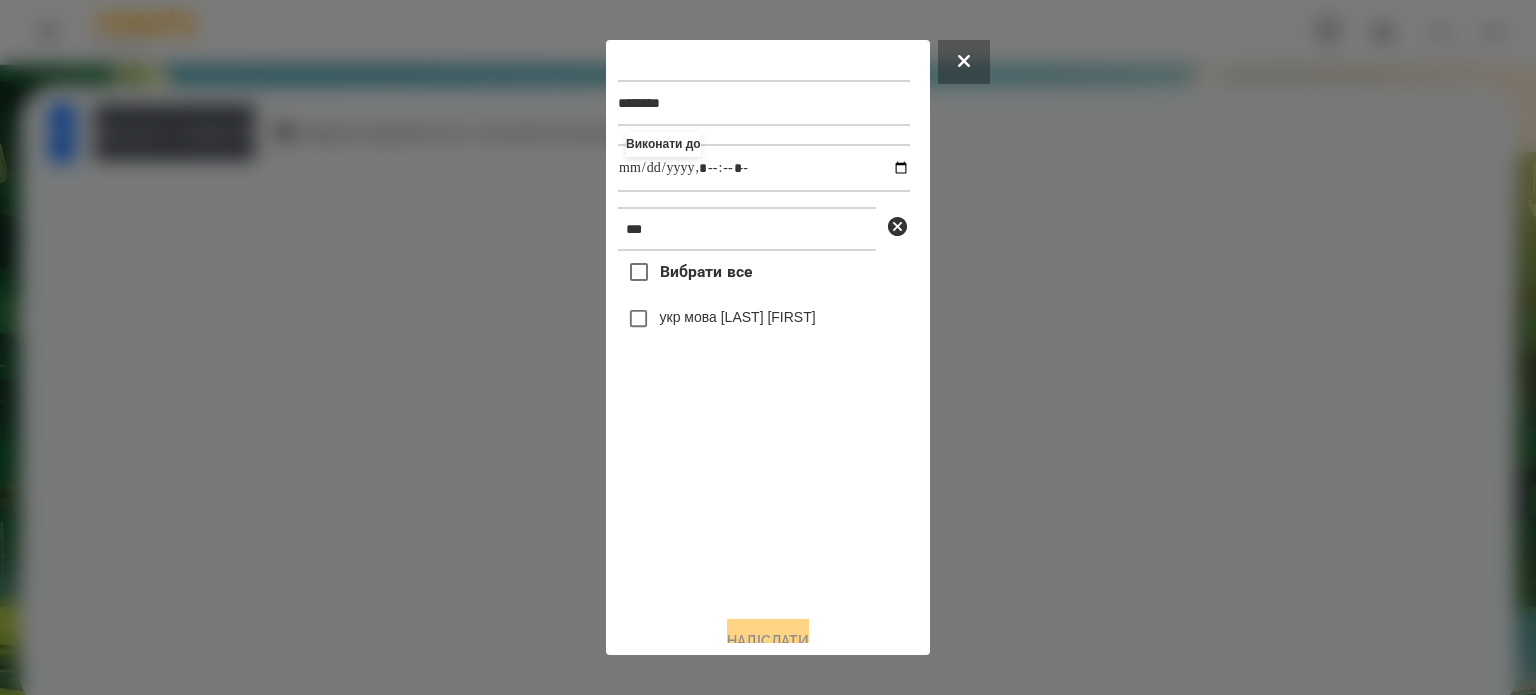 type on "**********" 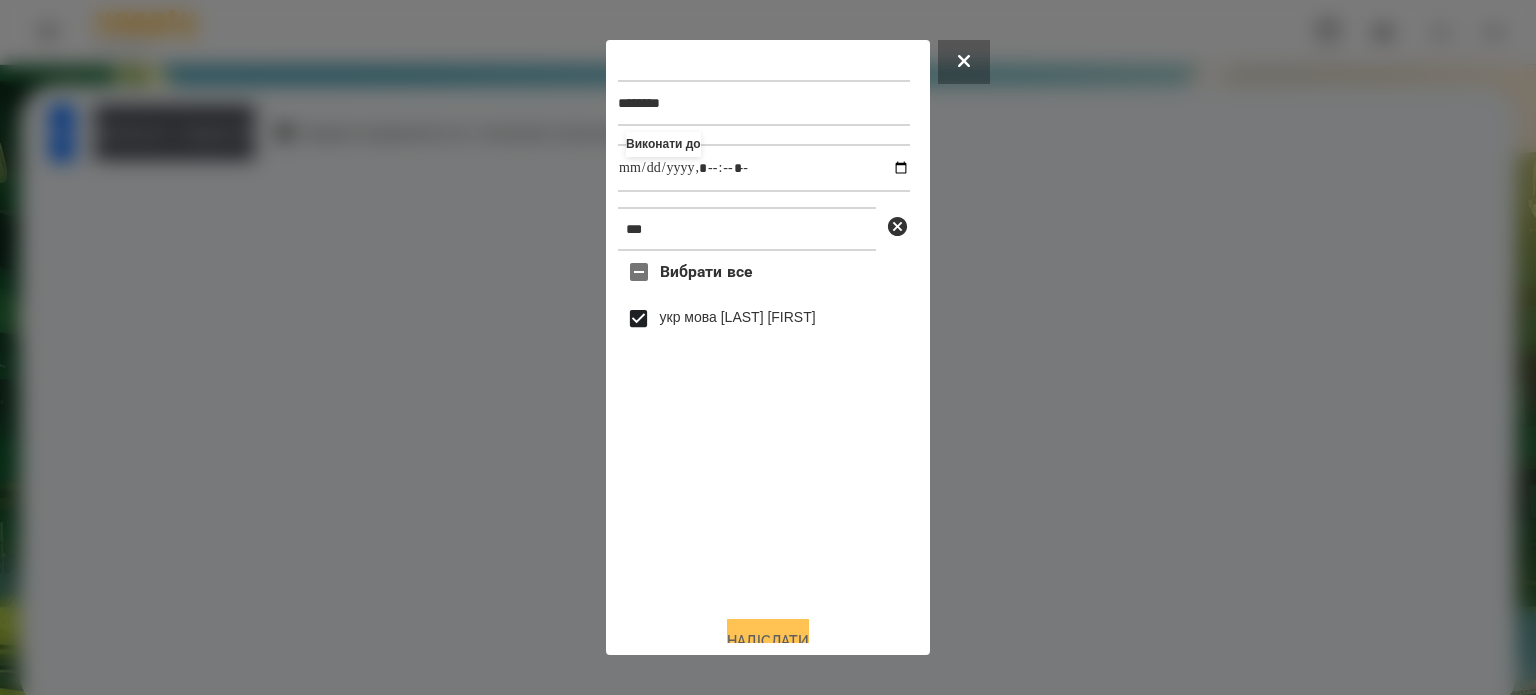 click on "Надіслати" at bounding box center (768, 641) 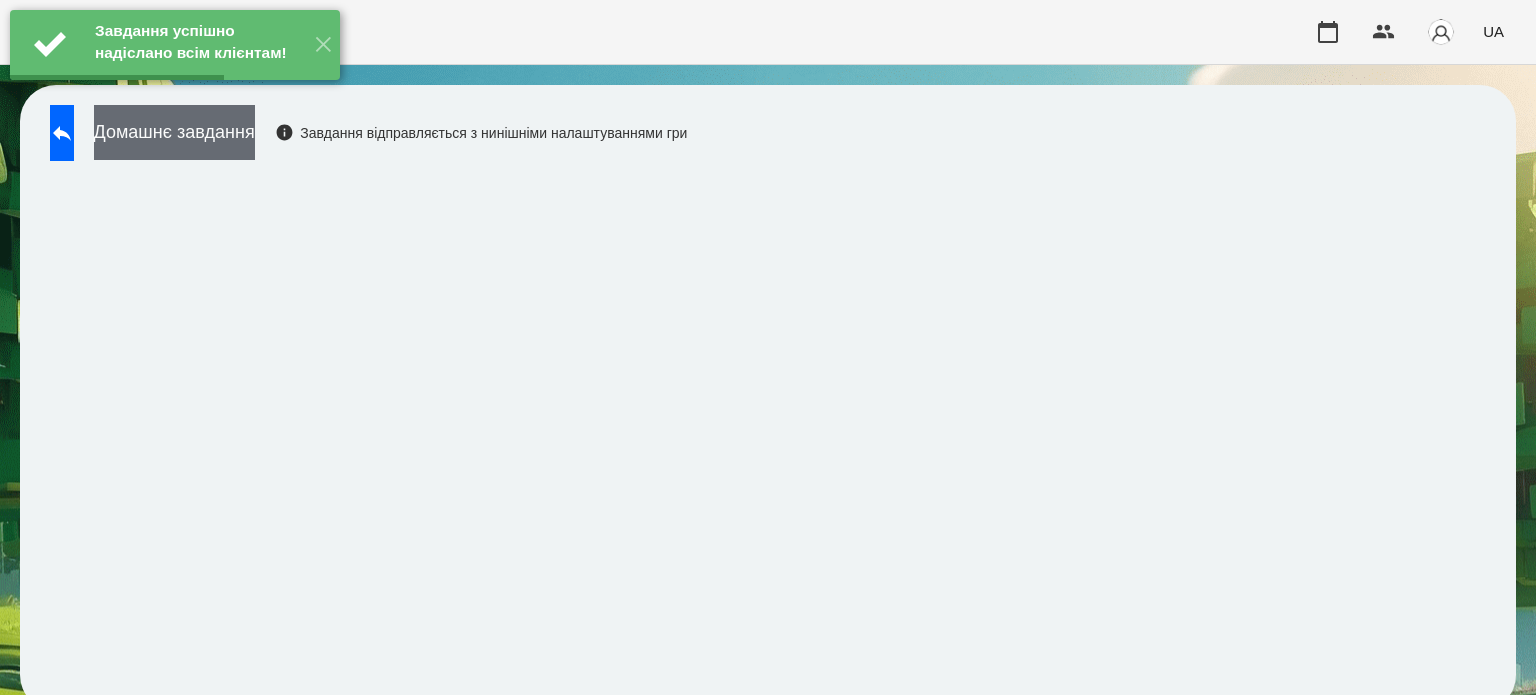click on "Домашнє завдання" at bounding box center (174, 132) 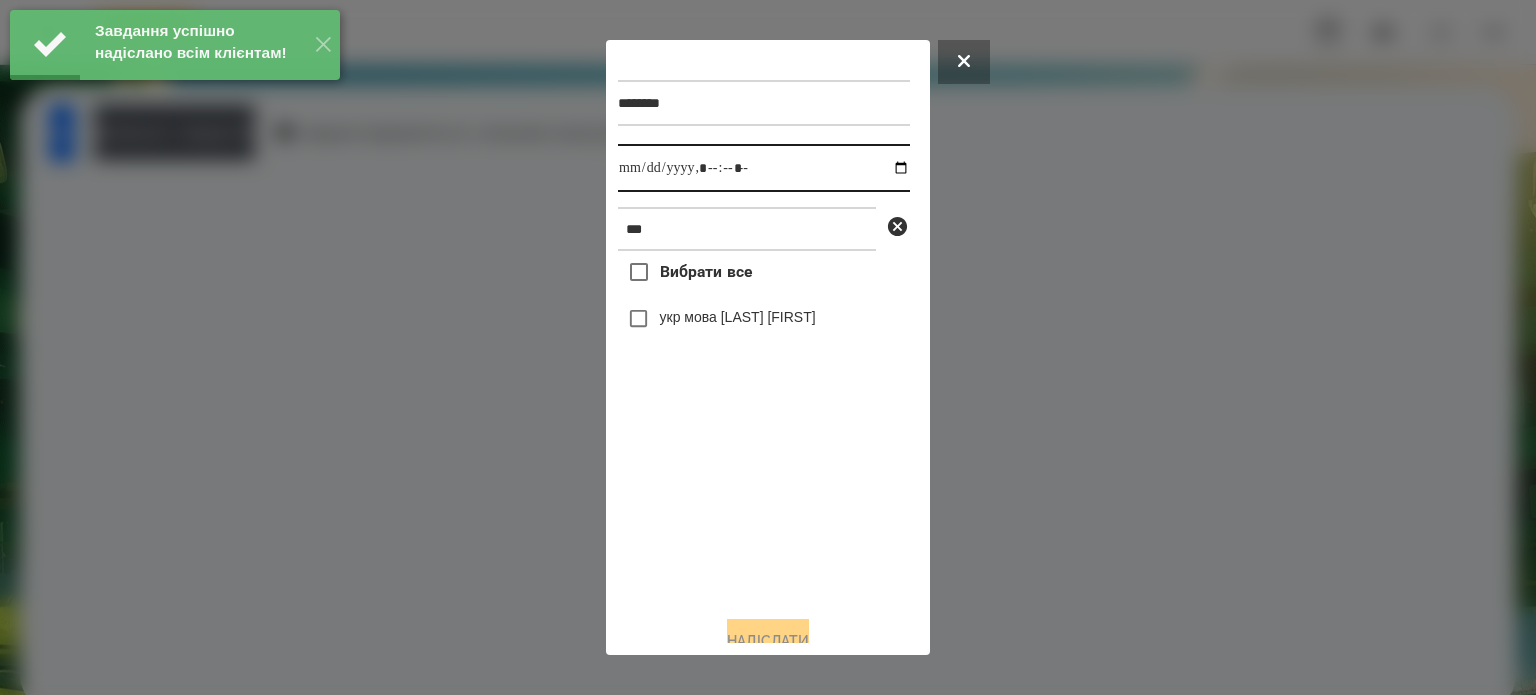 click at bounding box center (764, 168) 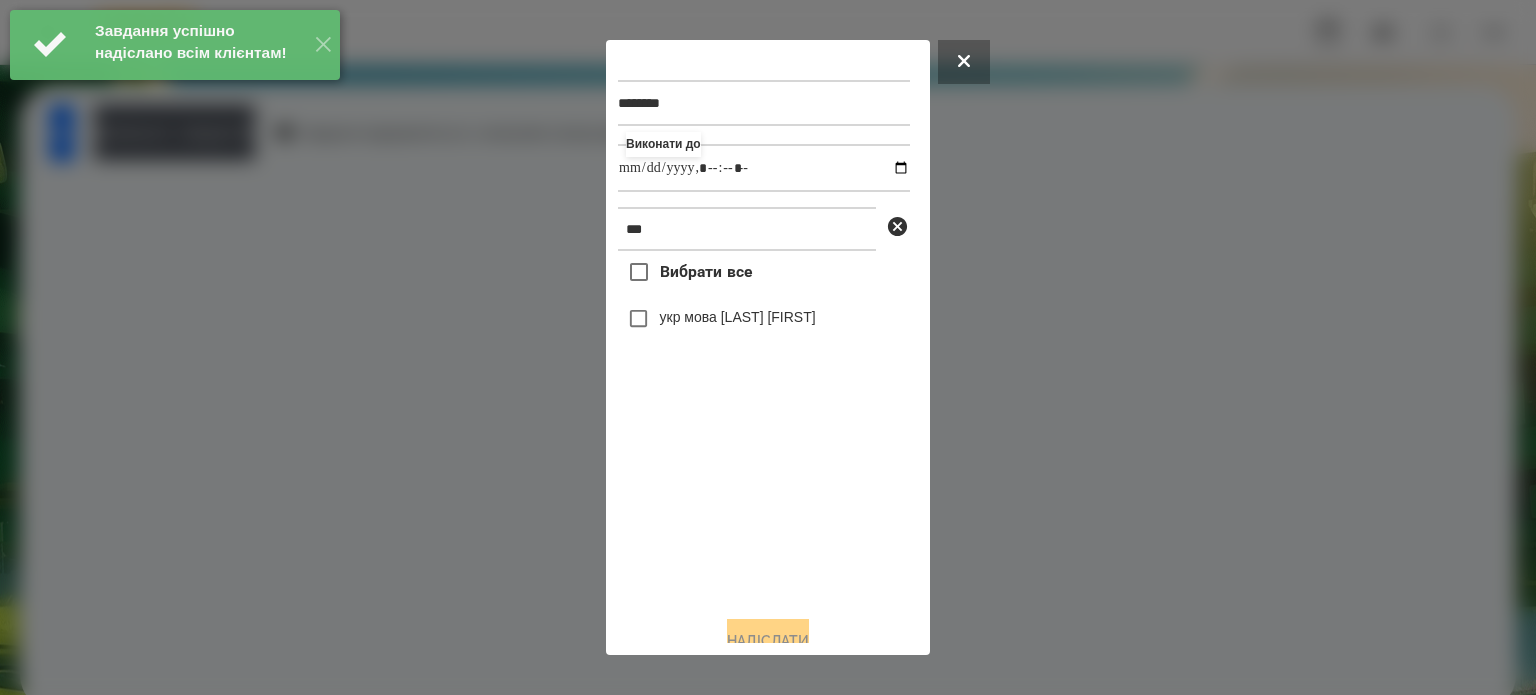 type on "**********" 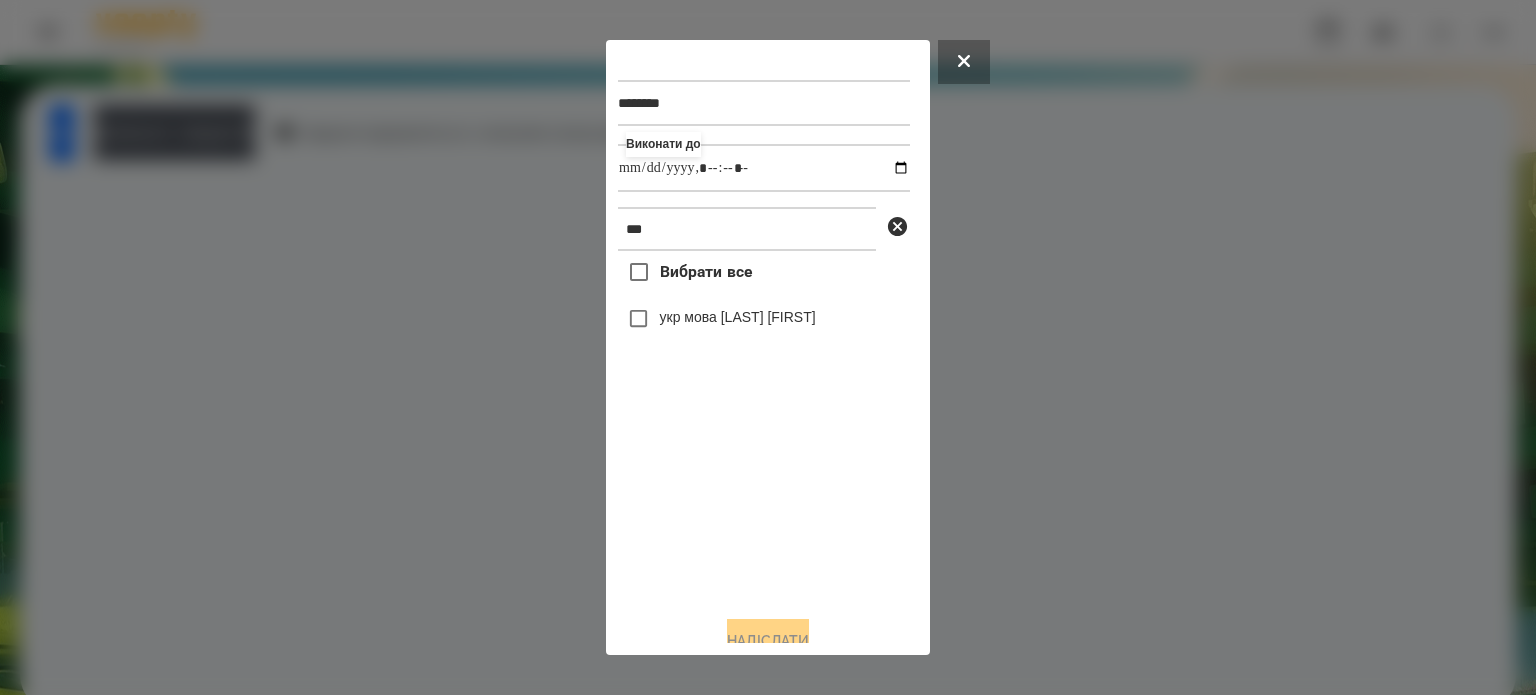 drag, startPoint x: 736, startPoint y: 543, endPoint x: 720, endPoint y: 383, distance: 160.798 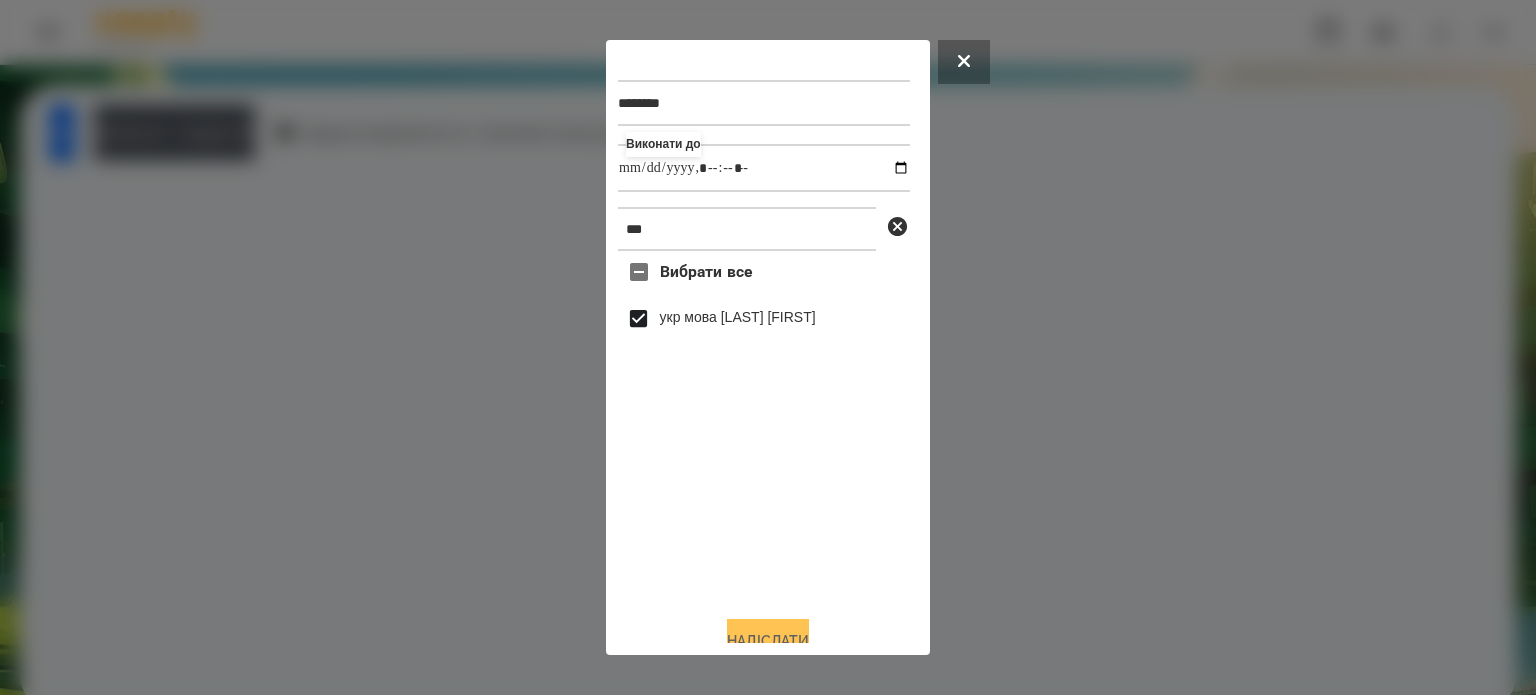 click on "Надіслати" at bounding box center [768, 641] 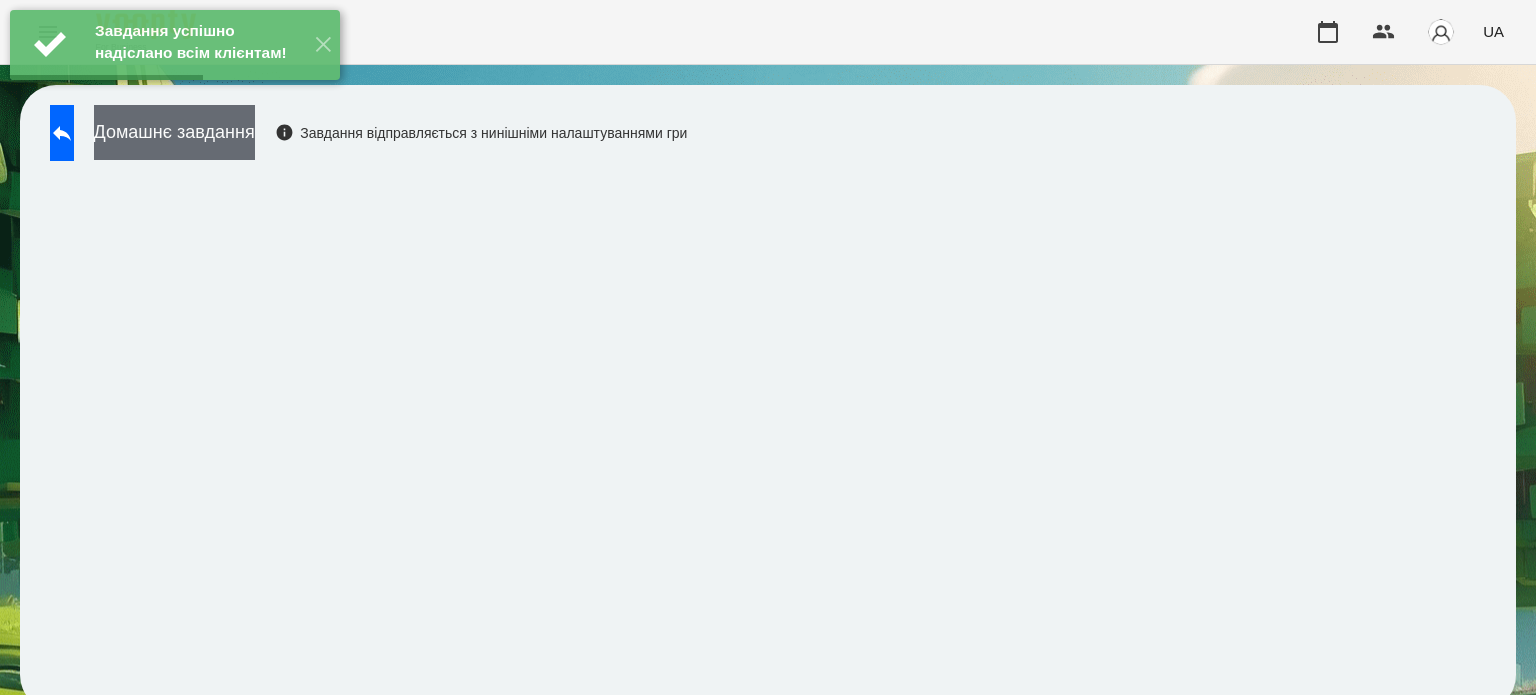 click on "Домашнє завдання" at bounding box center (174, 132) 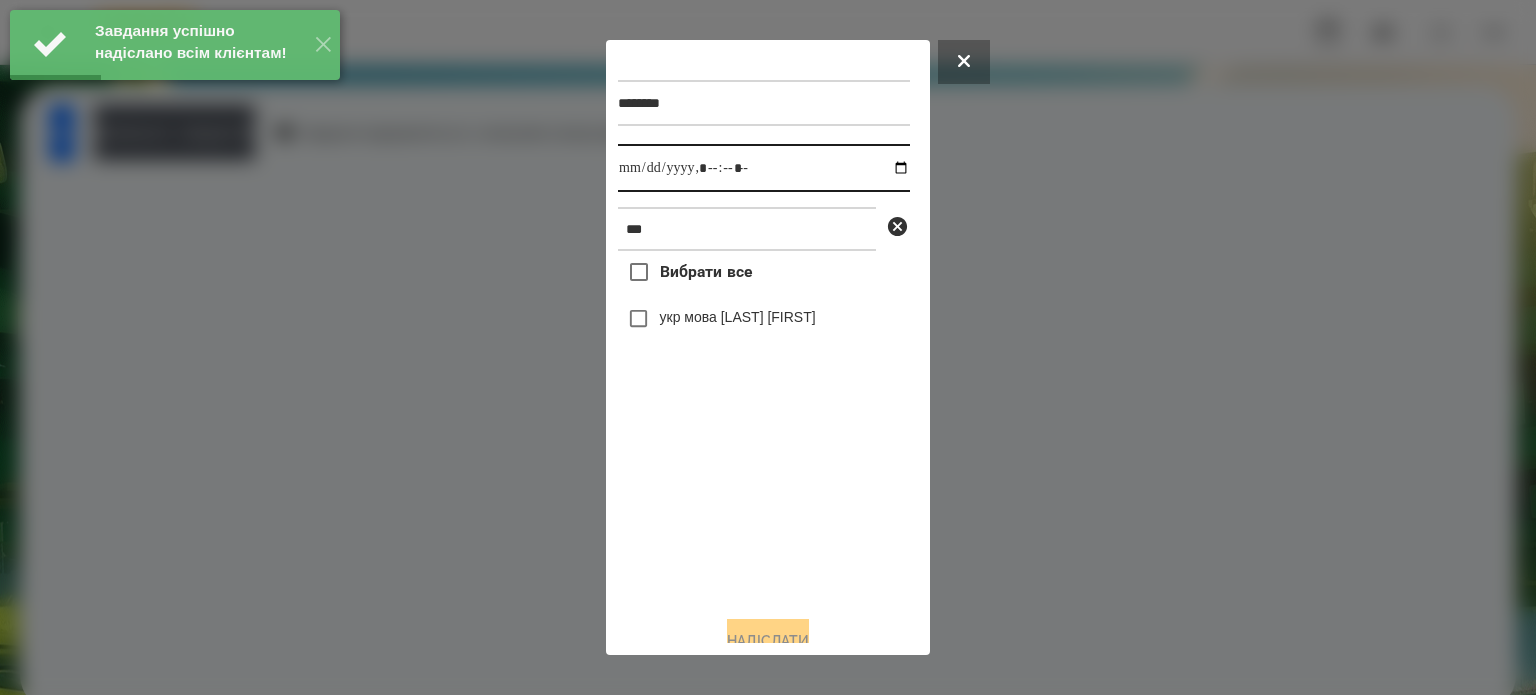 click at bounding box center [764, 168] 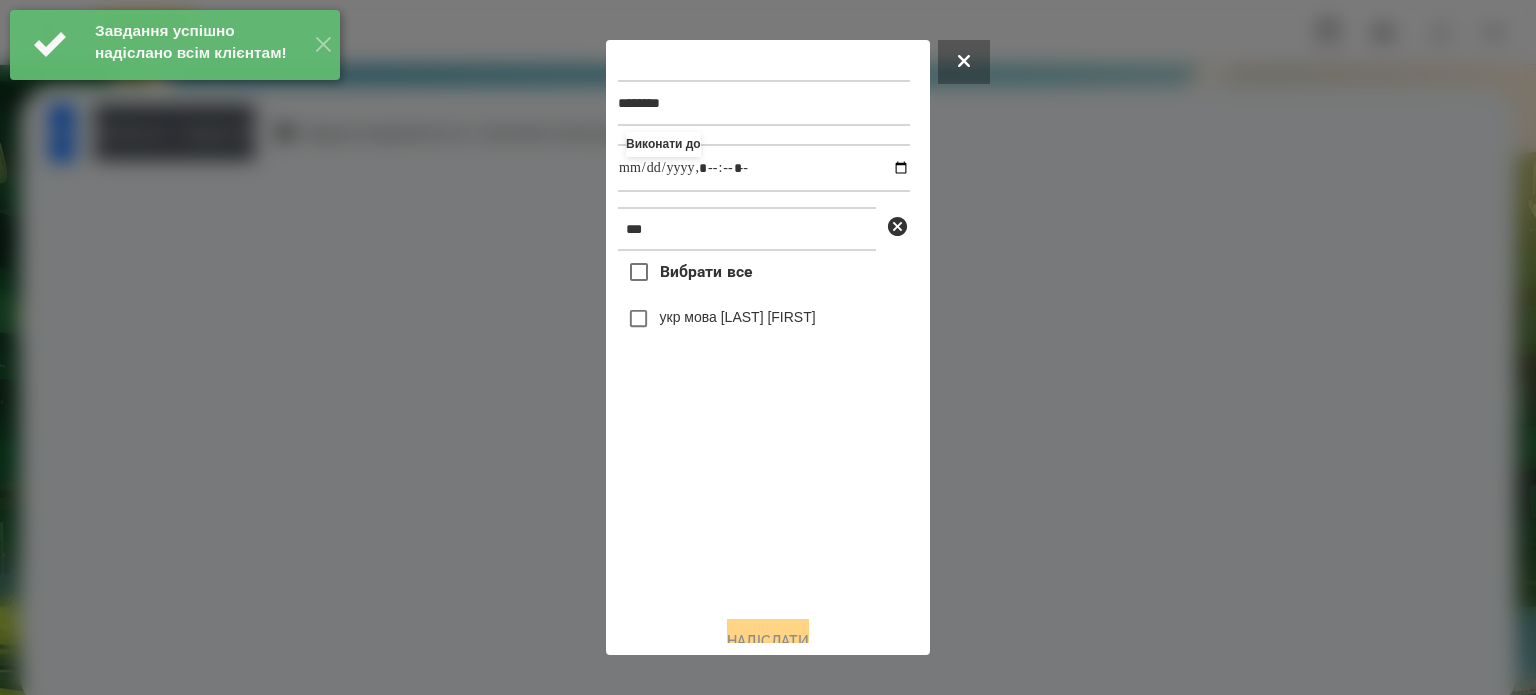 type on "**********" 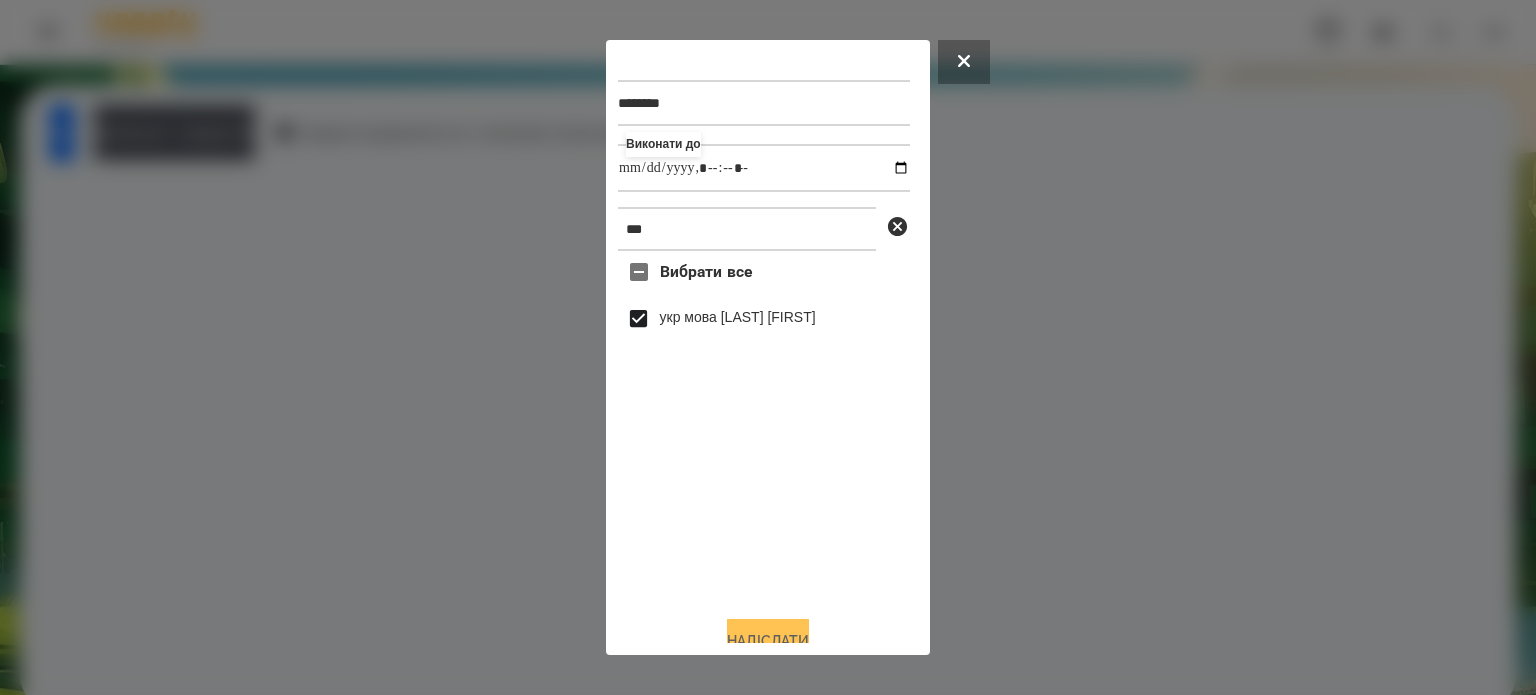 click on "Надіслати" at bounding box center (768, 641) 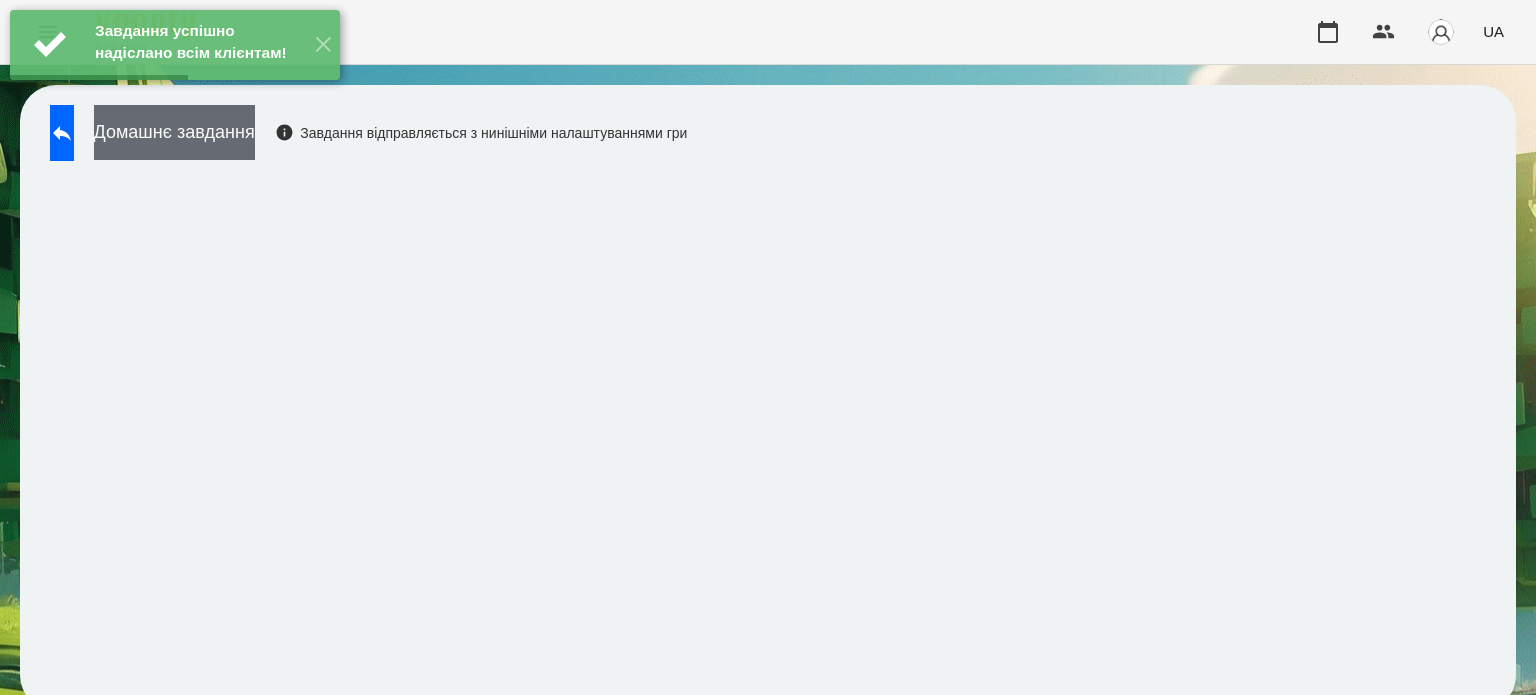 click on "Домашнє завдання" at bounding box center [174, 132] 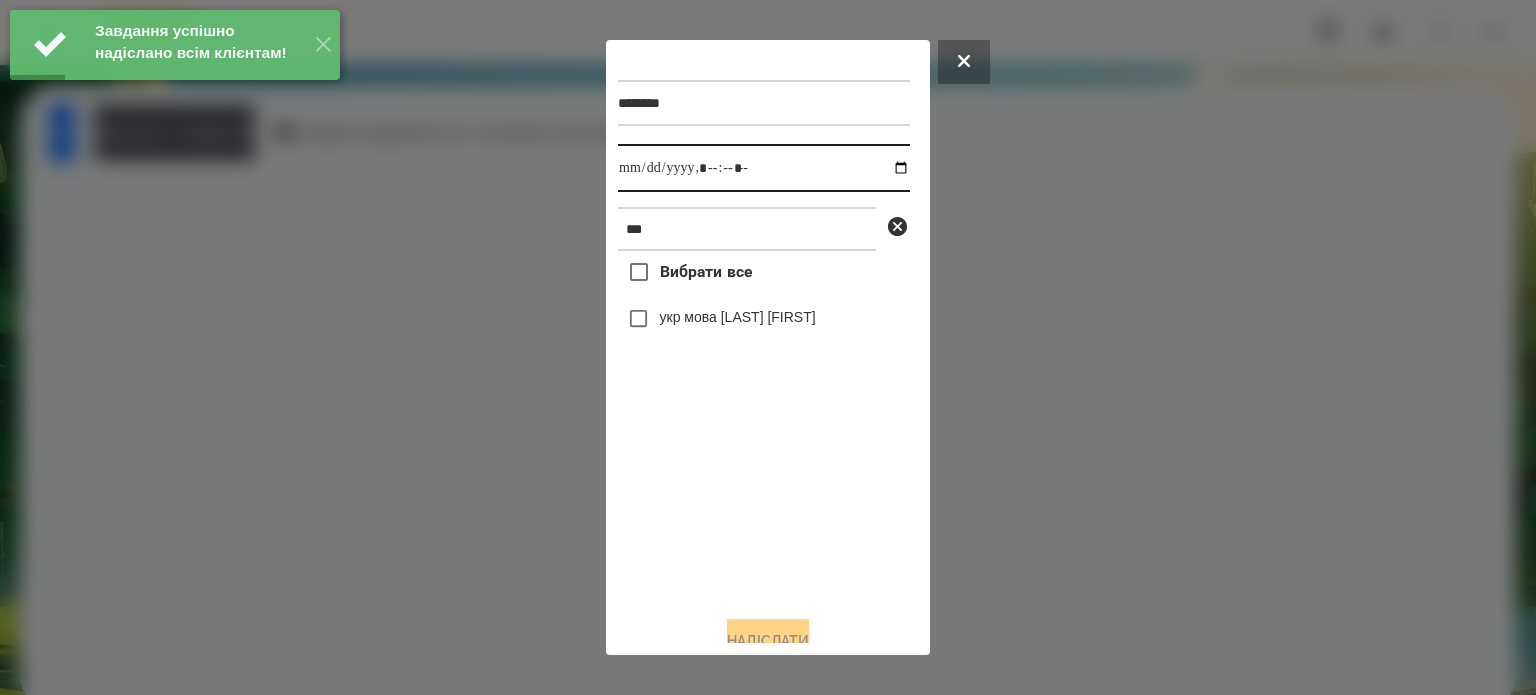 click at bounding box center [764, 168] 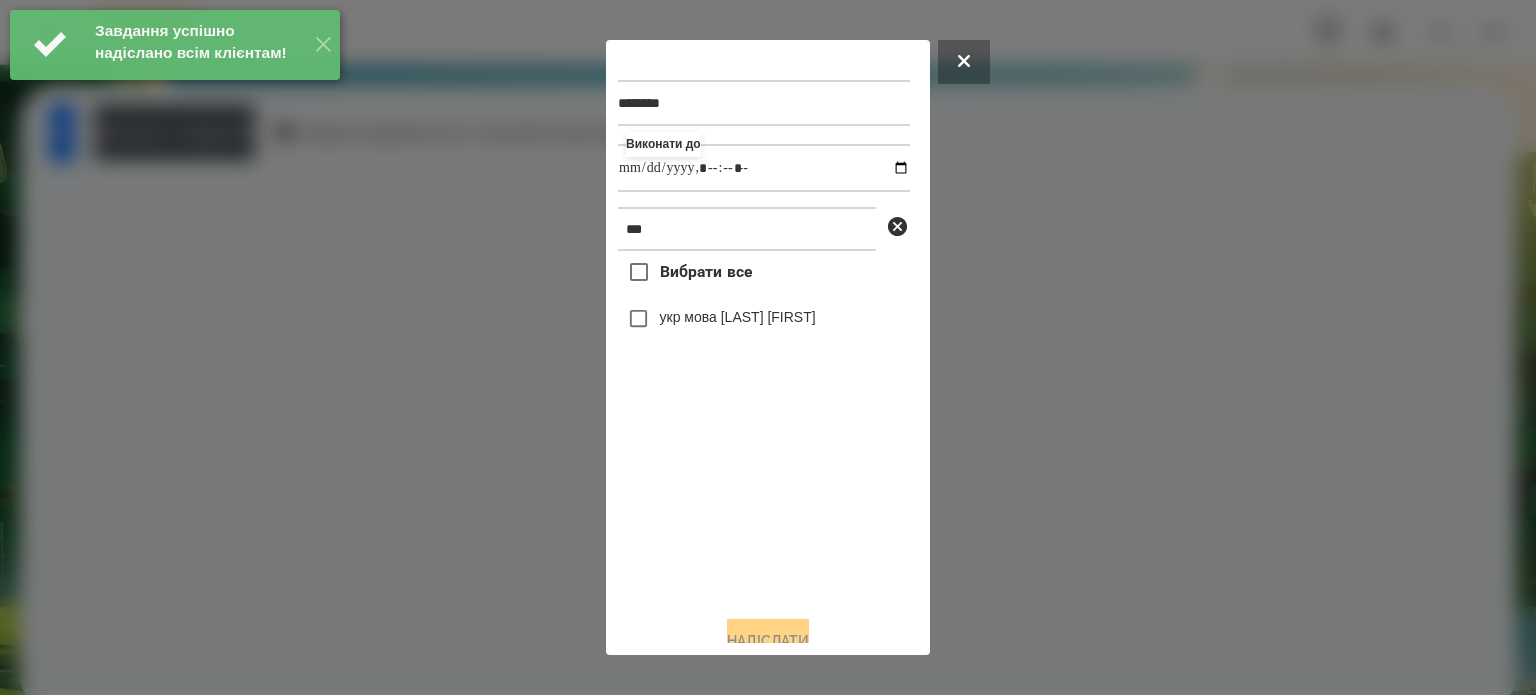 type on "**********" 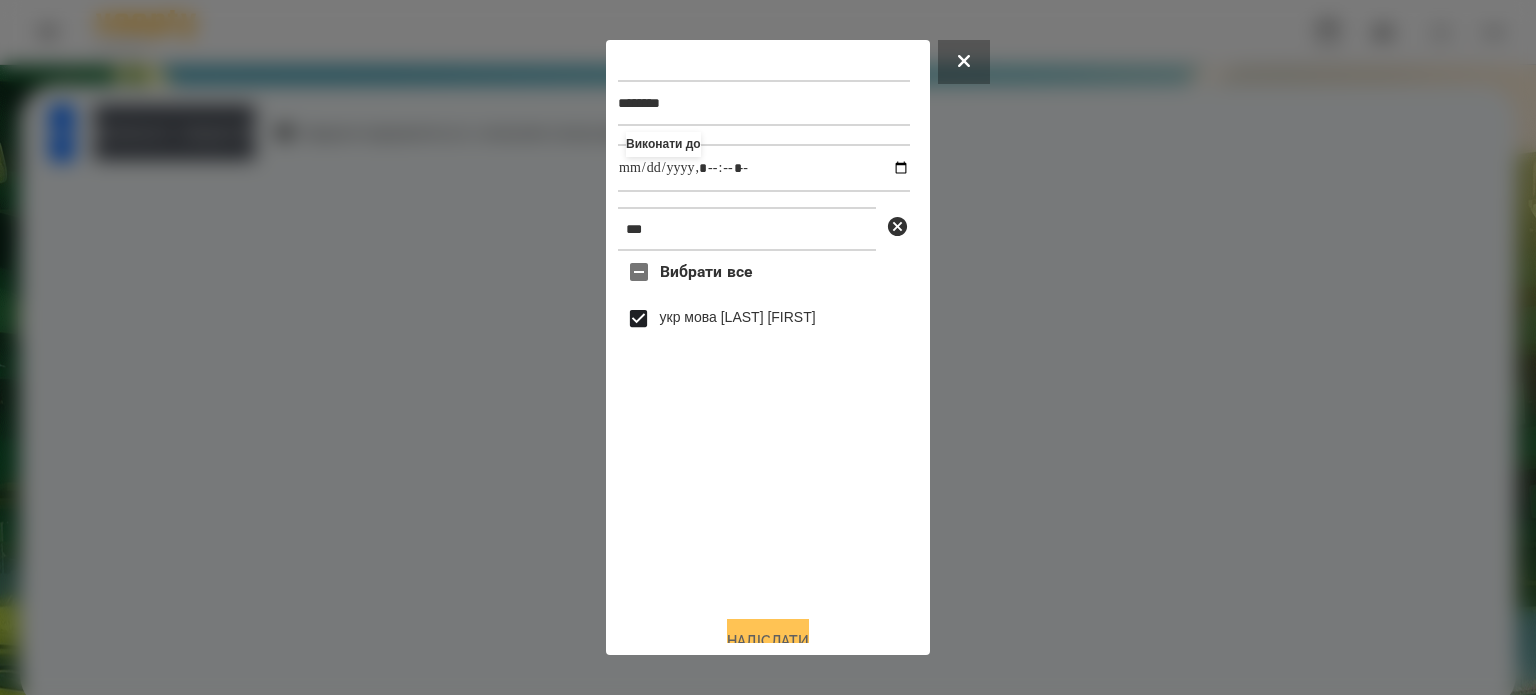 click on "Надіслати" at bounding box center [768, 641] 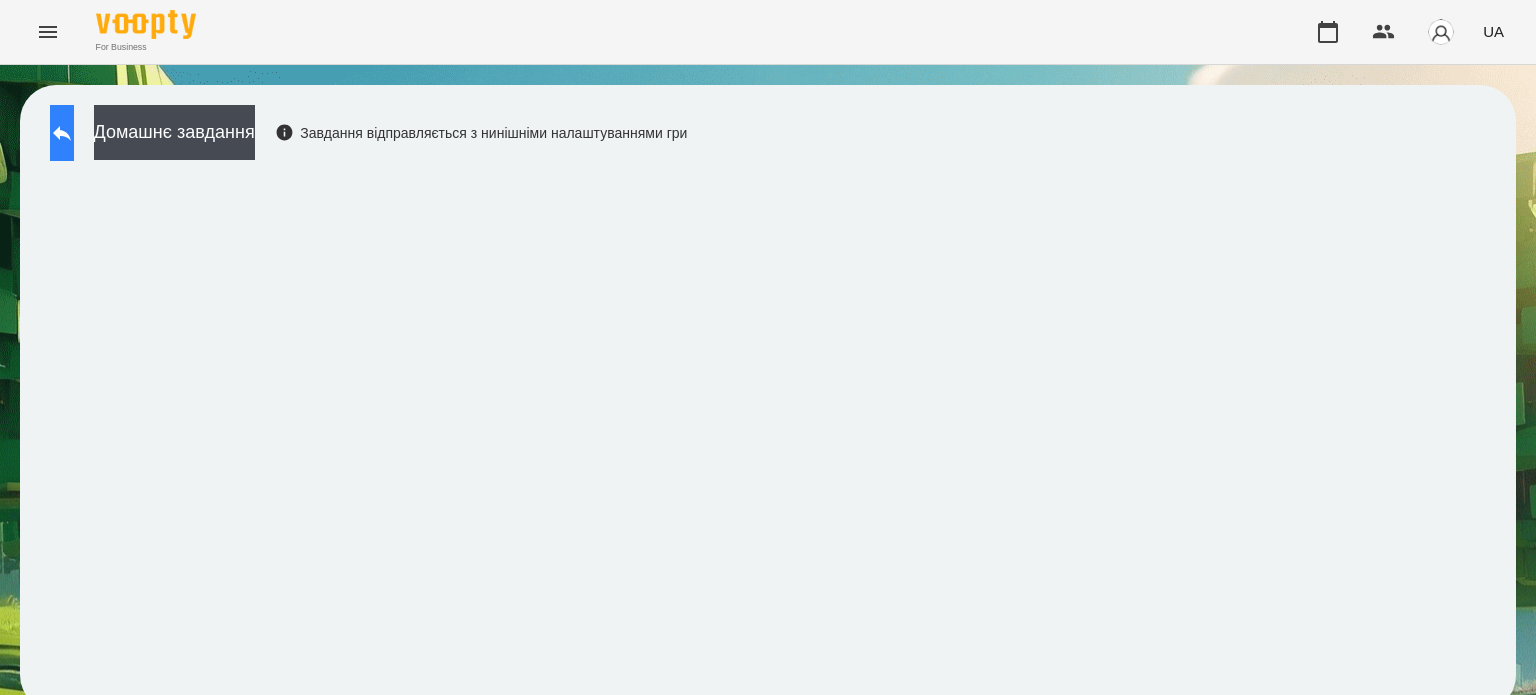 click 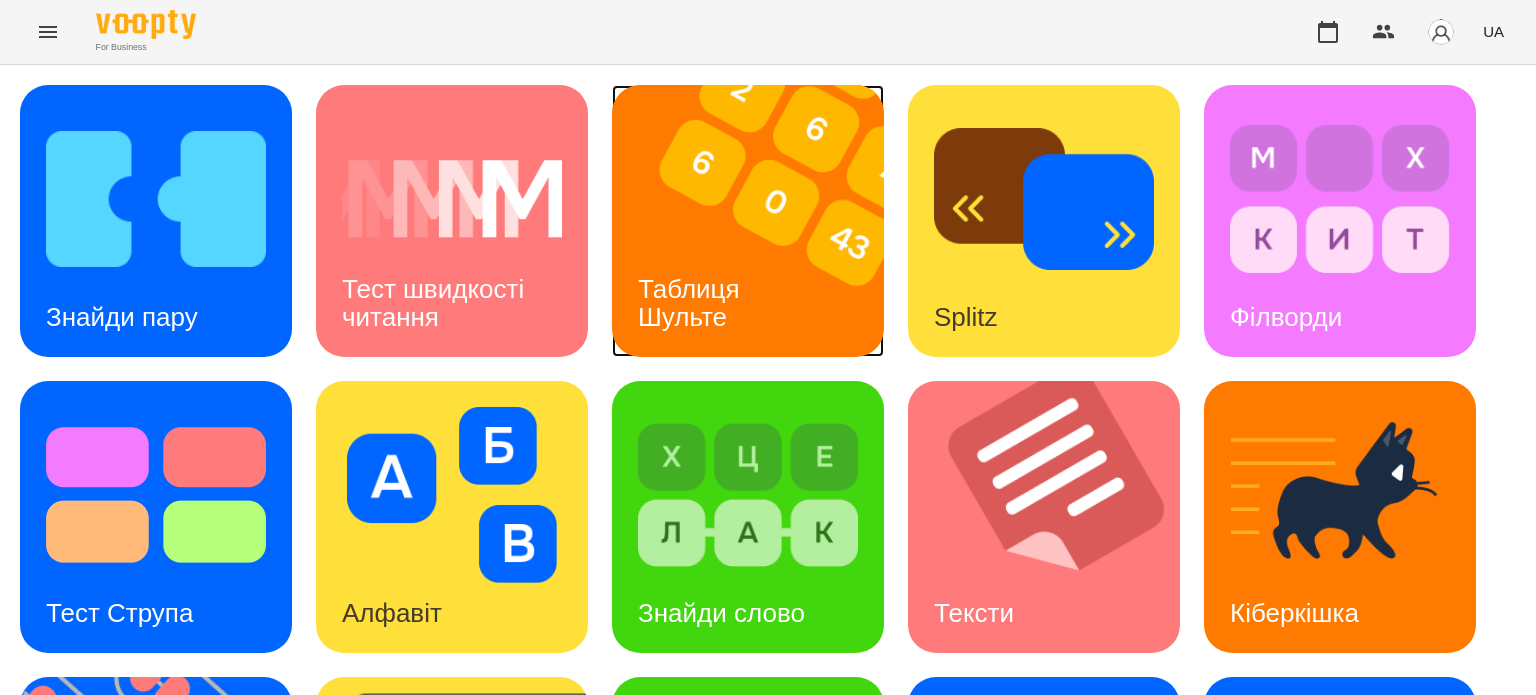 click at bounding box center [760, 221] 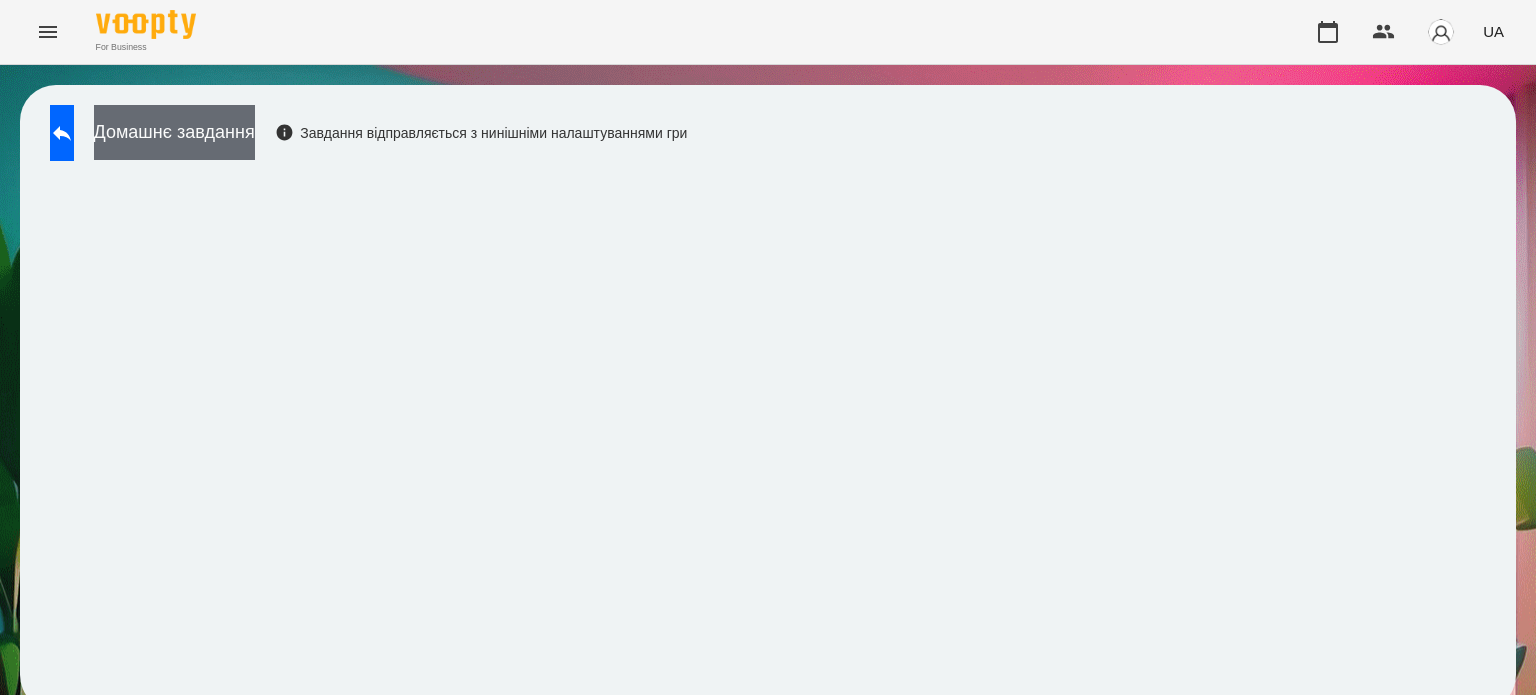 click on "Домашнє завдання" at bounding box center [174, 132] 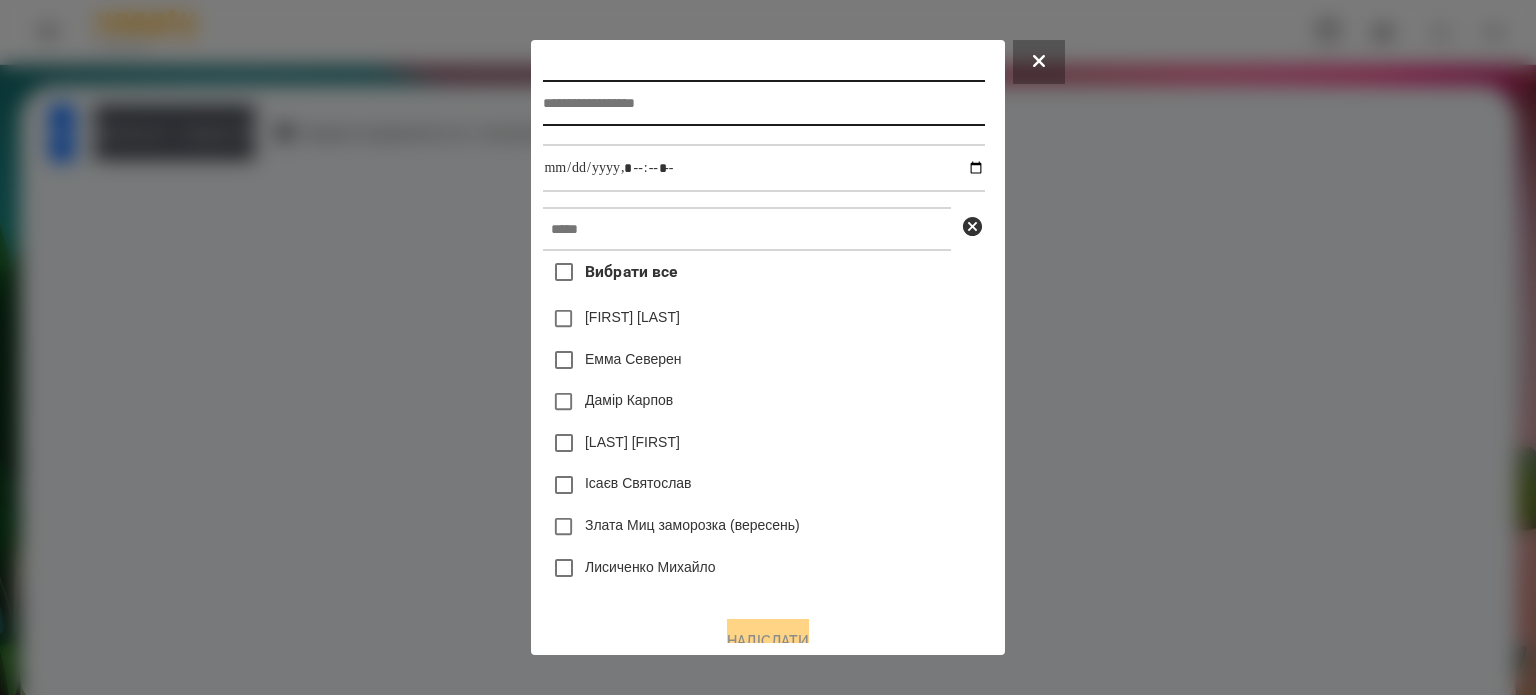 click at bounding box center (763, 103) 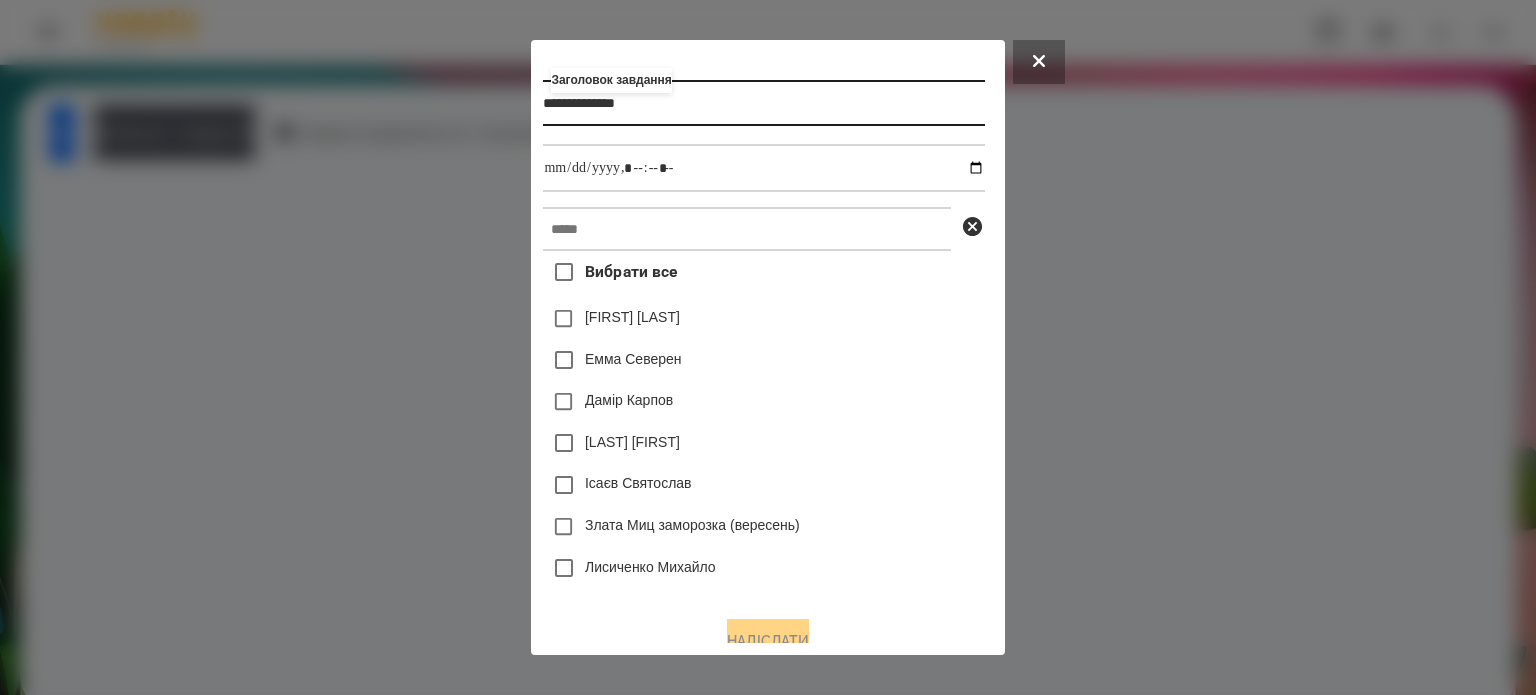 type on "**********" 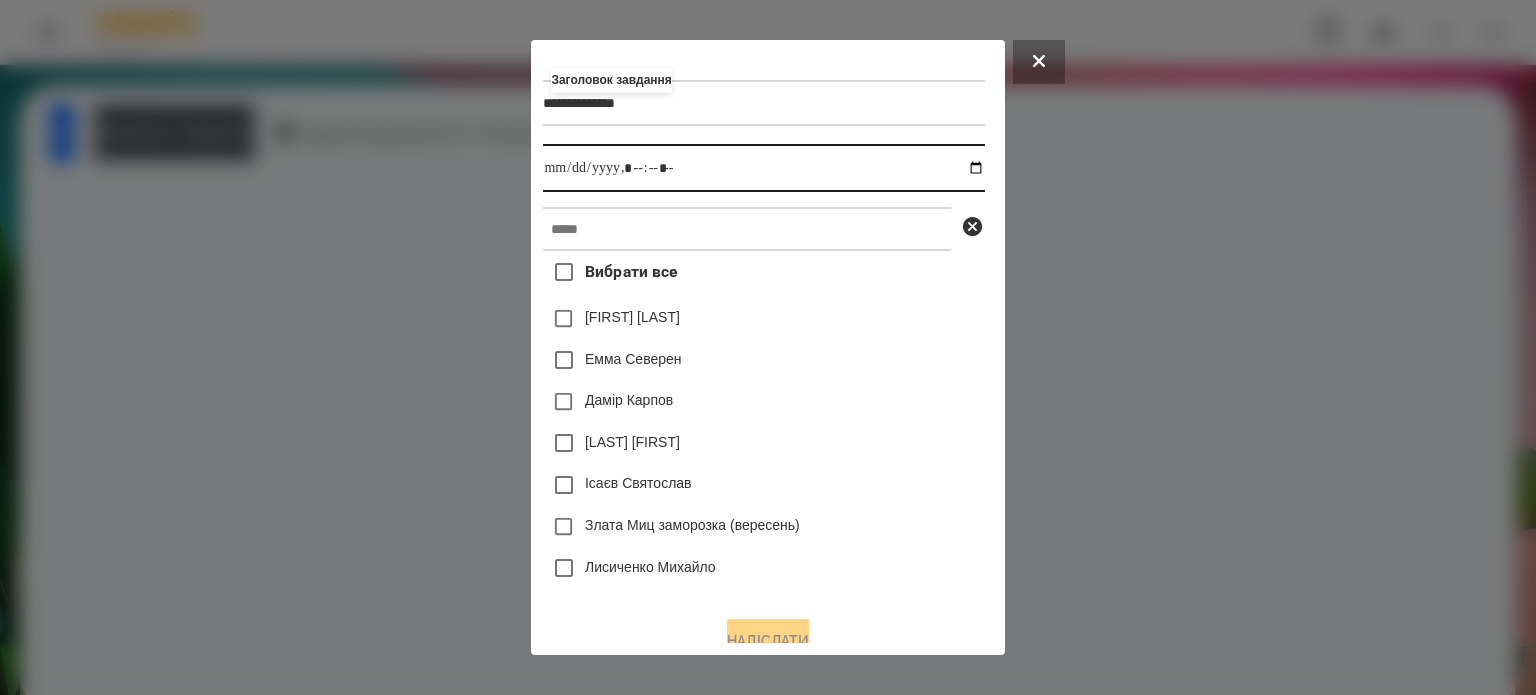 click at bounding box center (763, 168) 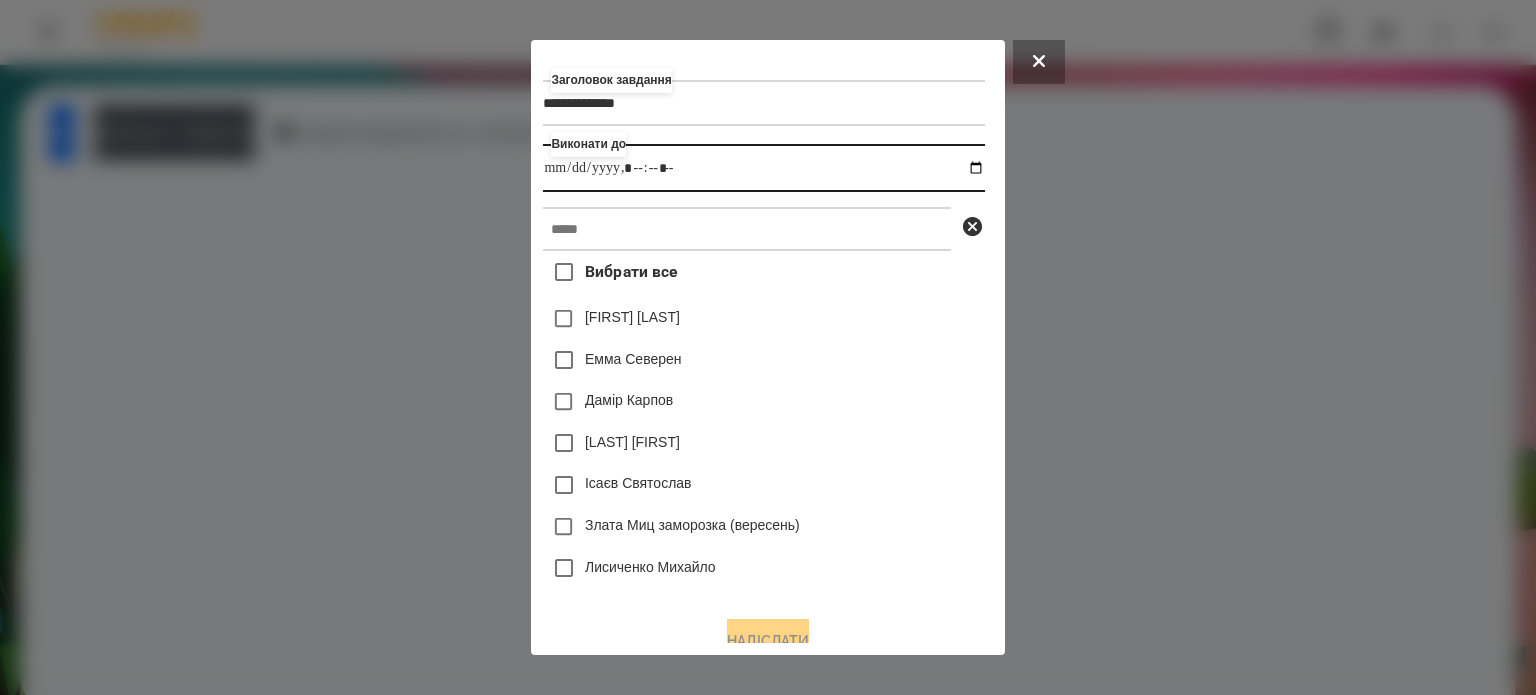 click at bounding box center [763, 168] 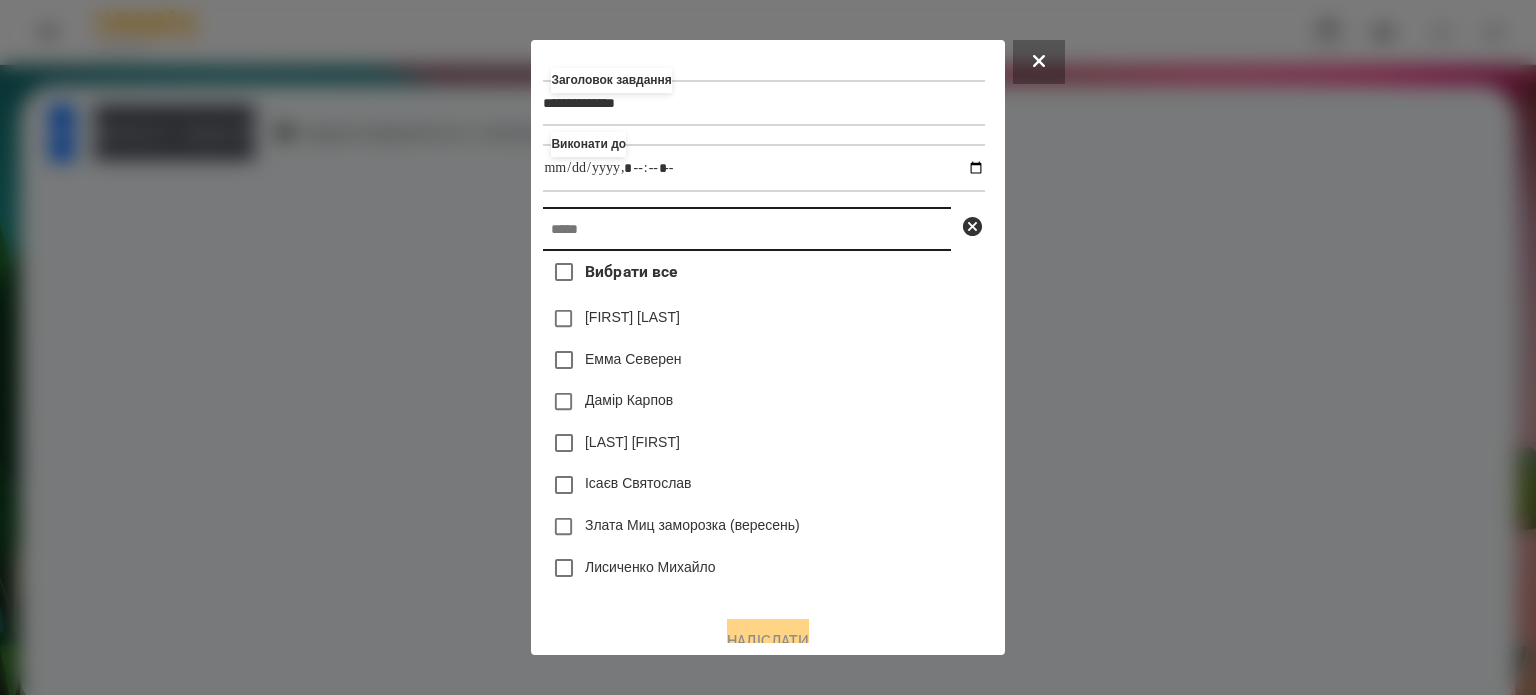 click at bounding box center (747, 229) 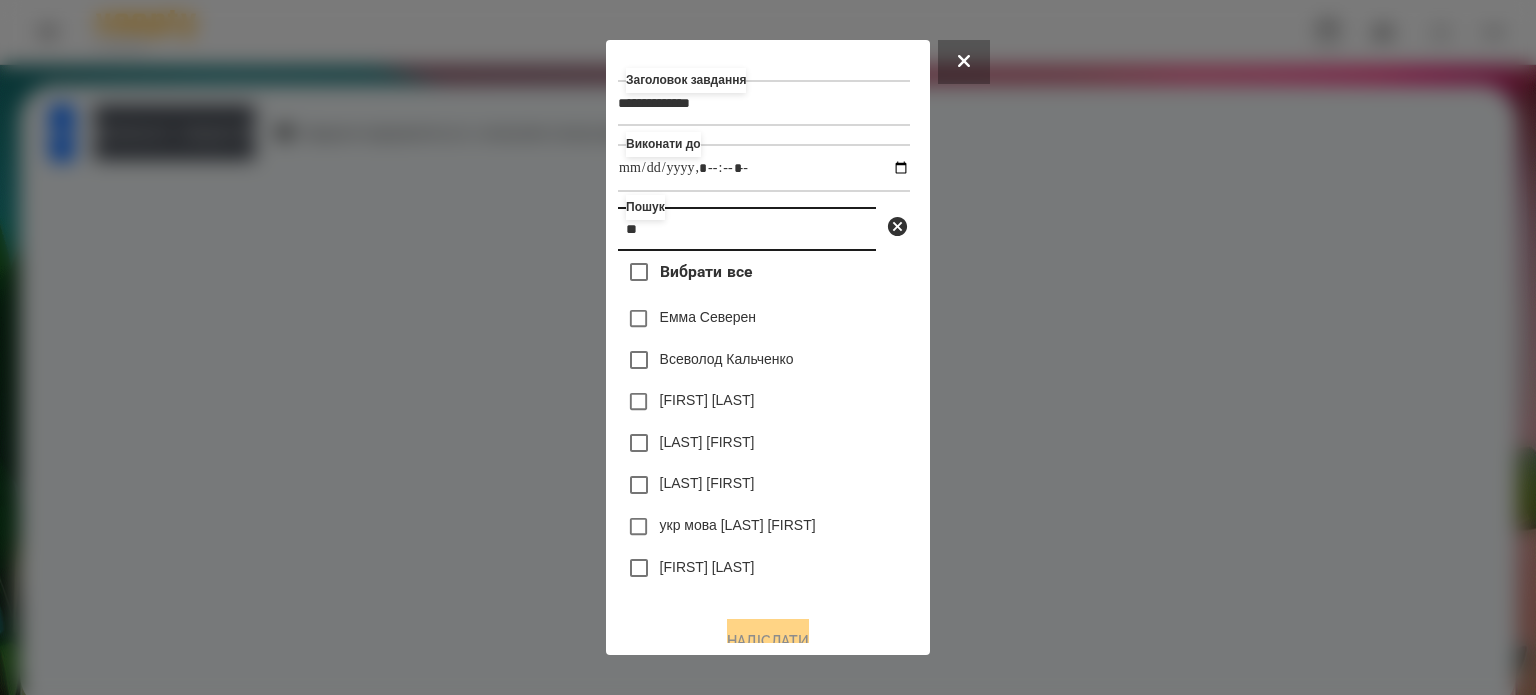 type on "*" 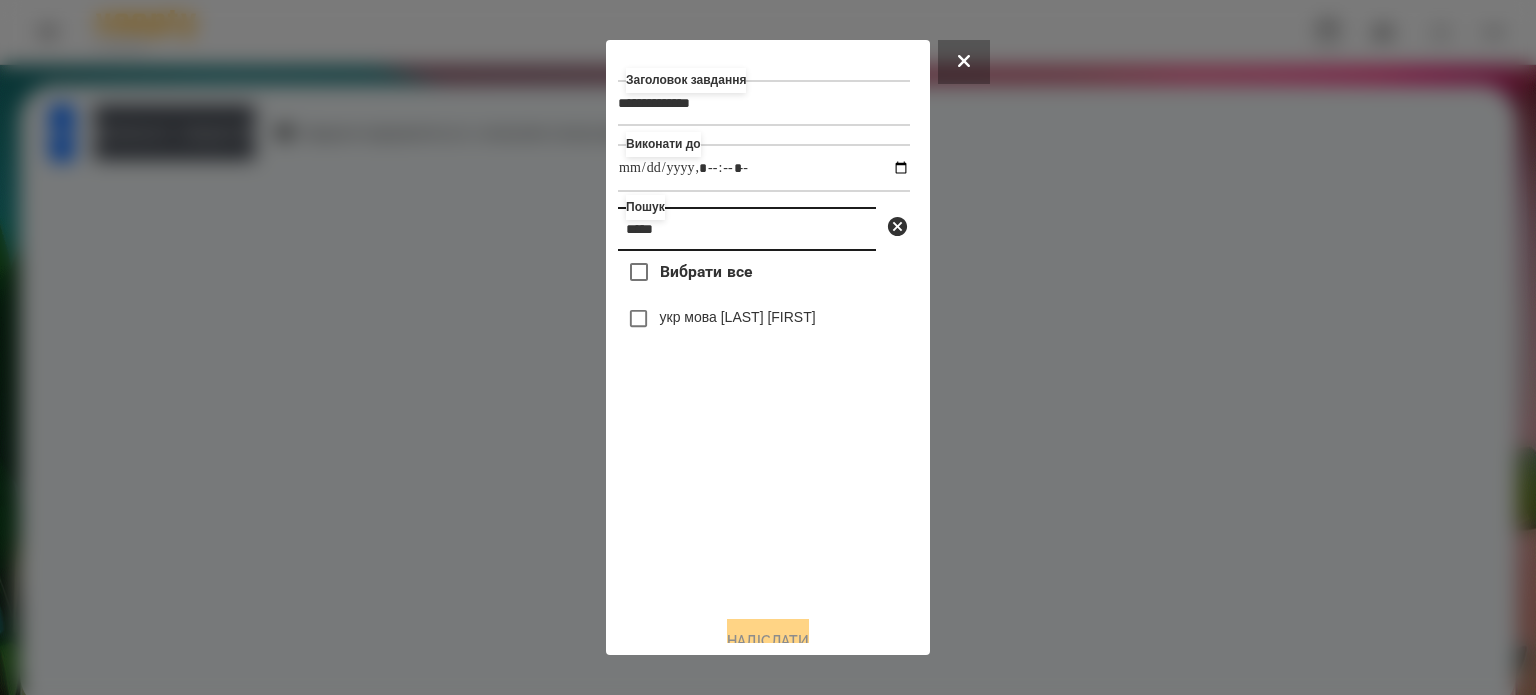 type on "*****" 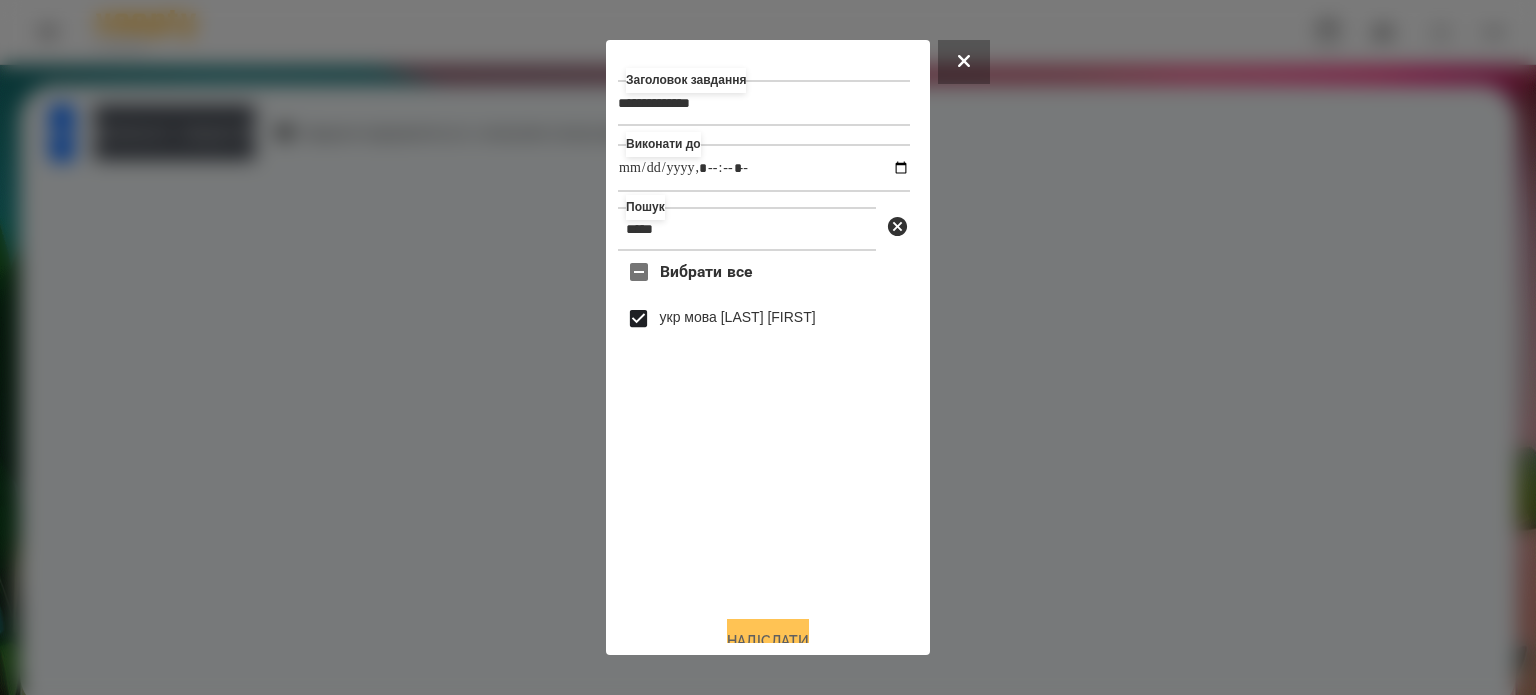 click on "Надіслати" at bounding box center (768, 641) 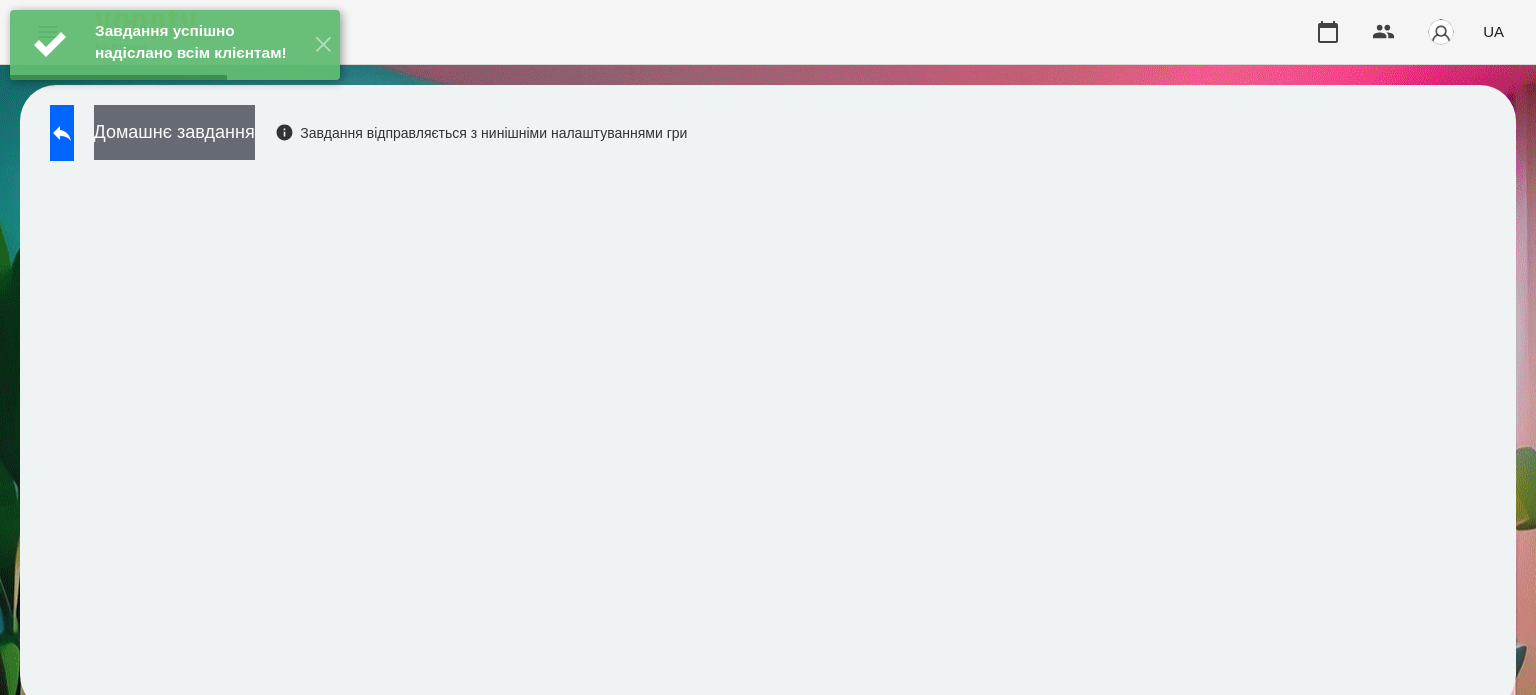 click on "Домашнє завдання" at bounding box center [174, 132] 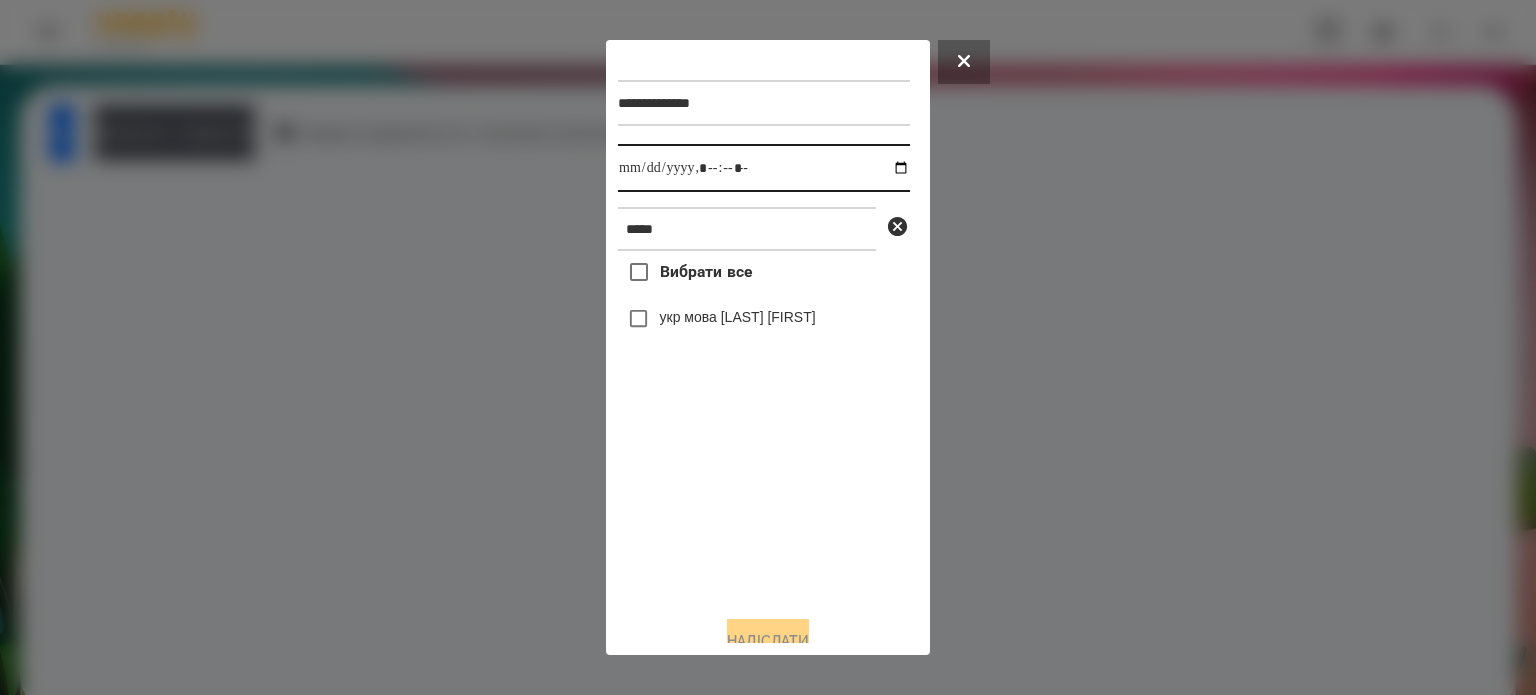 click at bounding box center (764, 168) 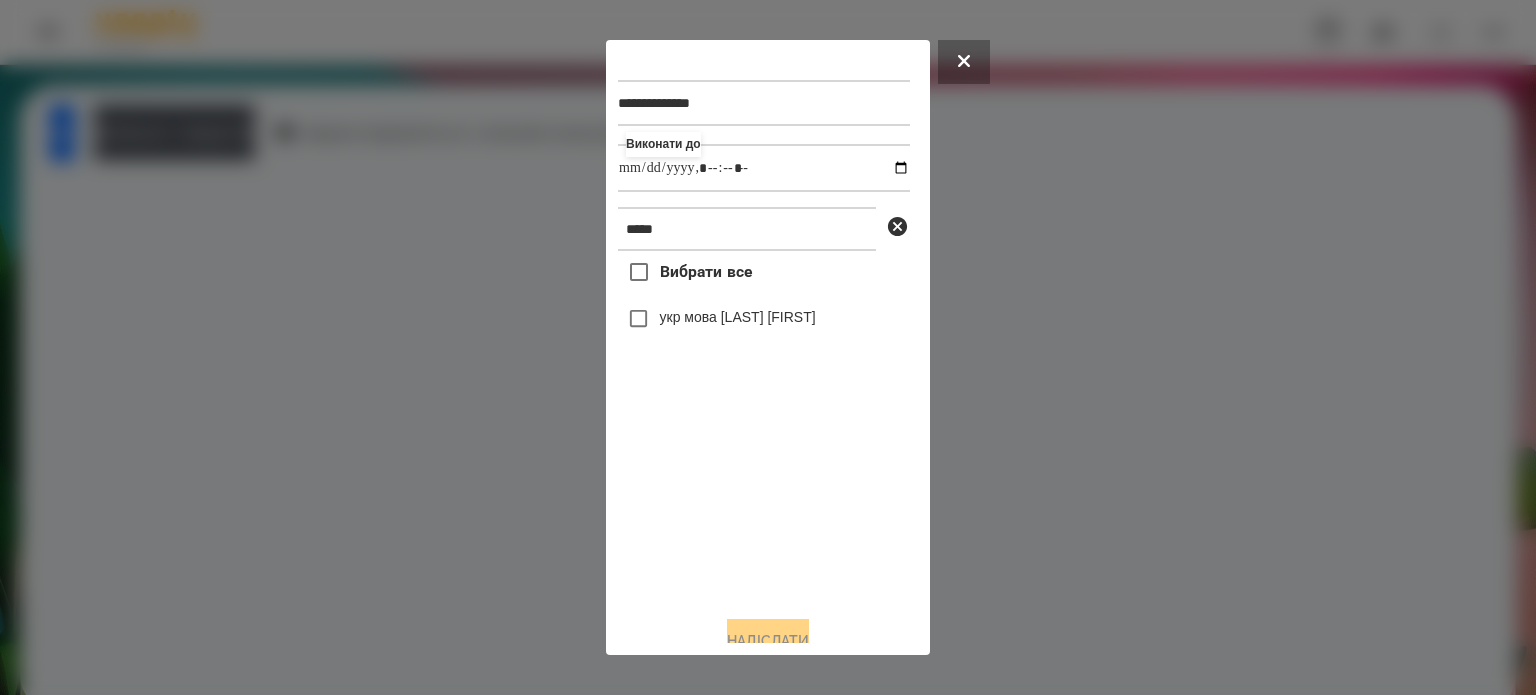 type on "**********" 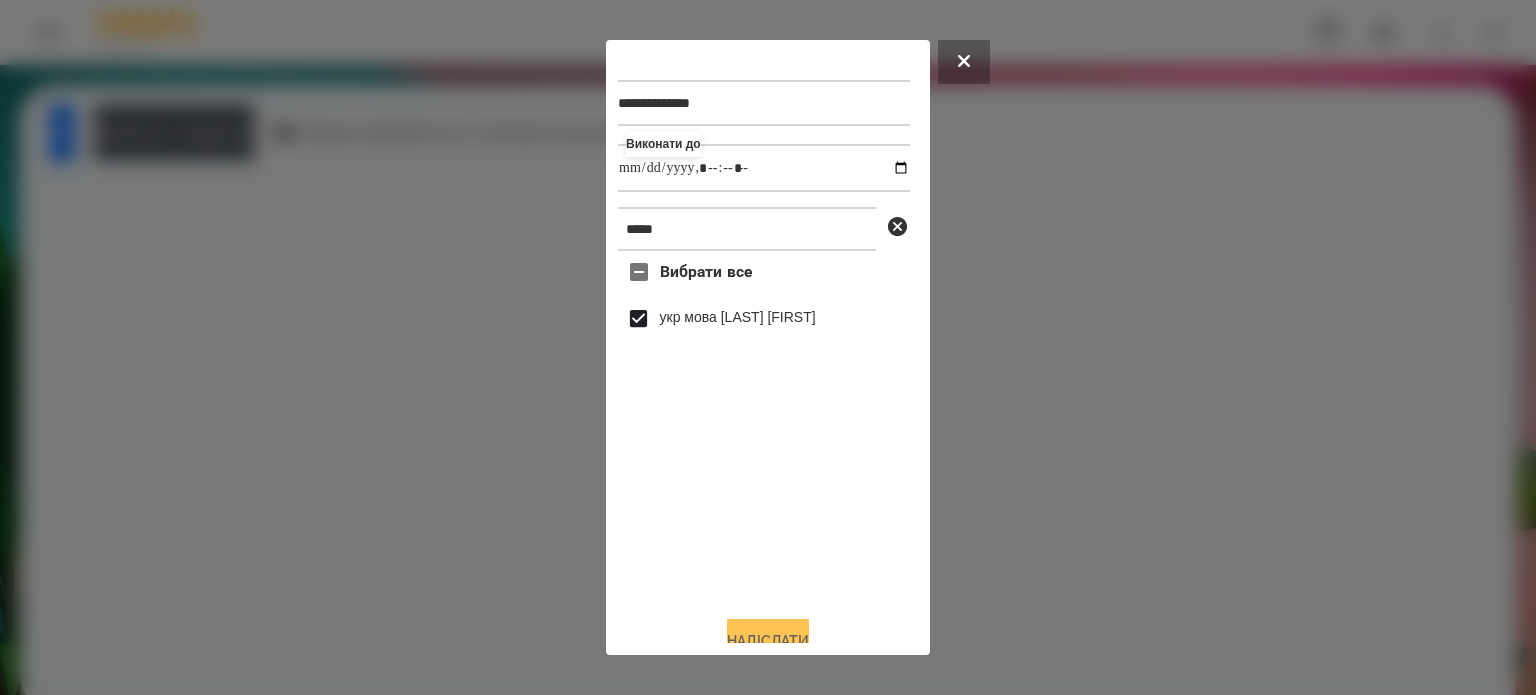 click on "Надіслати" at bounding box center (768, 641) 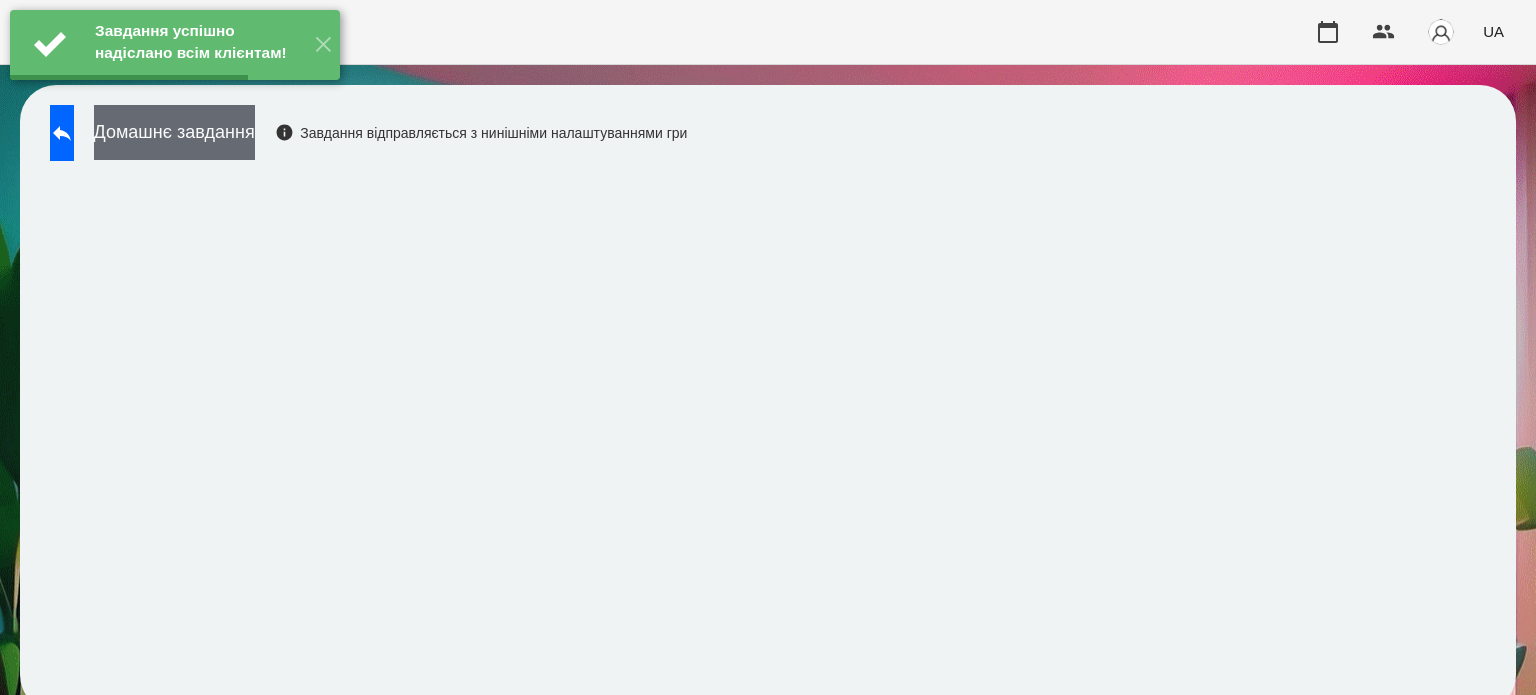 click on "Домашнє завдання" at bounding box center [174, 132] 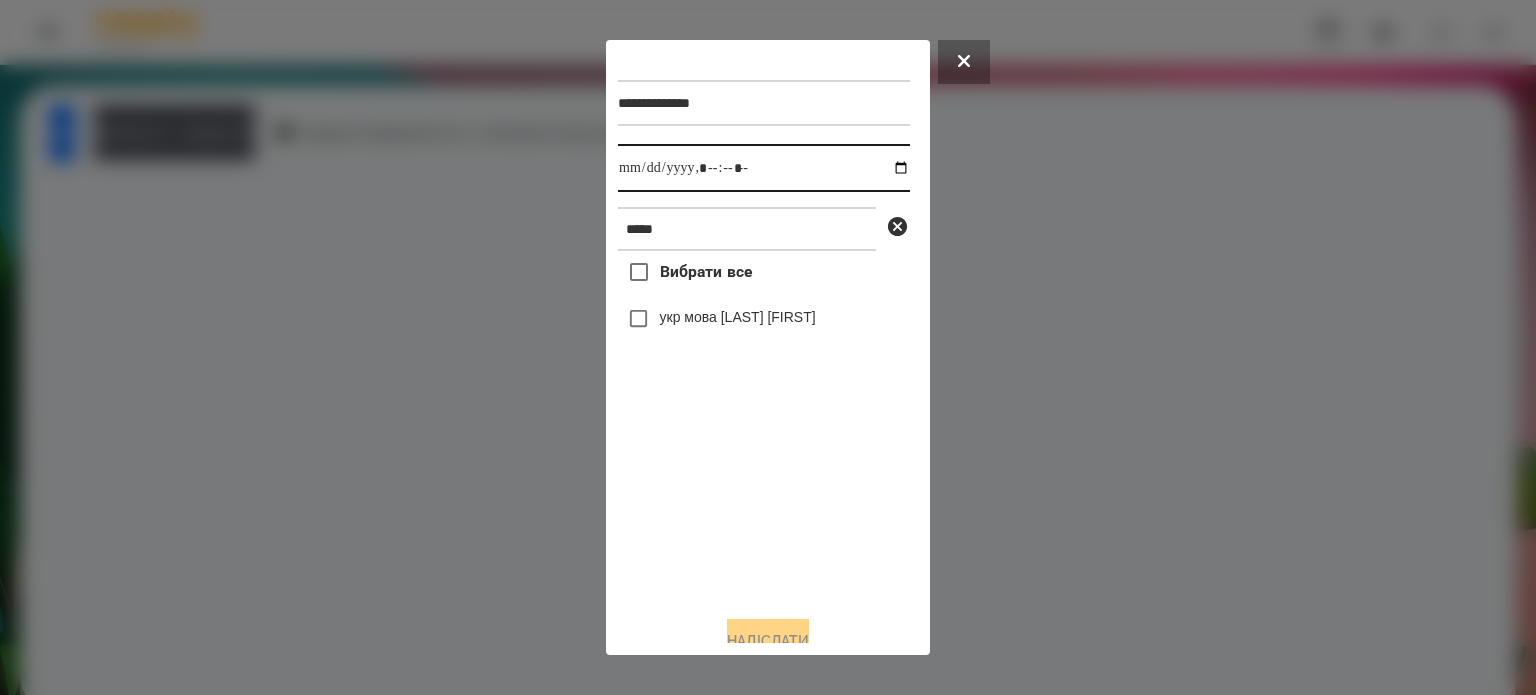 click at bounding box center [764, 168] 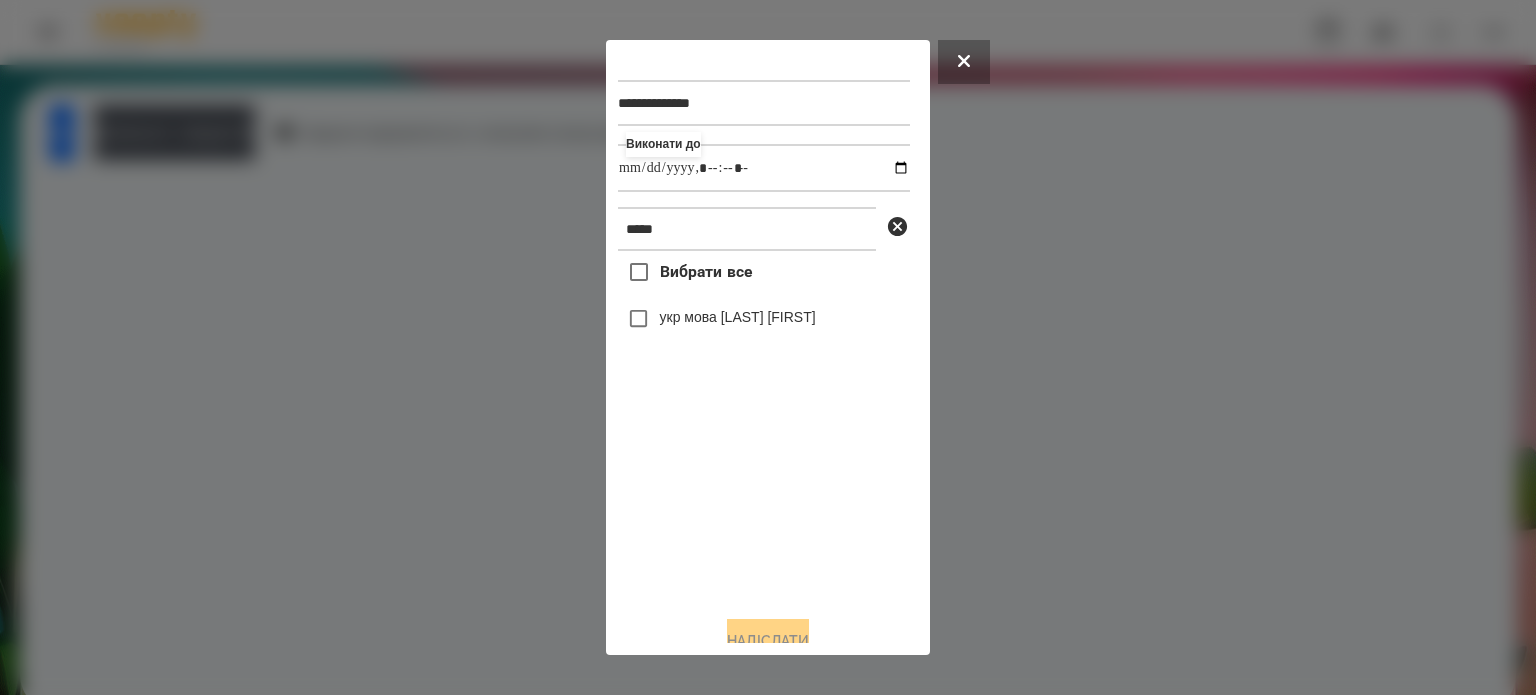 type on "**********" 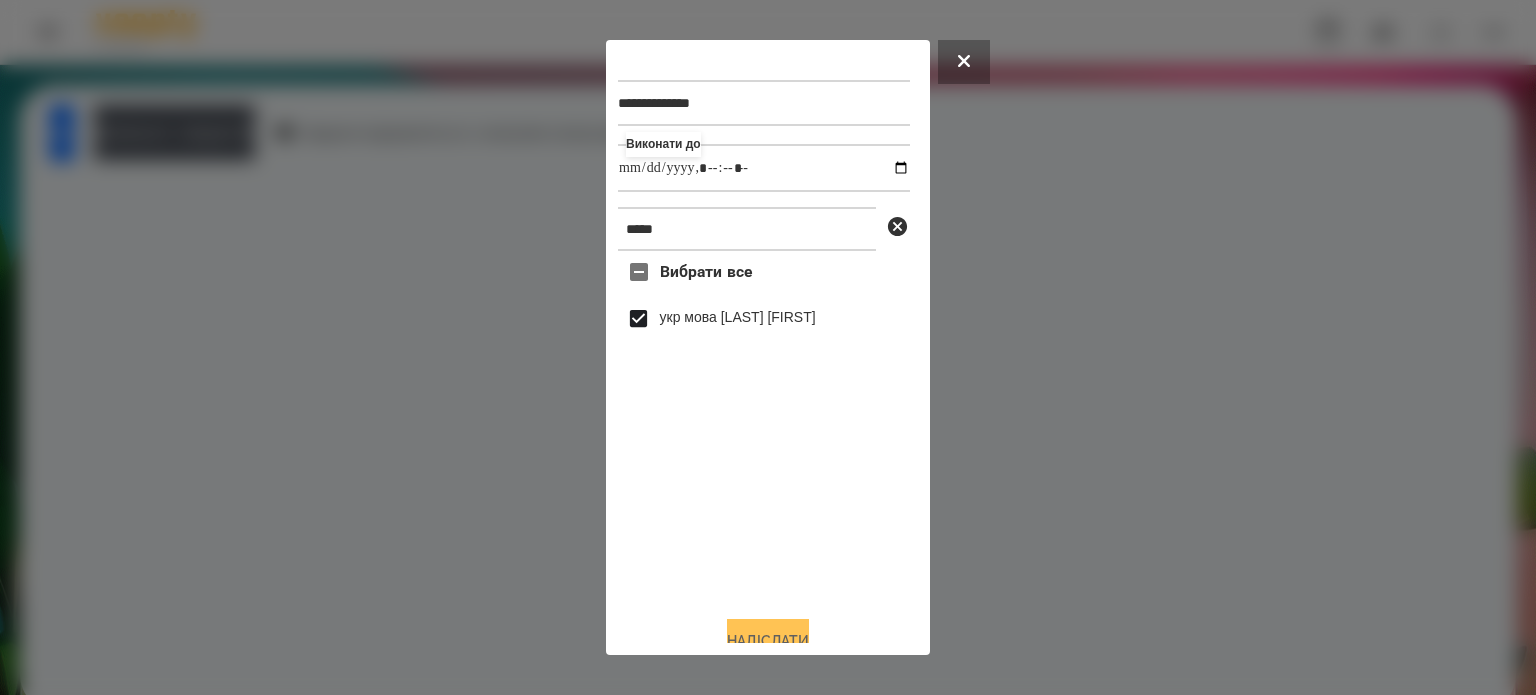 click on "Надіслати" at bounding box center (768, 641) 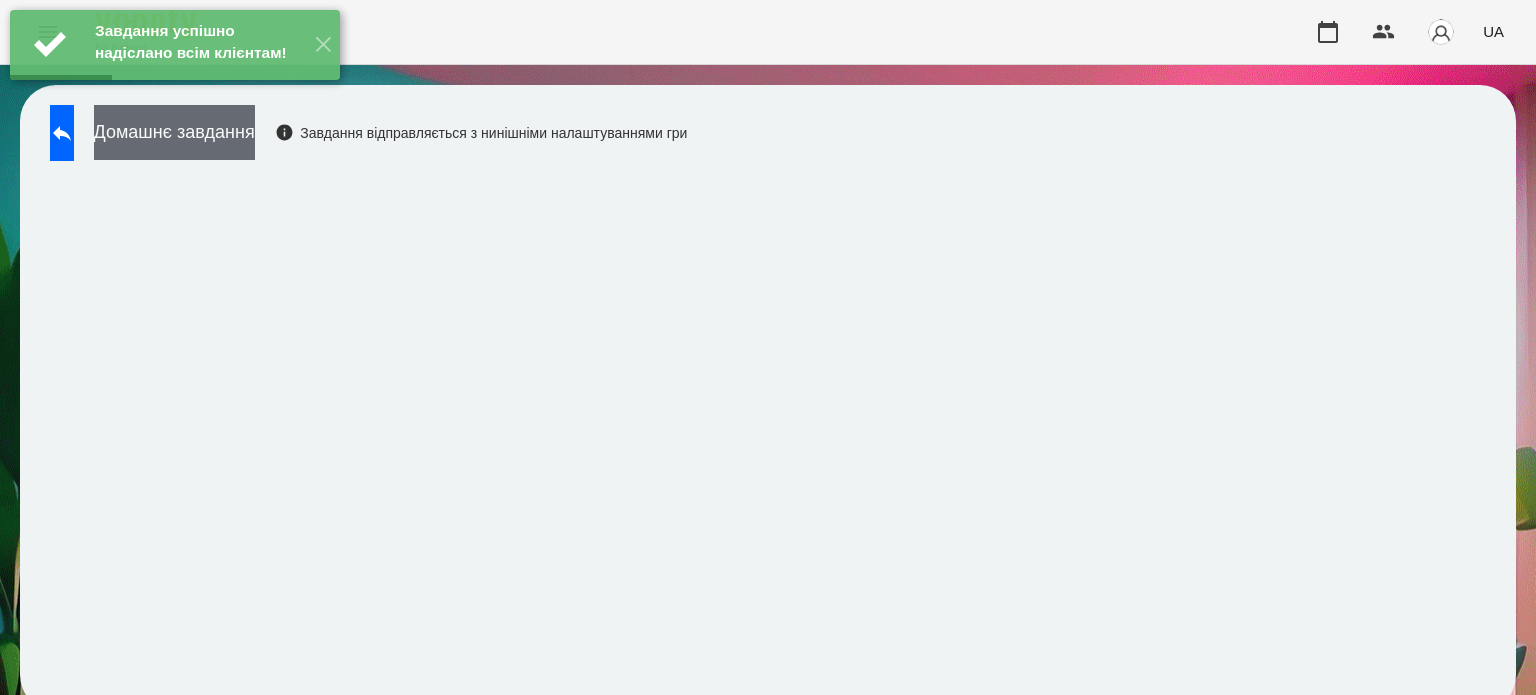click on "Домашнє завдання" at bounding box center (174, 132) 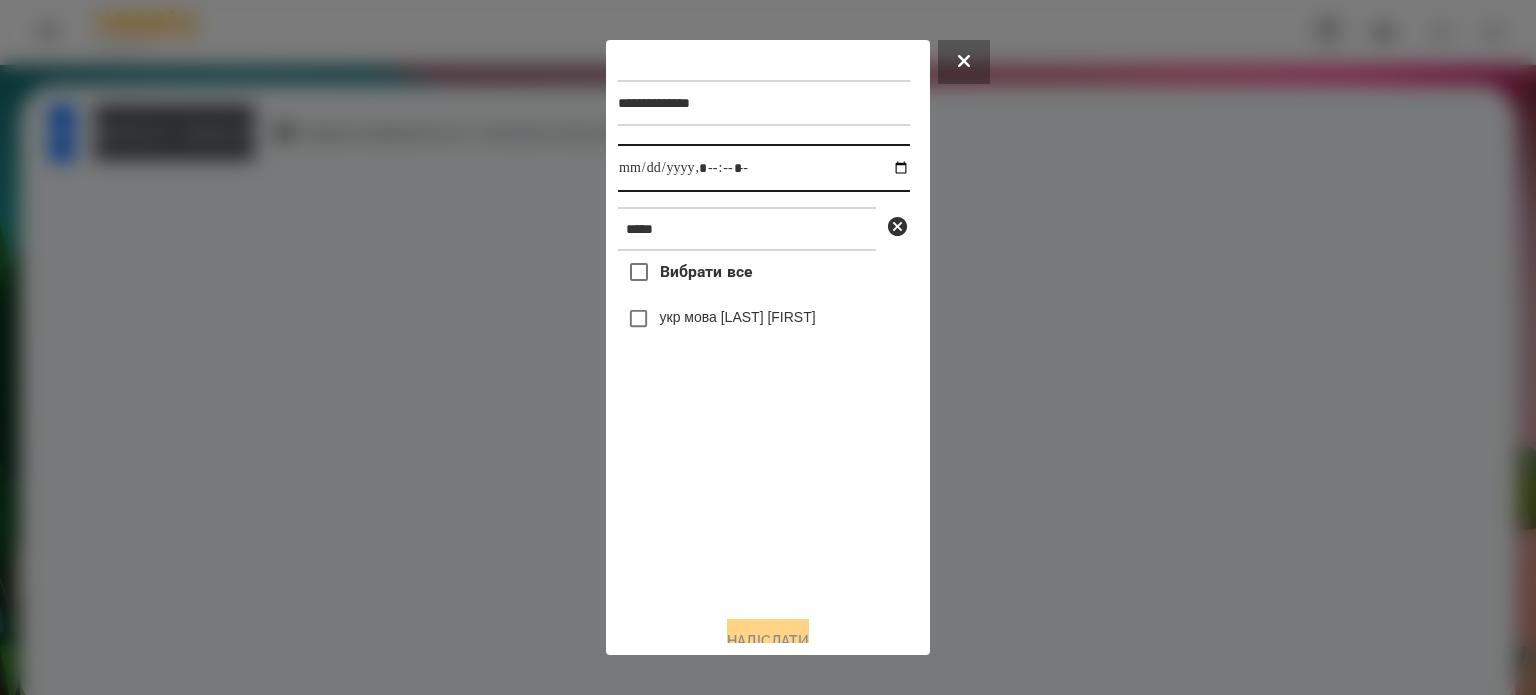click at bounding box center [764, 168] 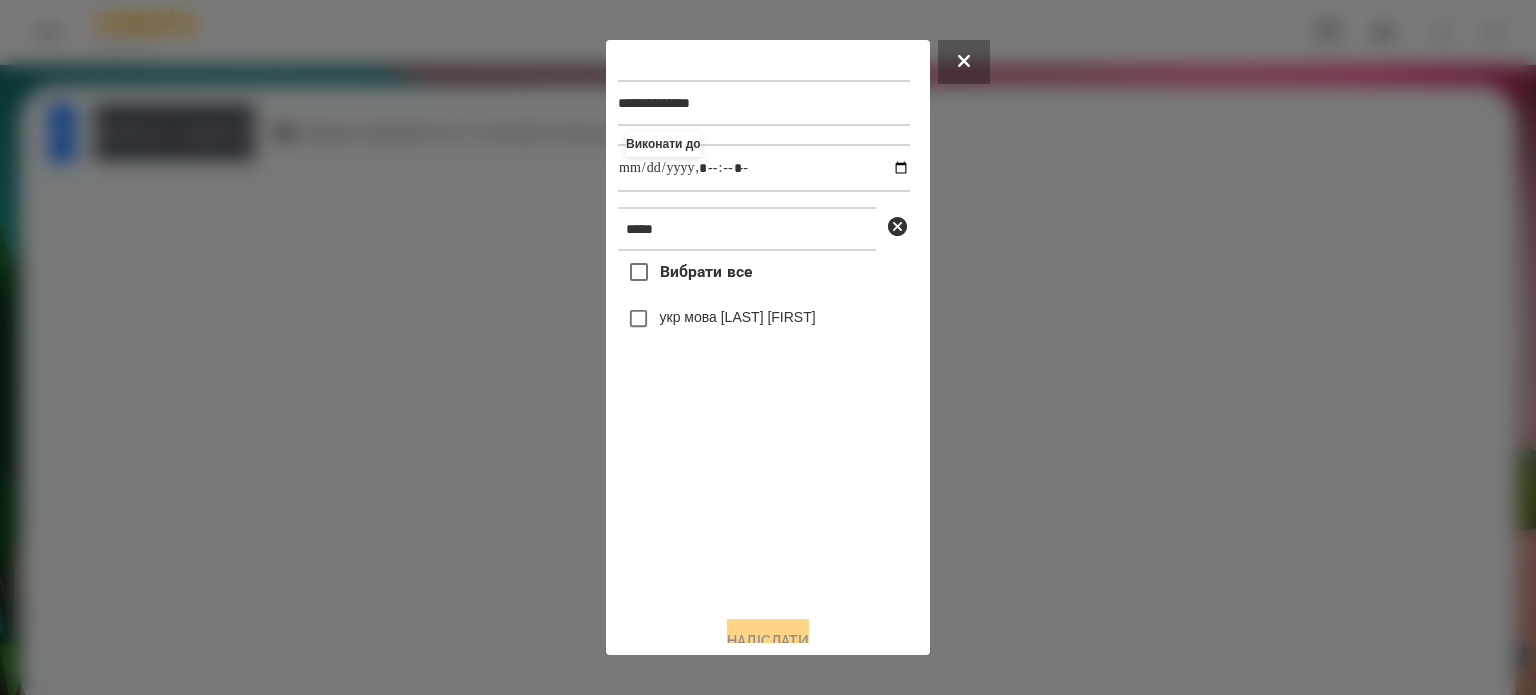 type on "**********" 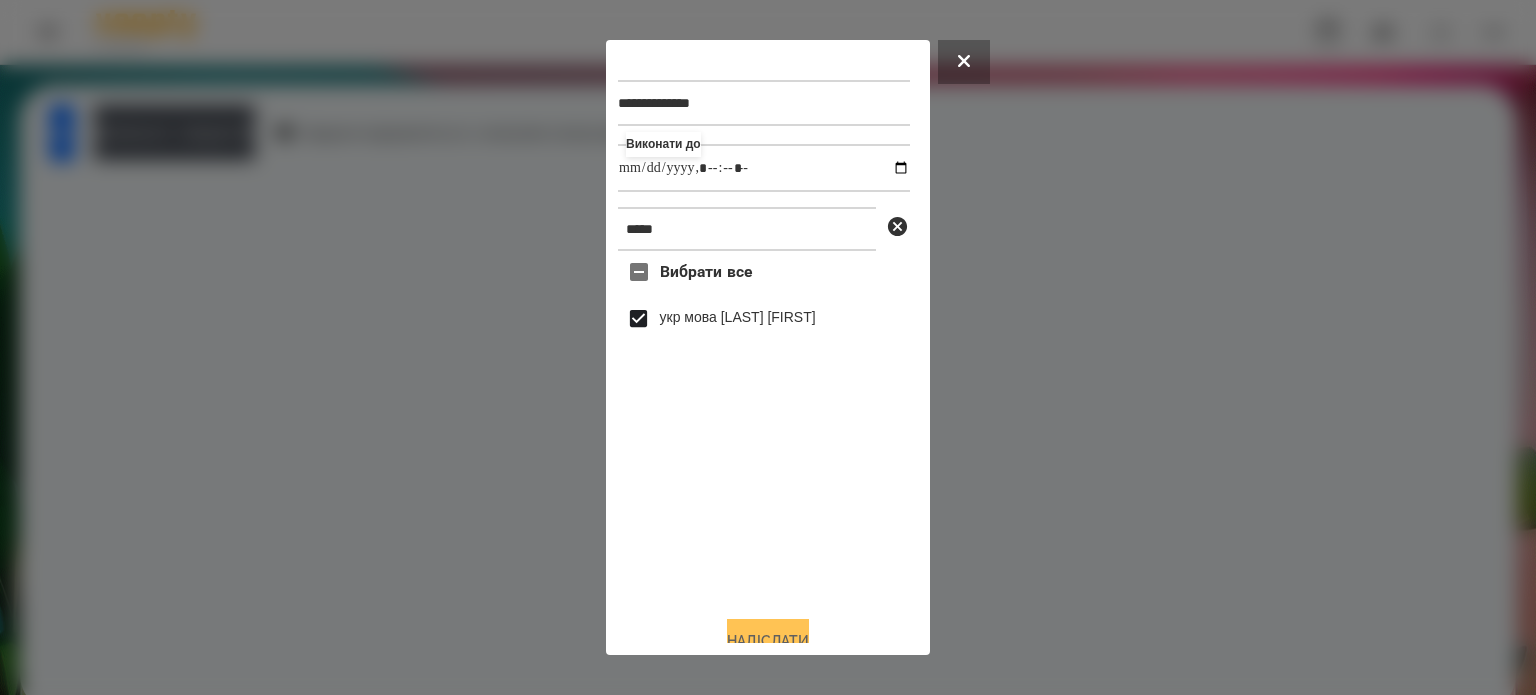 click on "Надіслати" at bounding box center (768, 641) 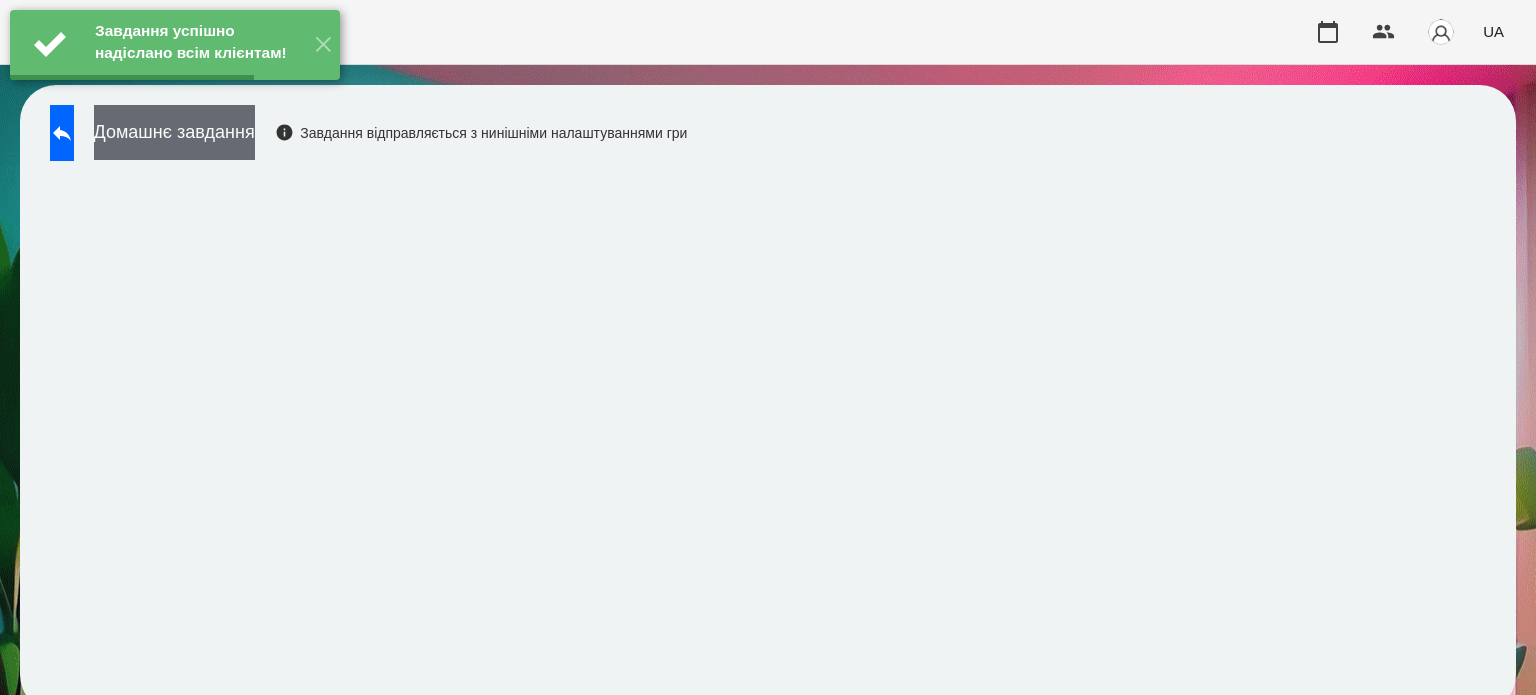 click on "Домашнє завдання" at bounding box center (174, 132) 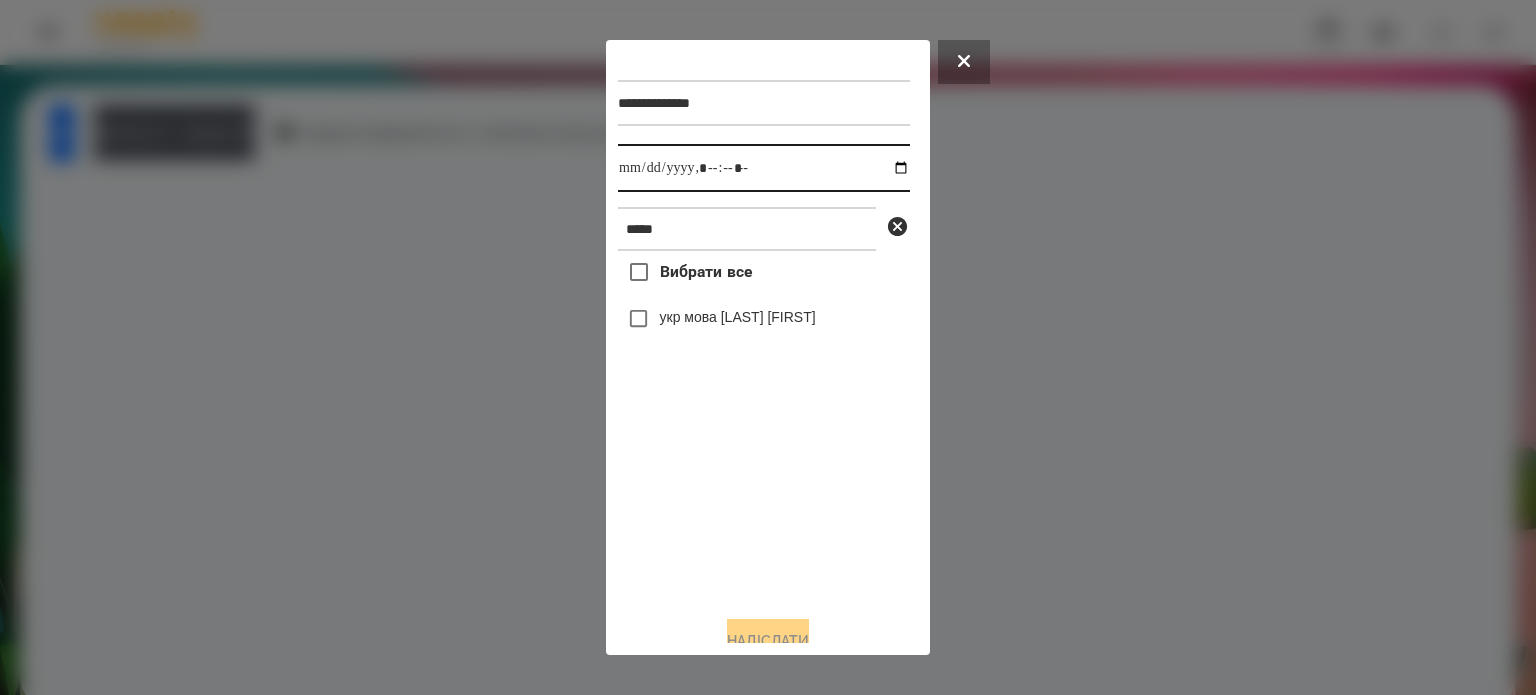 click at bounding box center [764, 168] 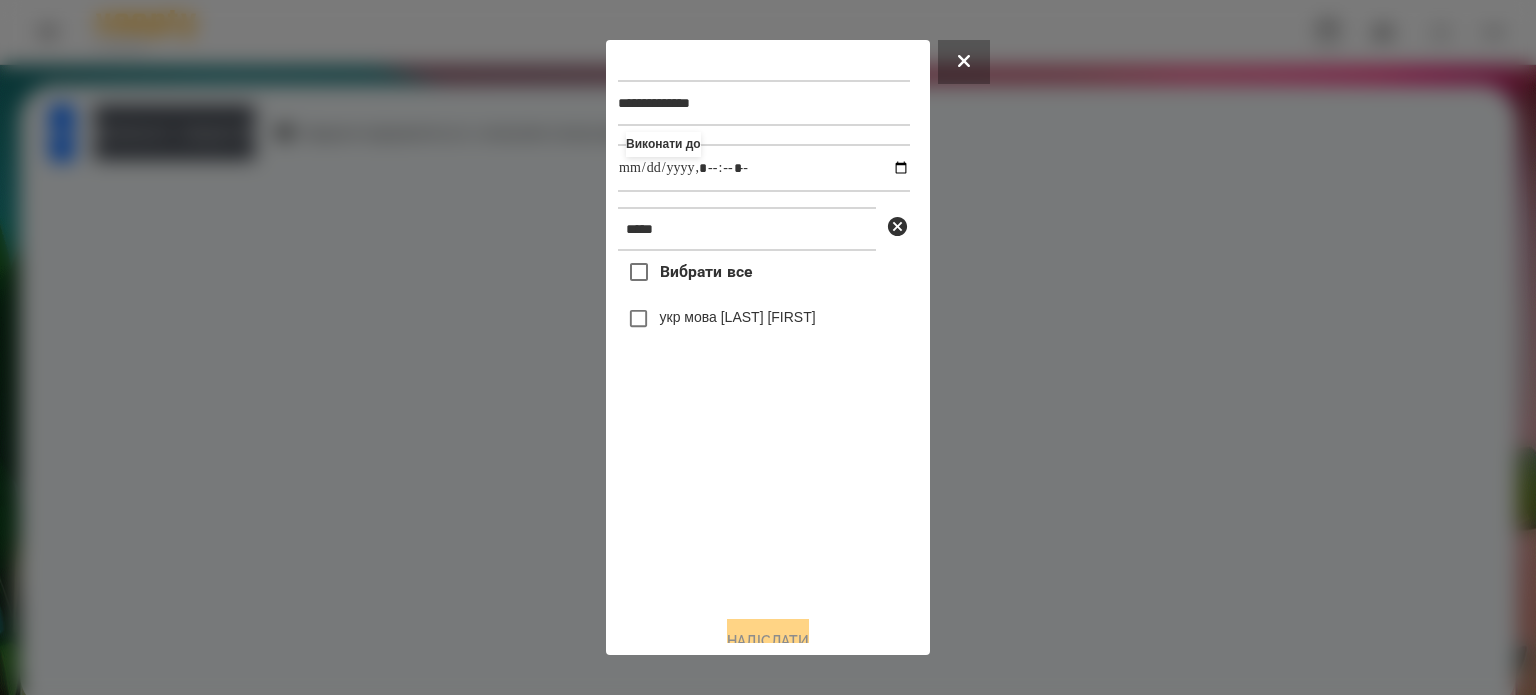 type on "**********" 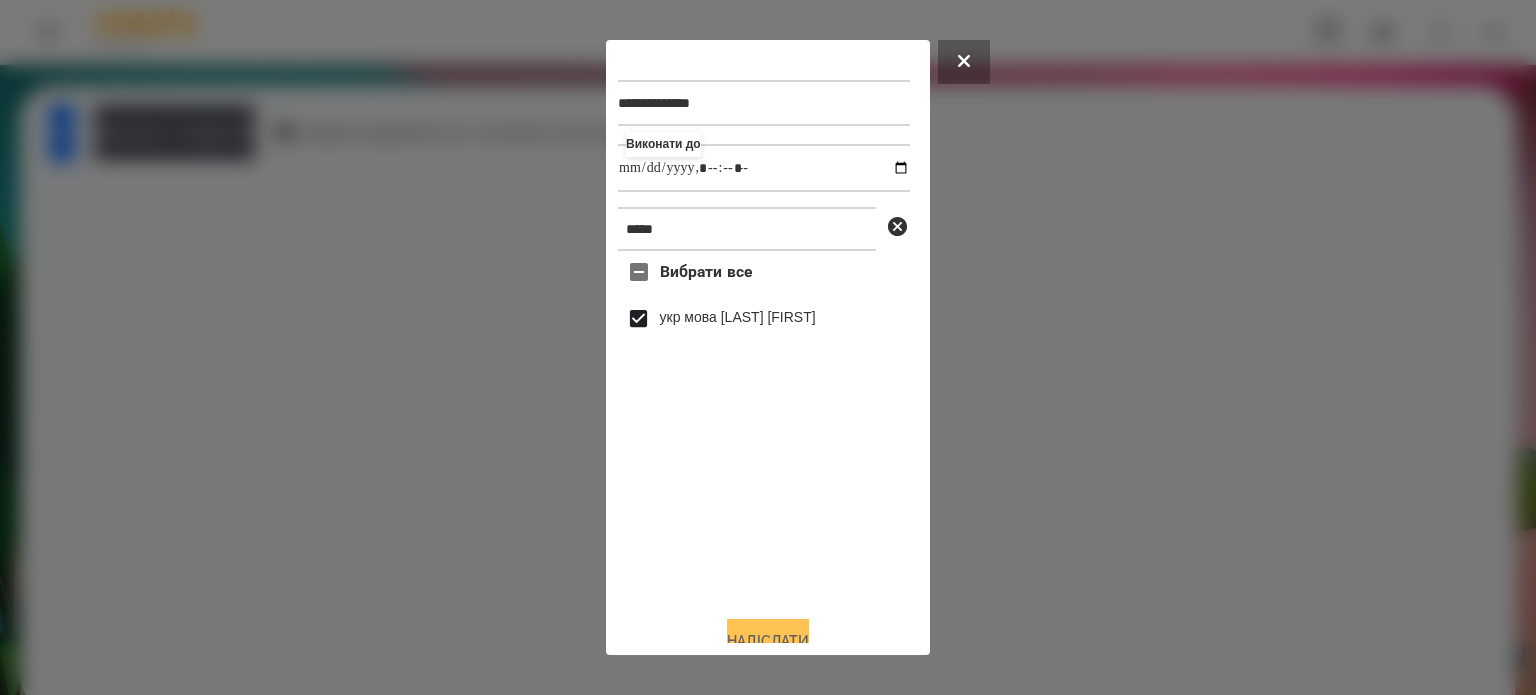 click on "Надіслати" at bounding box center [768, 641] 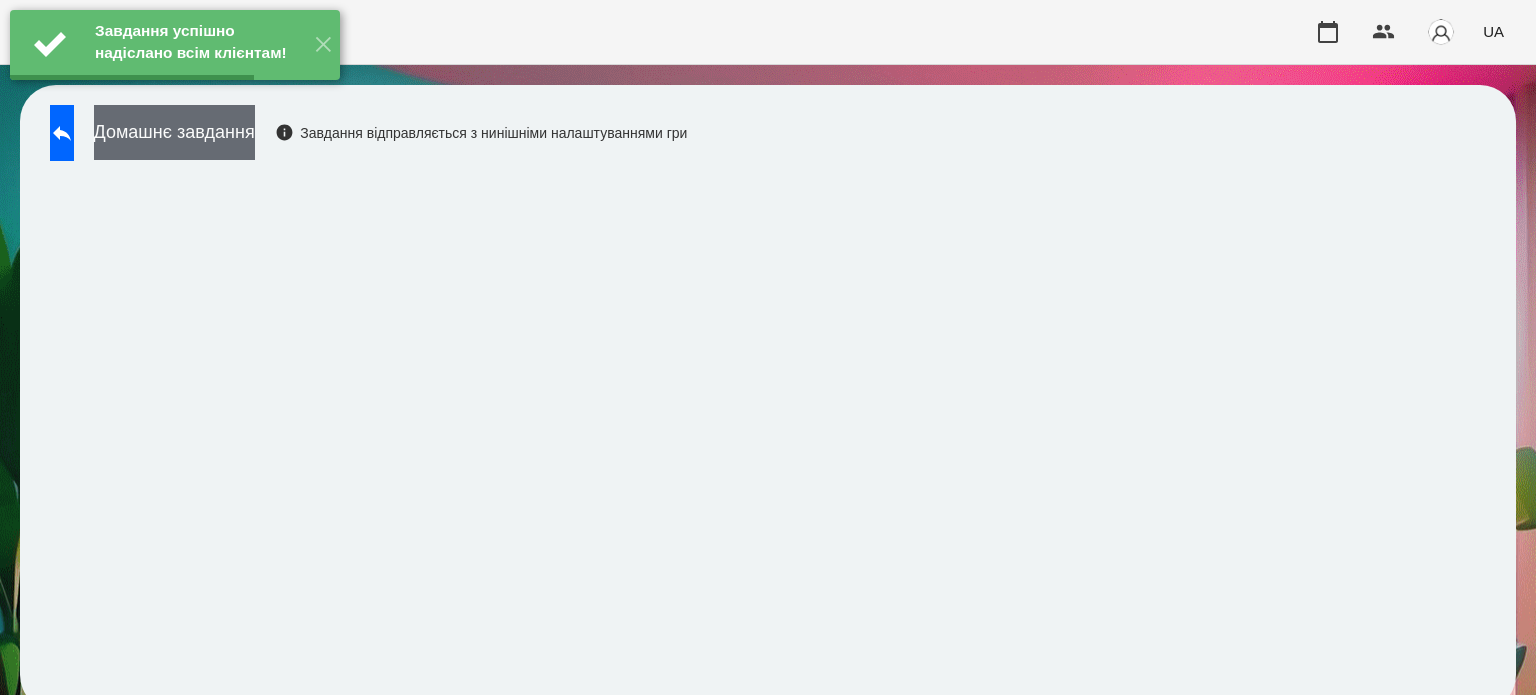 click on "Домашнє завдання" at bounding box center [174, 132] 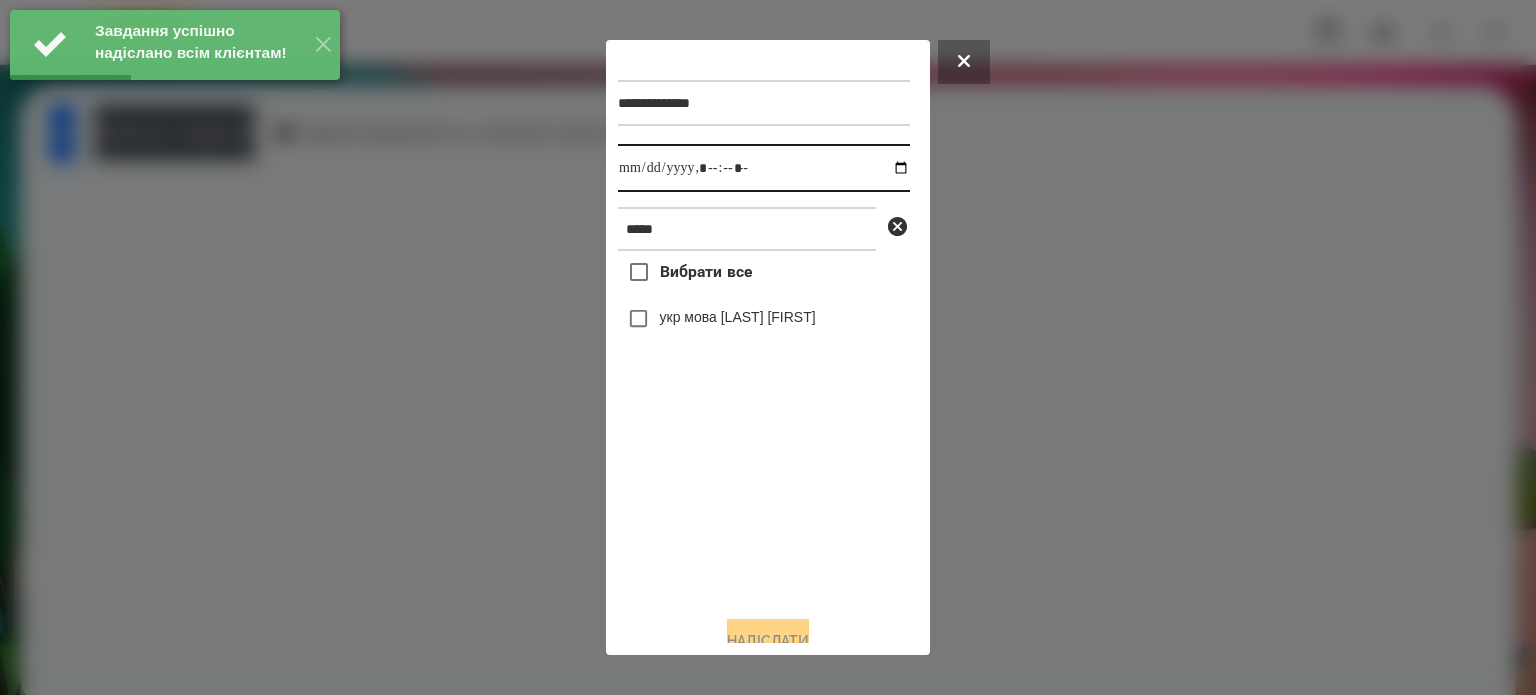 click at bounding box center [764, 168] 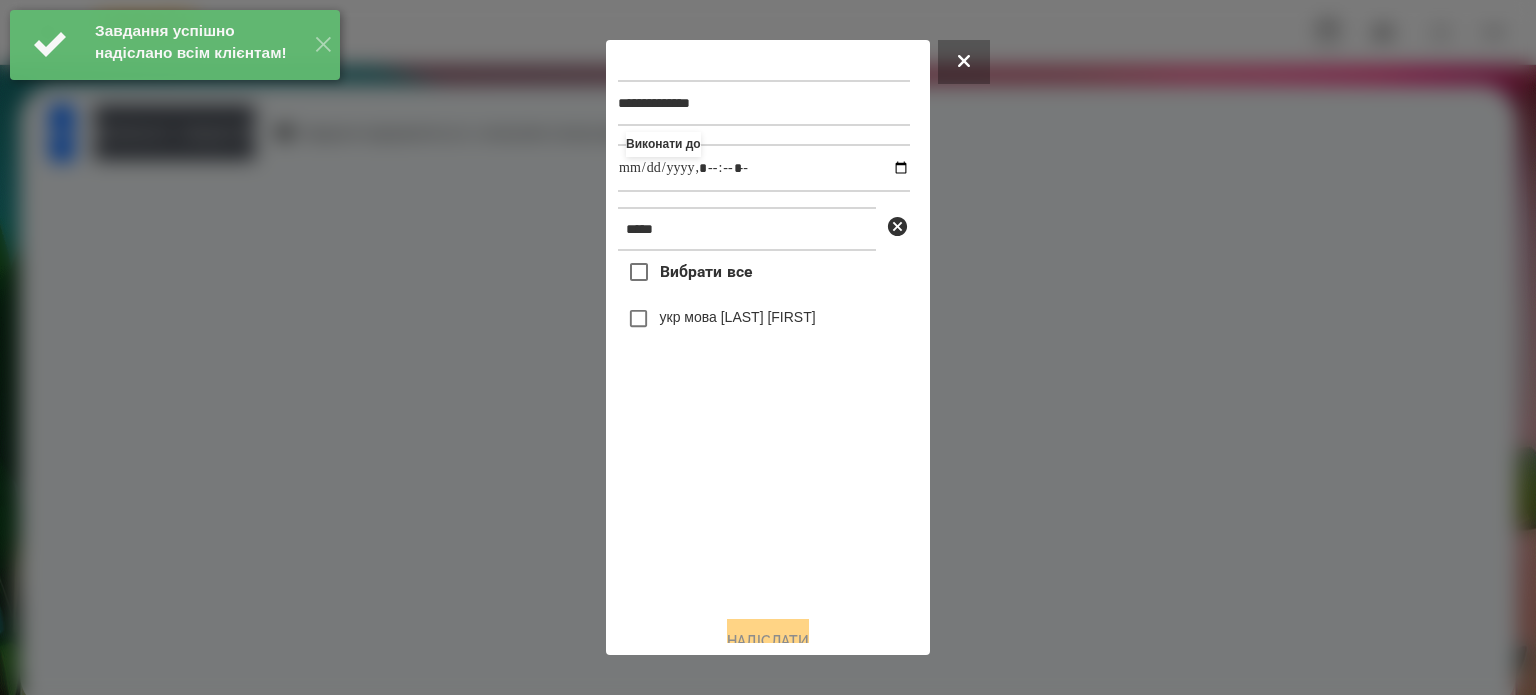 type on "**********" 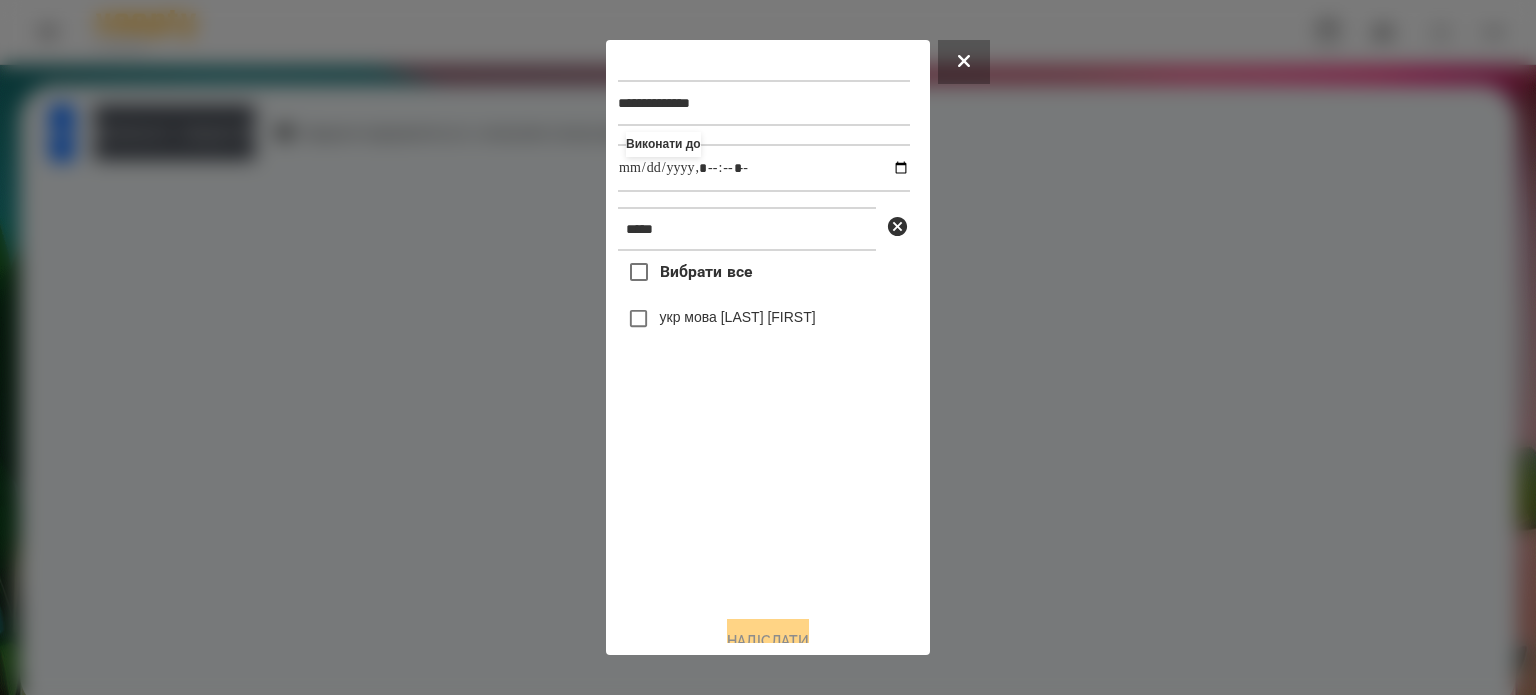 click on "Вибрати все укр мова [LAST] [FIRST]" at bounding box center [764, 425] 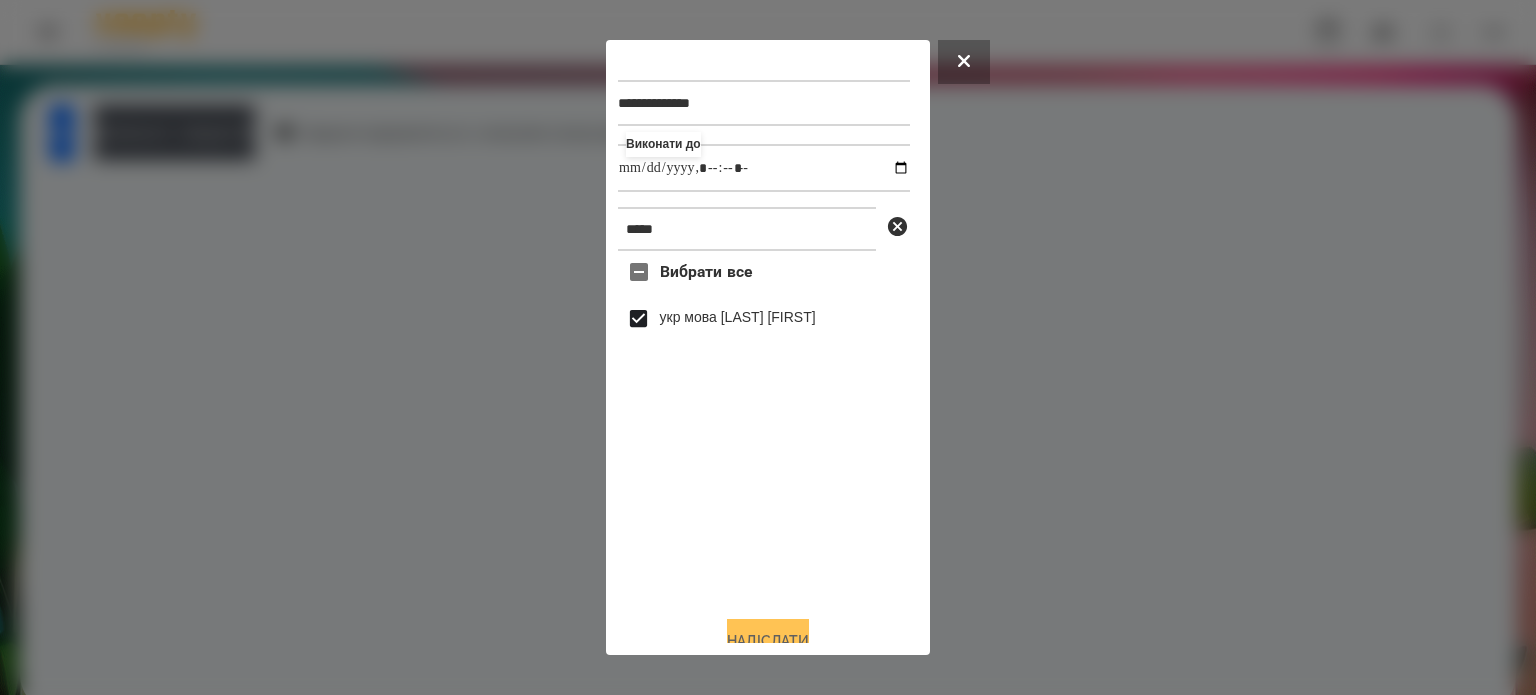 click on "Надіслати" at bounding box center [768, 641] 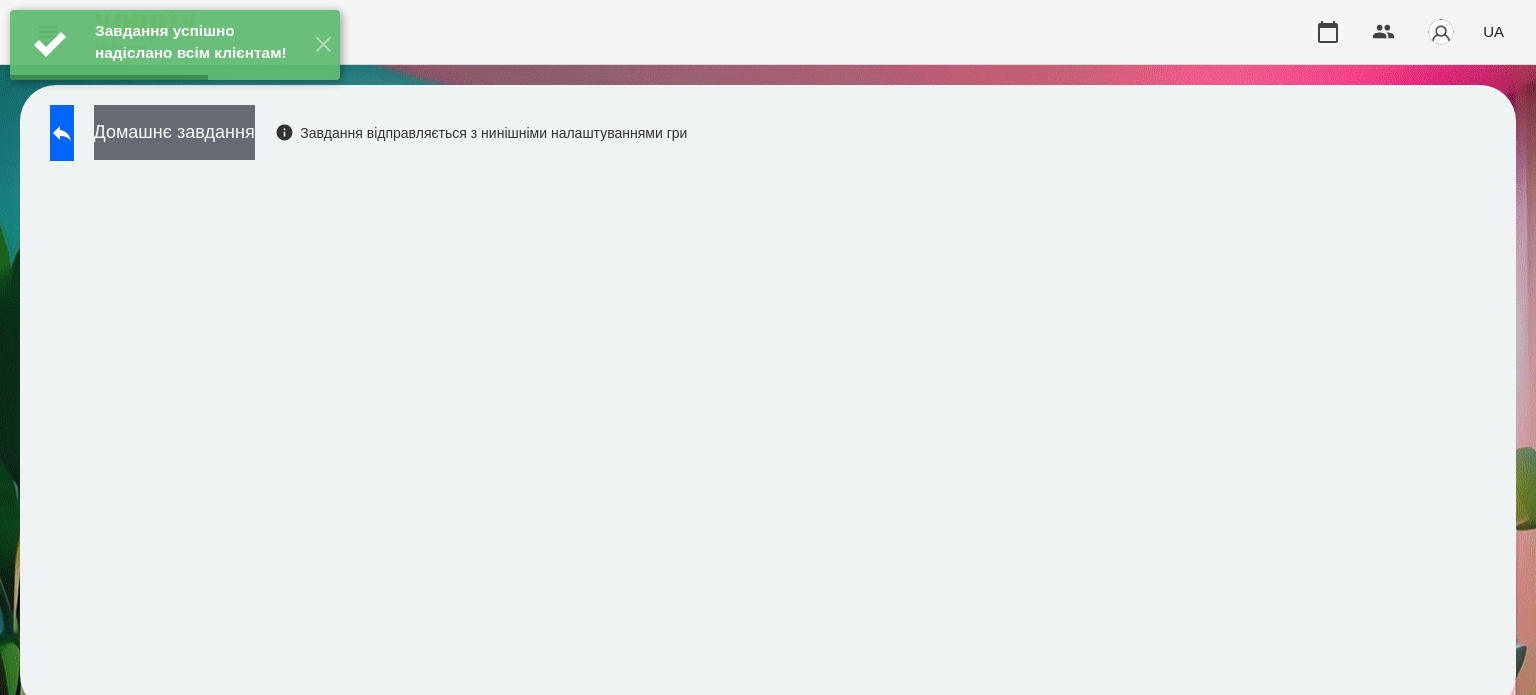 click on "Домашнє завдання" at bounding box center [174, 132] 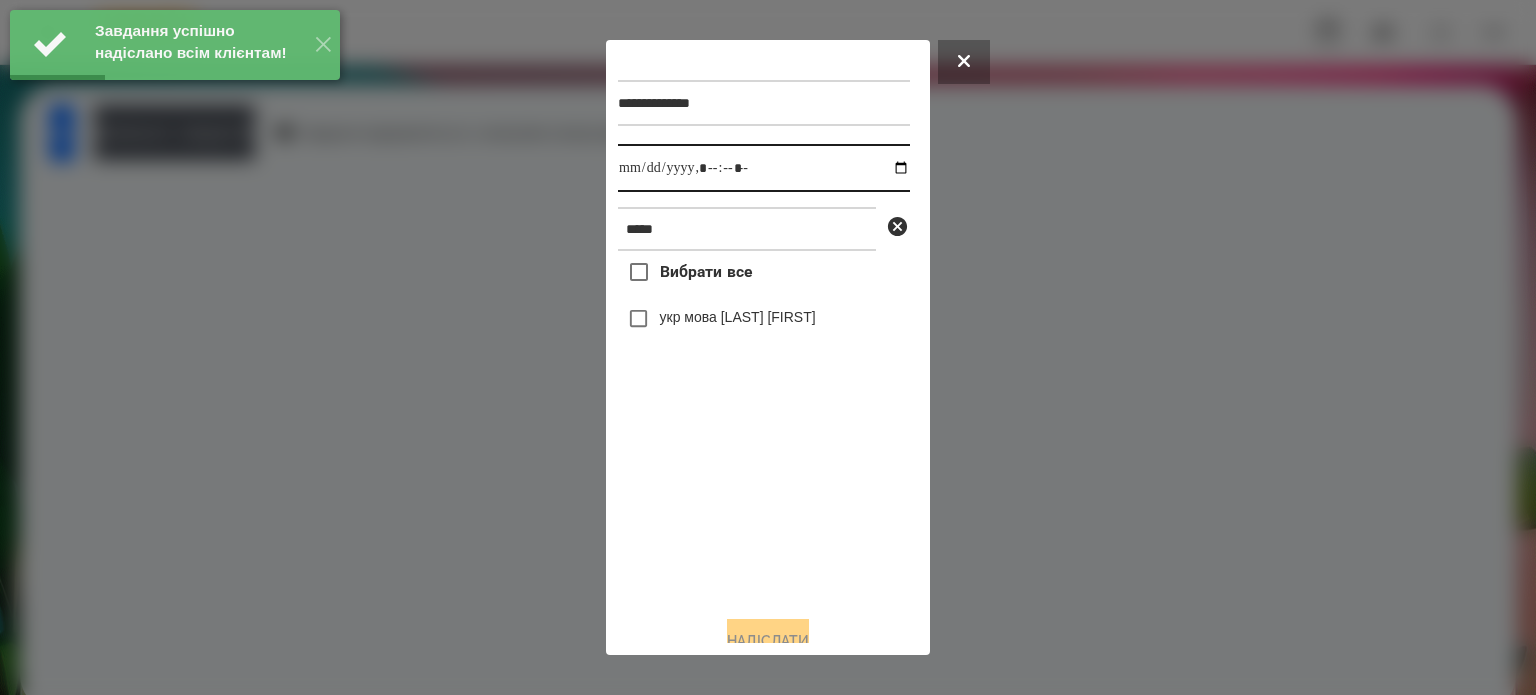 drag, startPoint x: 880, startPoint y: 166, endPoint x: 888, endPoint y: 180, distance: 16.124516 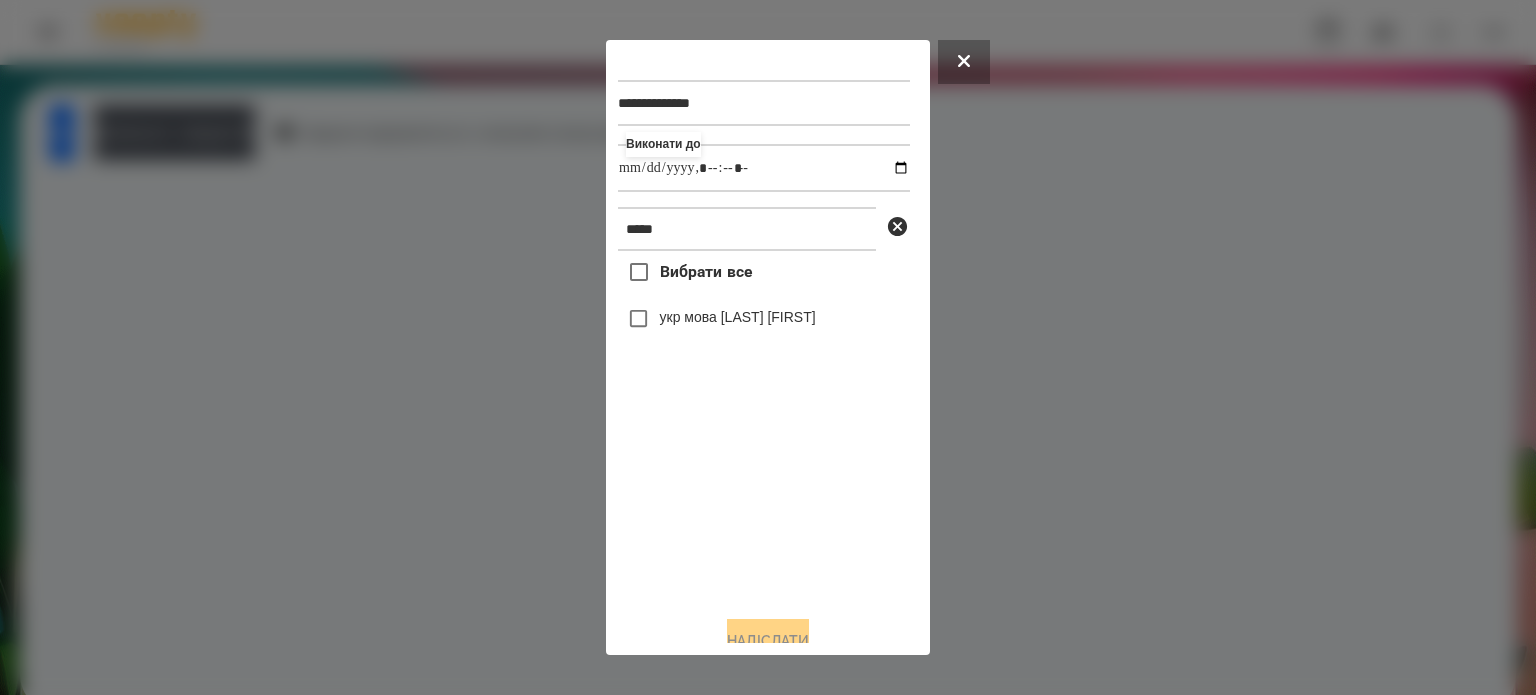 type on "**********" 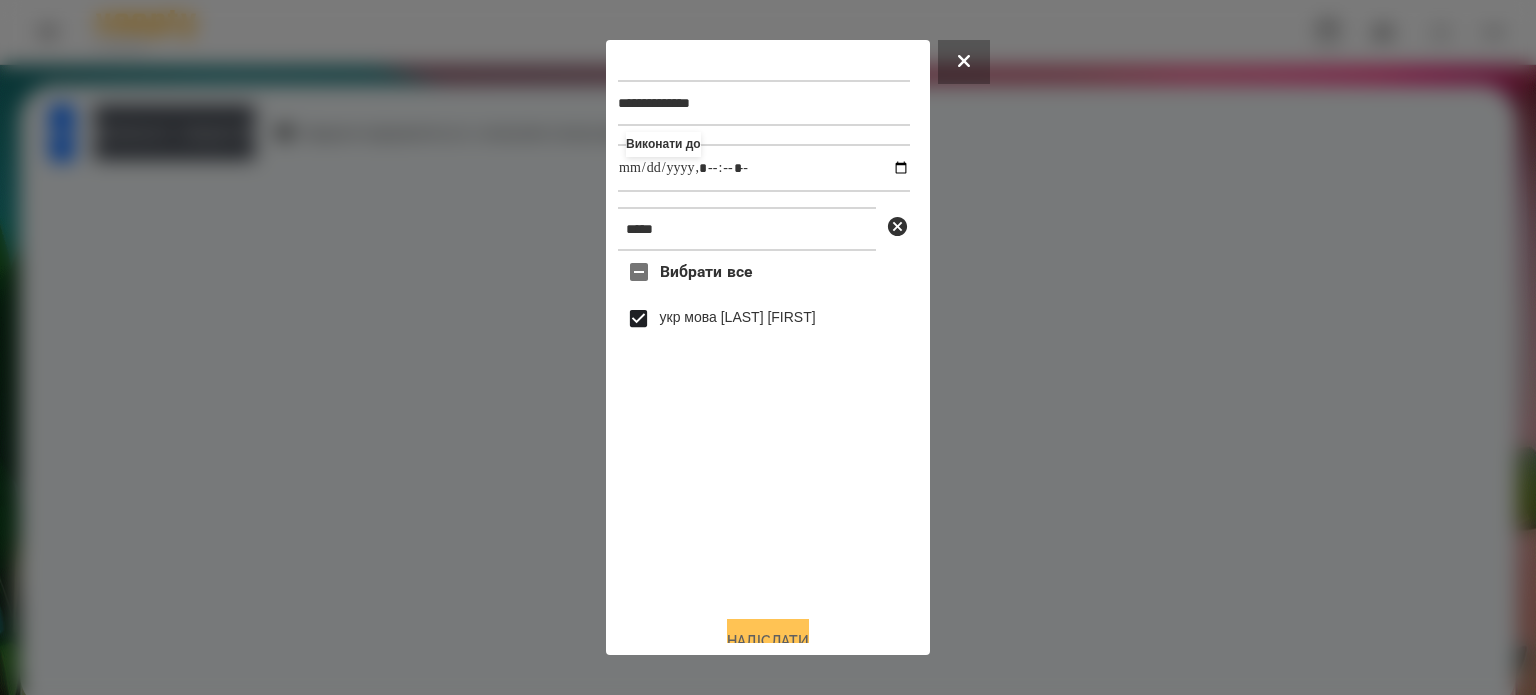 click on "Надіслати" at bounding box center [768, 641] 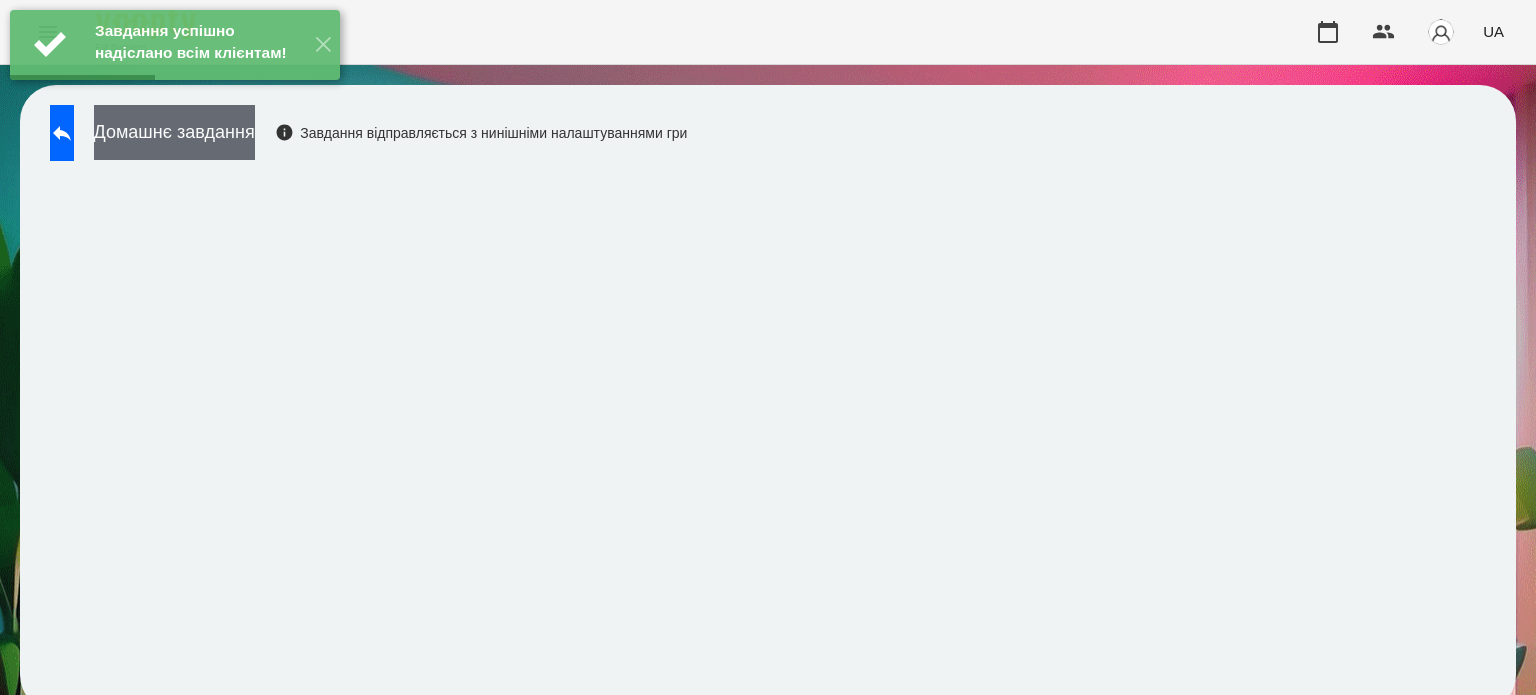 click on "Домашнє завдання" at bounding box center (174, 132) 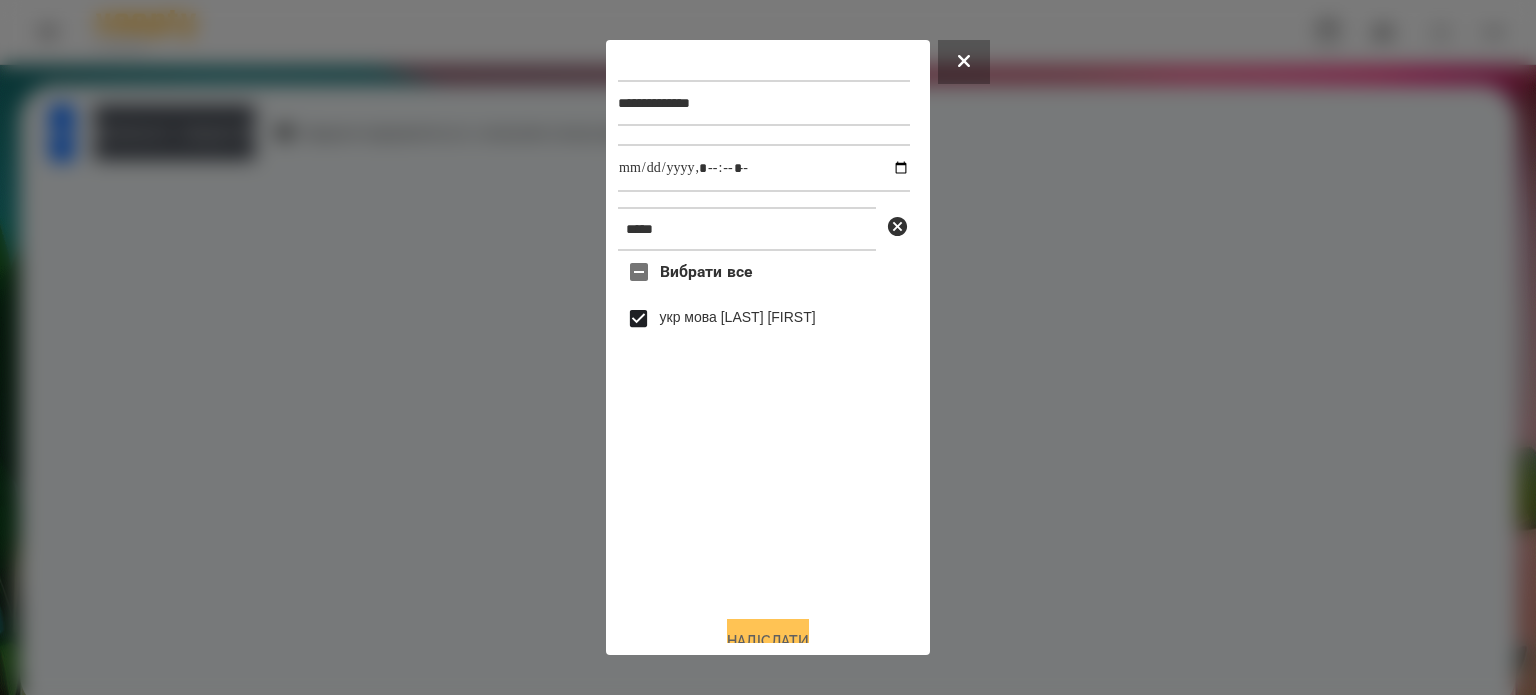 click on "Надіслати" at bounding box center (768, 641) 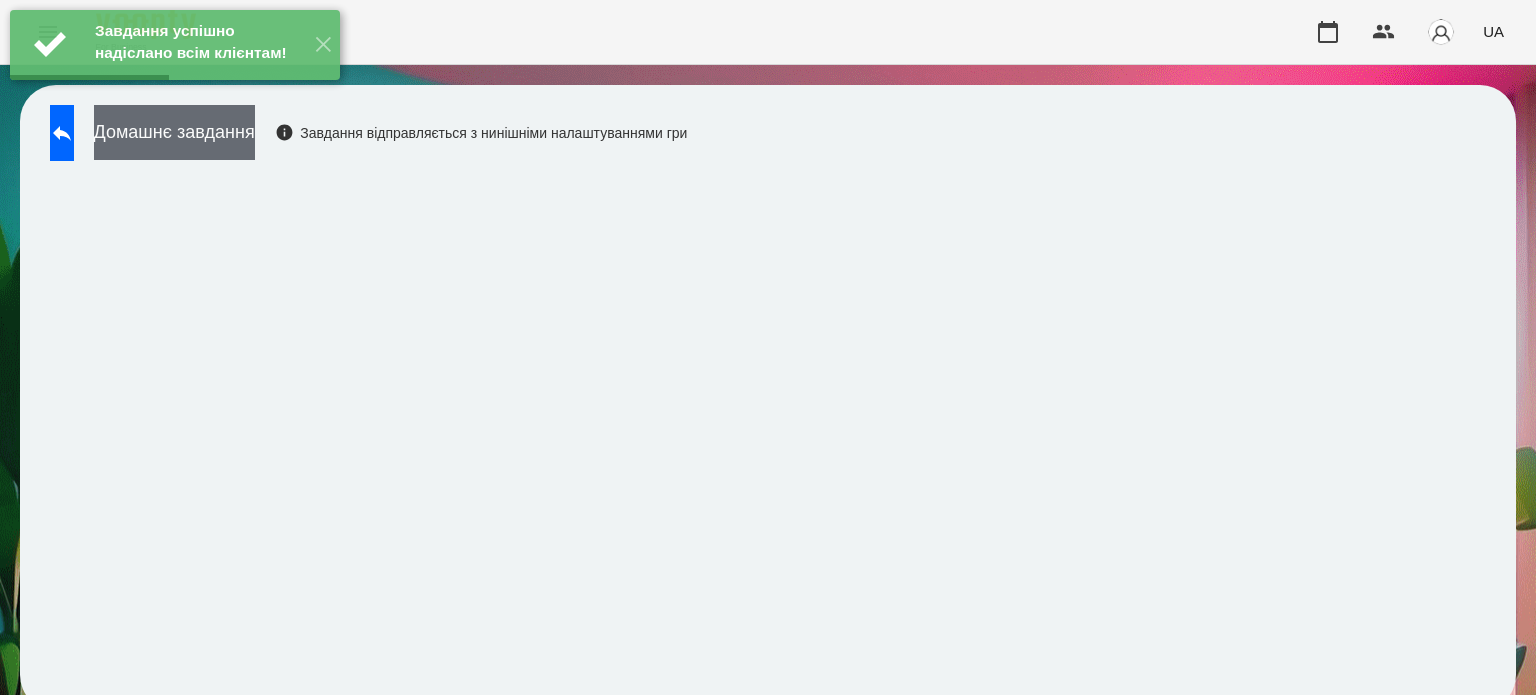 click on "Домашнє завдання" at bounding box center (174, 132) 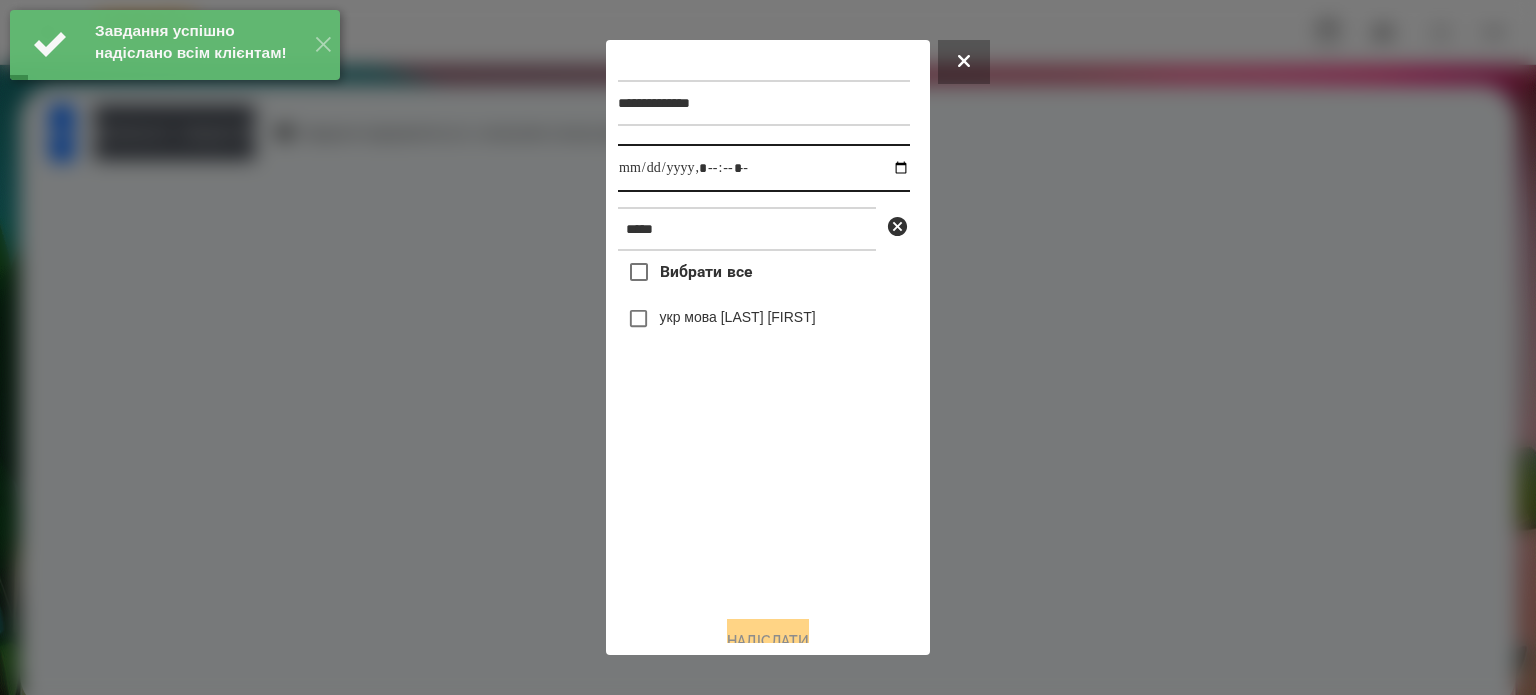 click at bounding box center [764, 168] 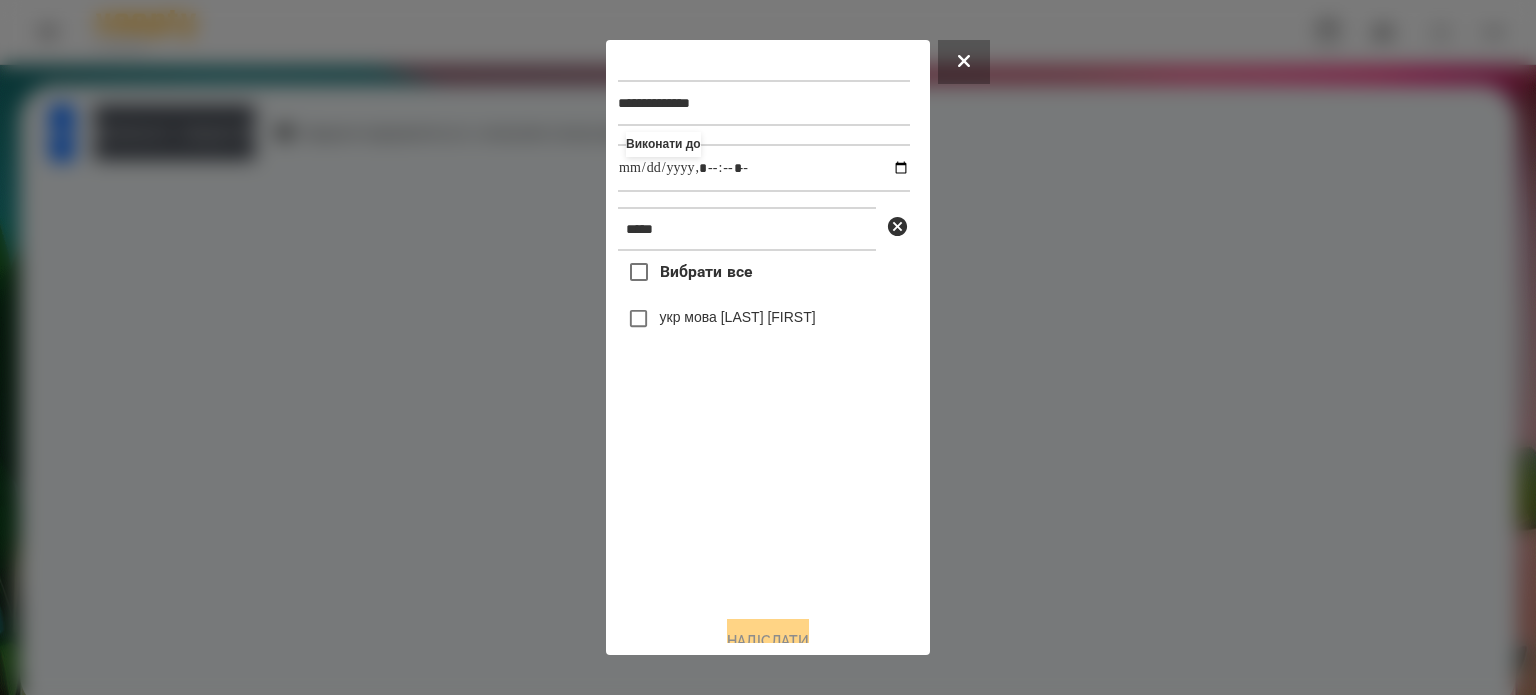 type on "**********" 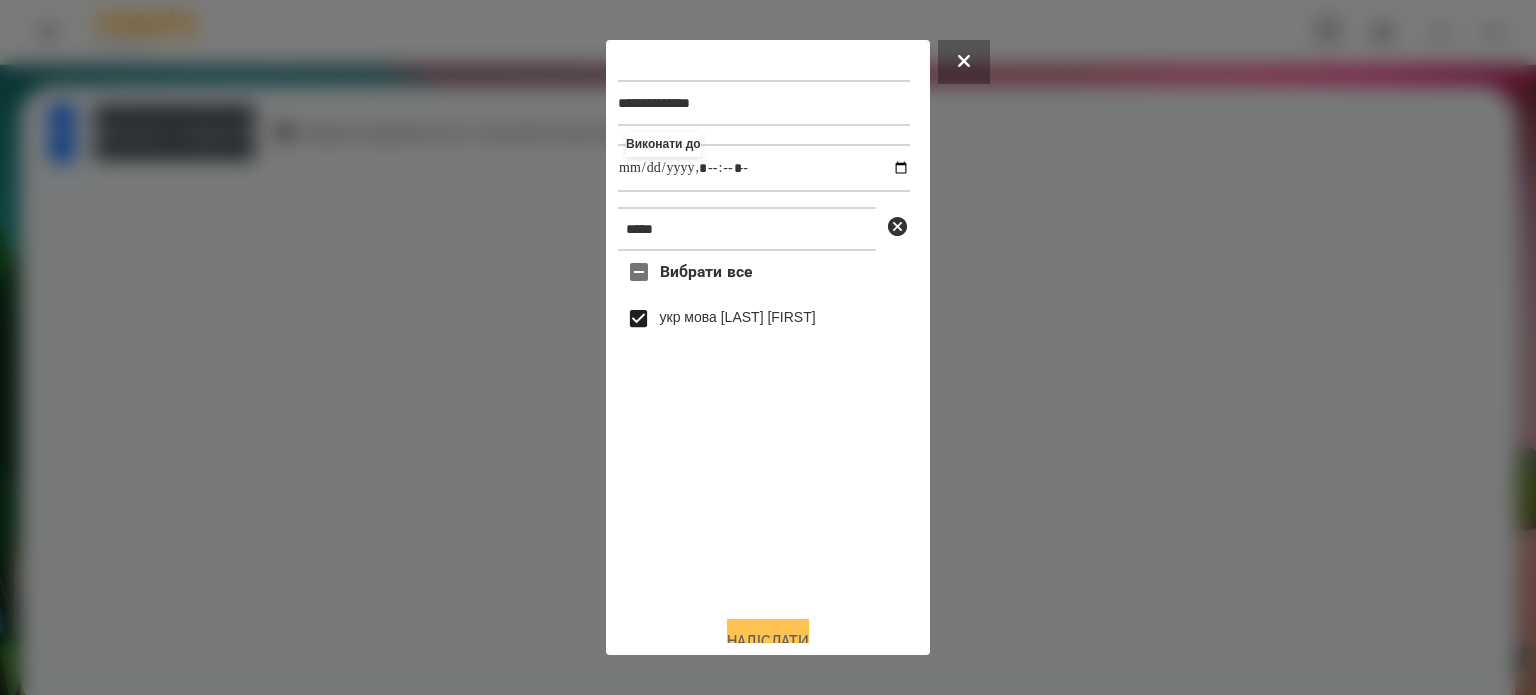 click on "Надіслати" at bounding box center (768, 641) 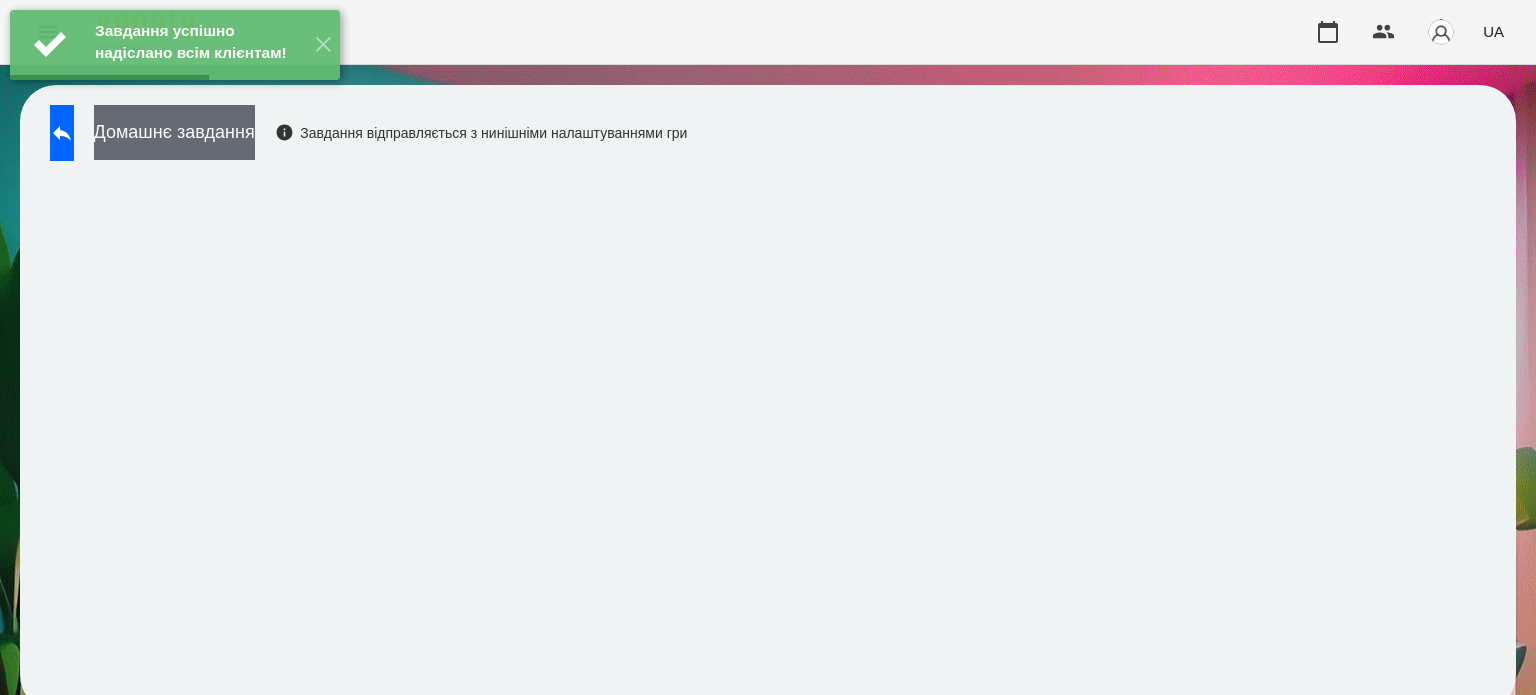 click on "Домашнє завдання" at bounding box center (174, 132) 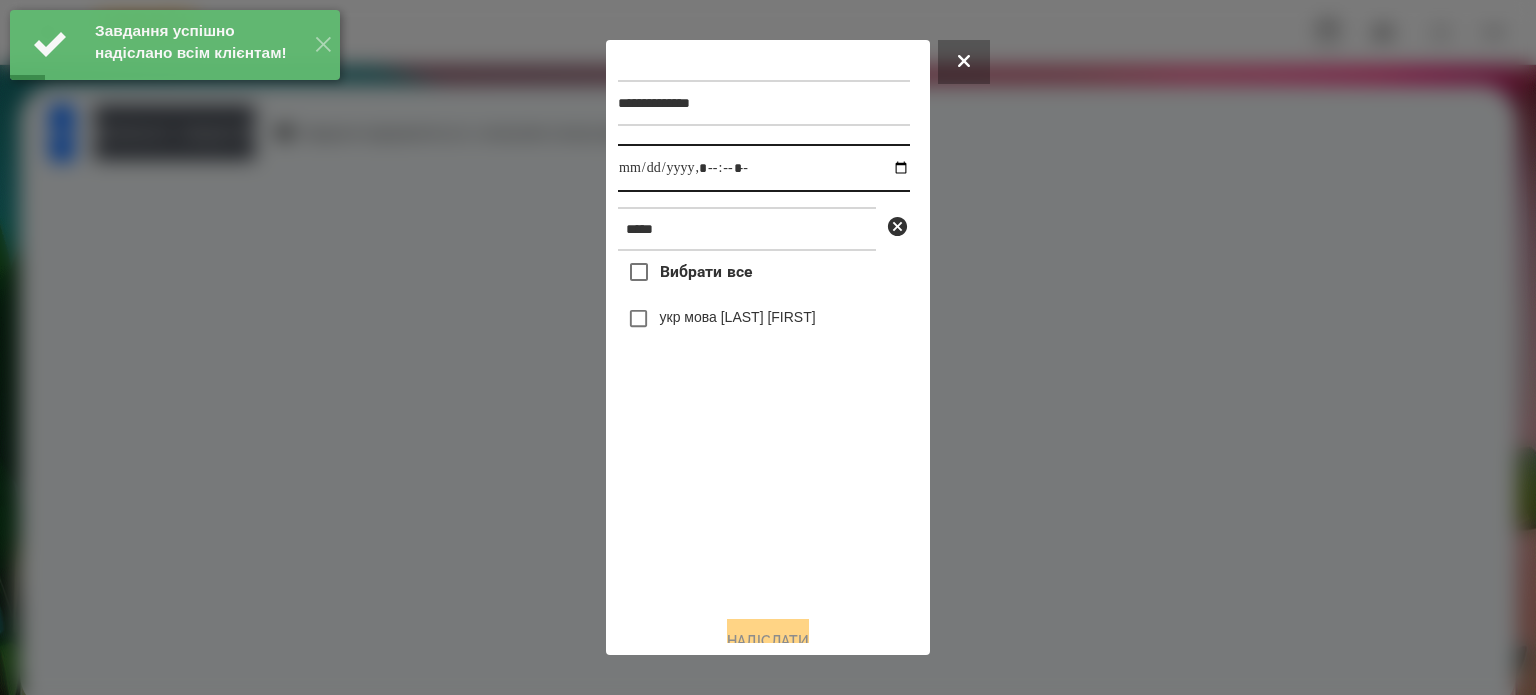 click at bounding box center [764, 168] 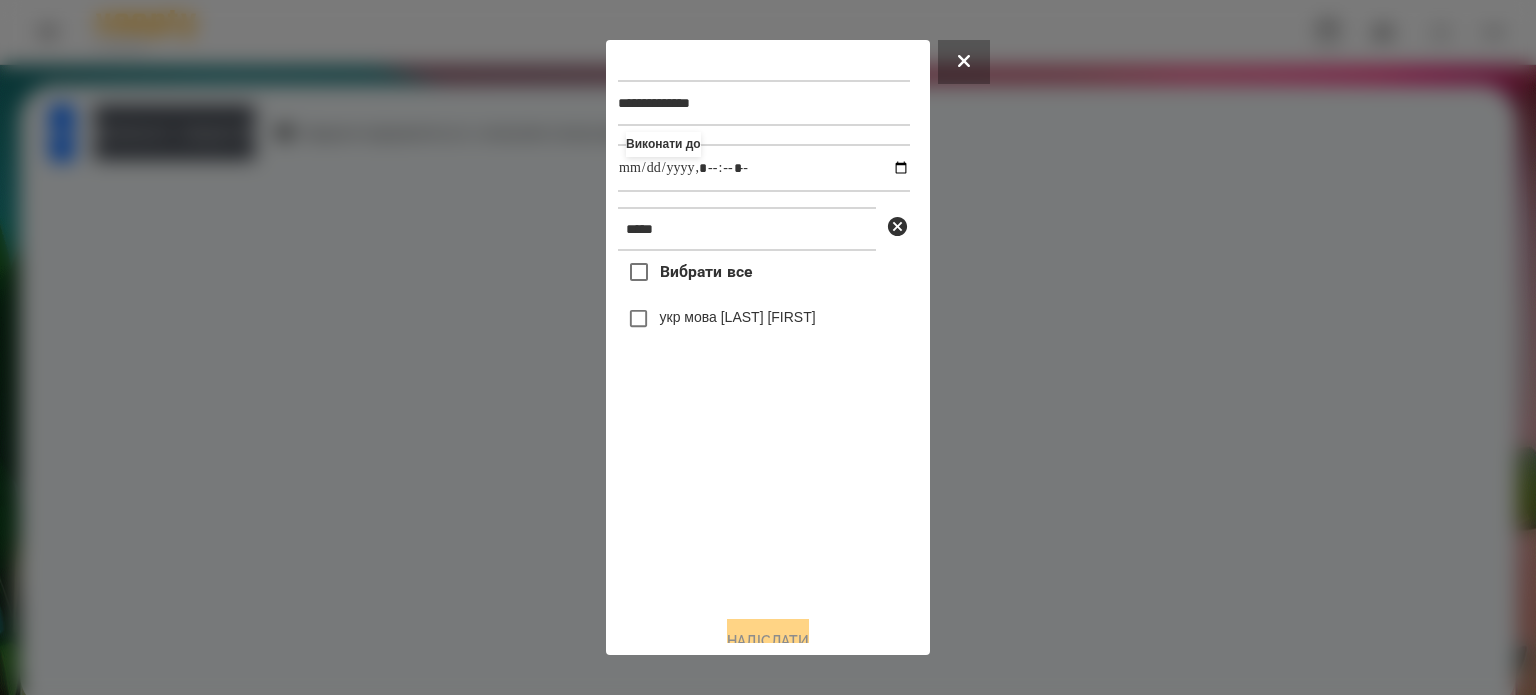 type on "**********" 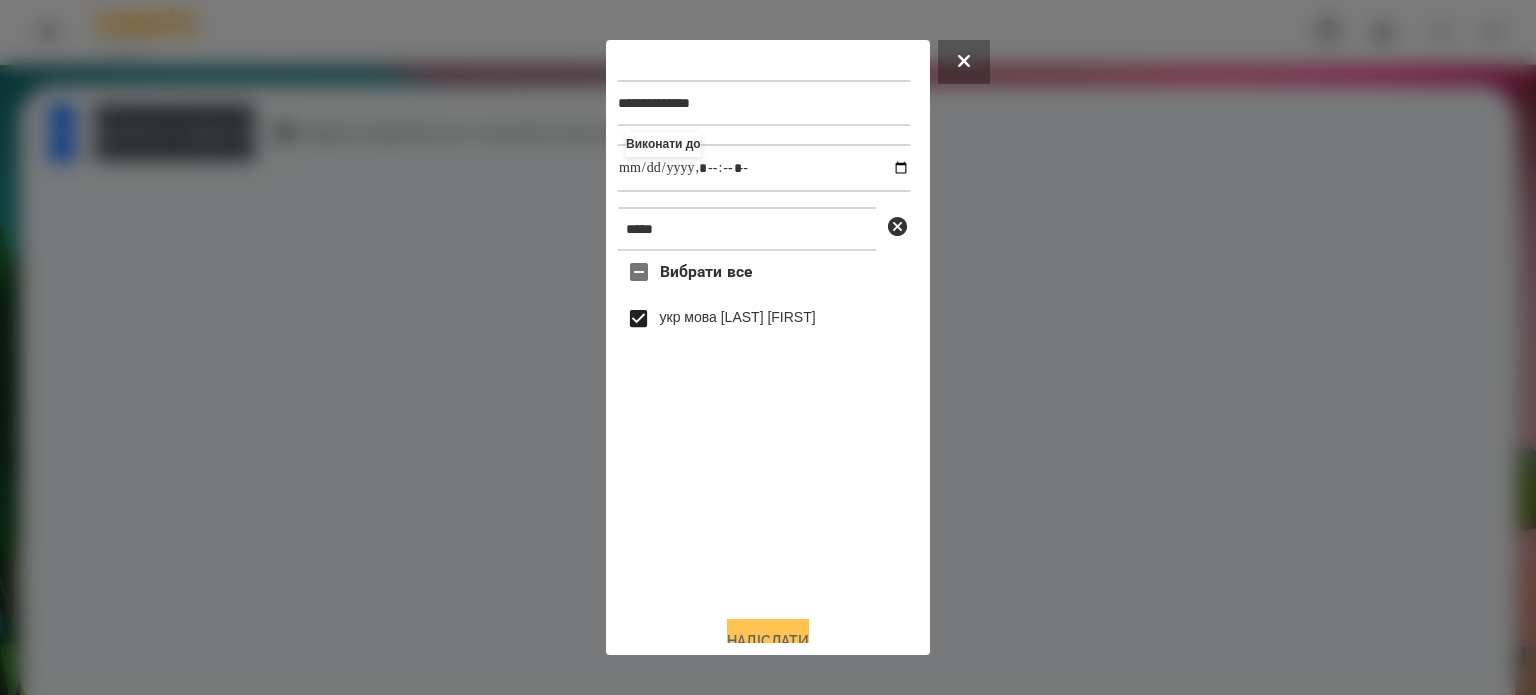 click on "Надіслати" at bounding box center (768, 641) 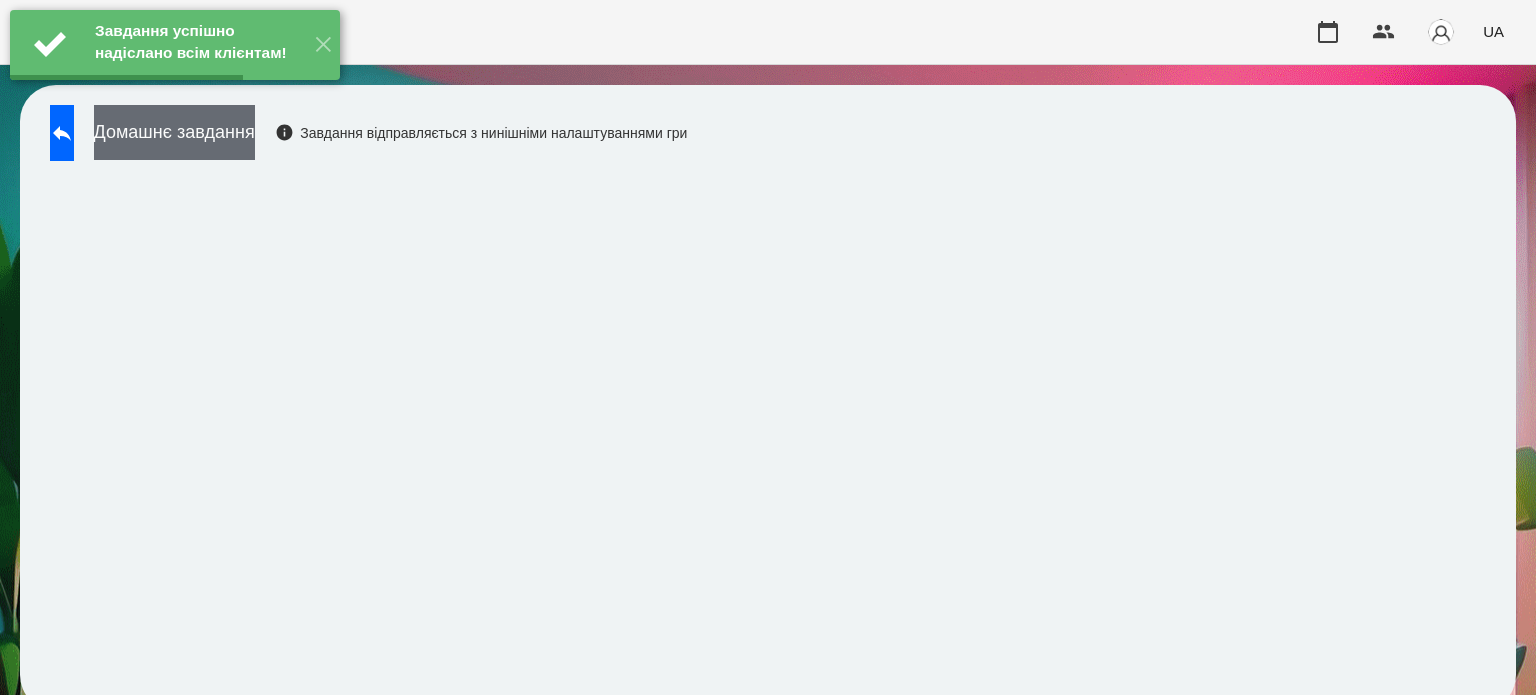 click on "Домашнє завдання" at bounding box center (174, 132) 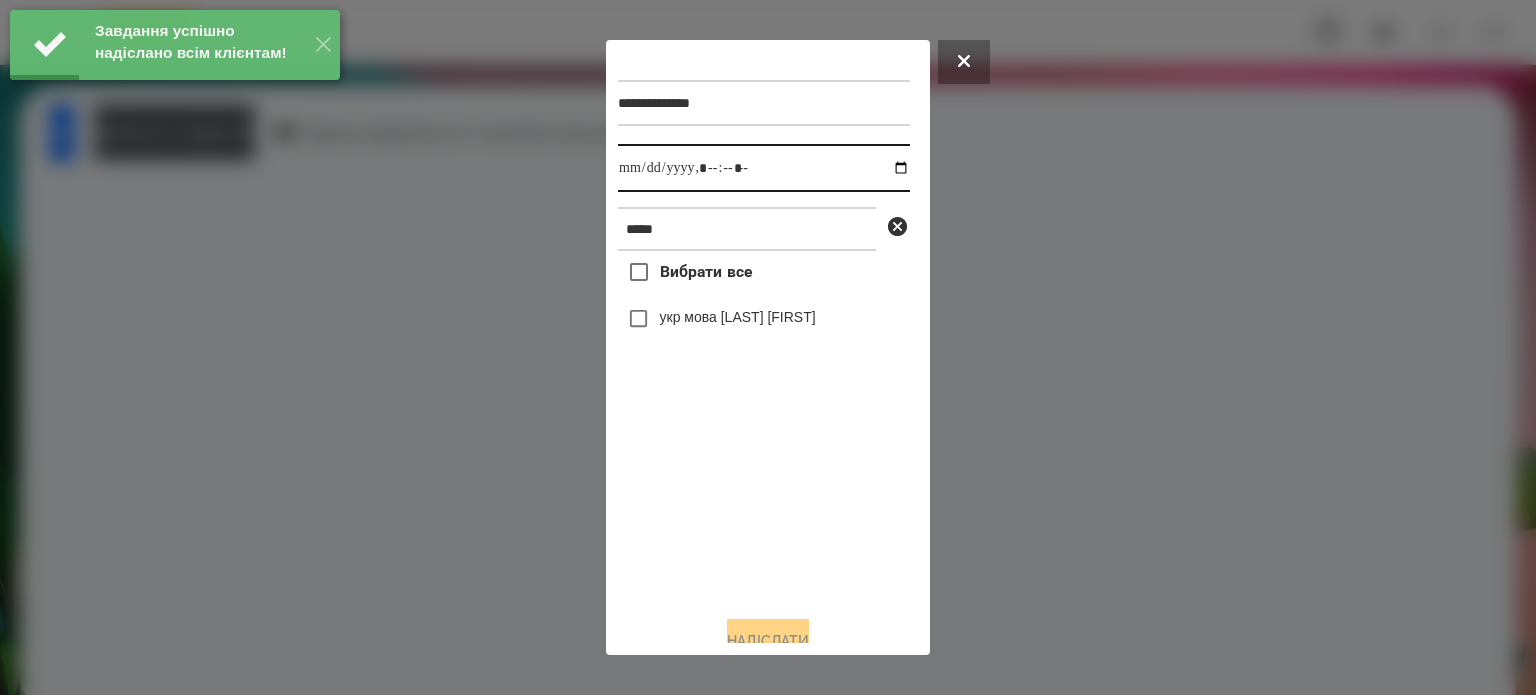 click at bounding box center (764, 168) 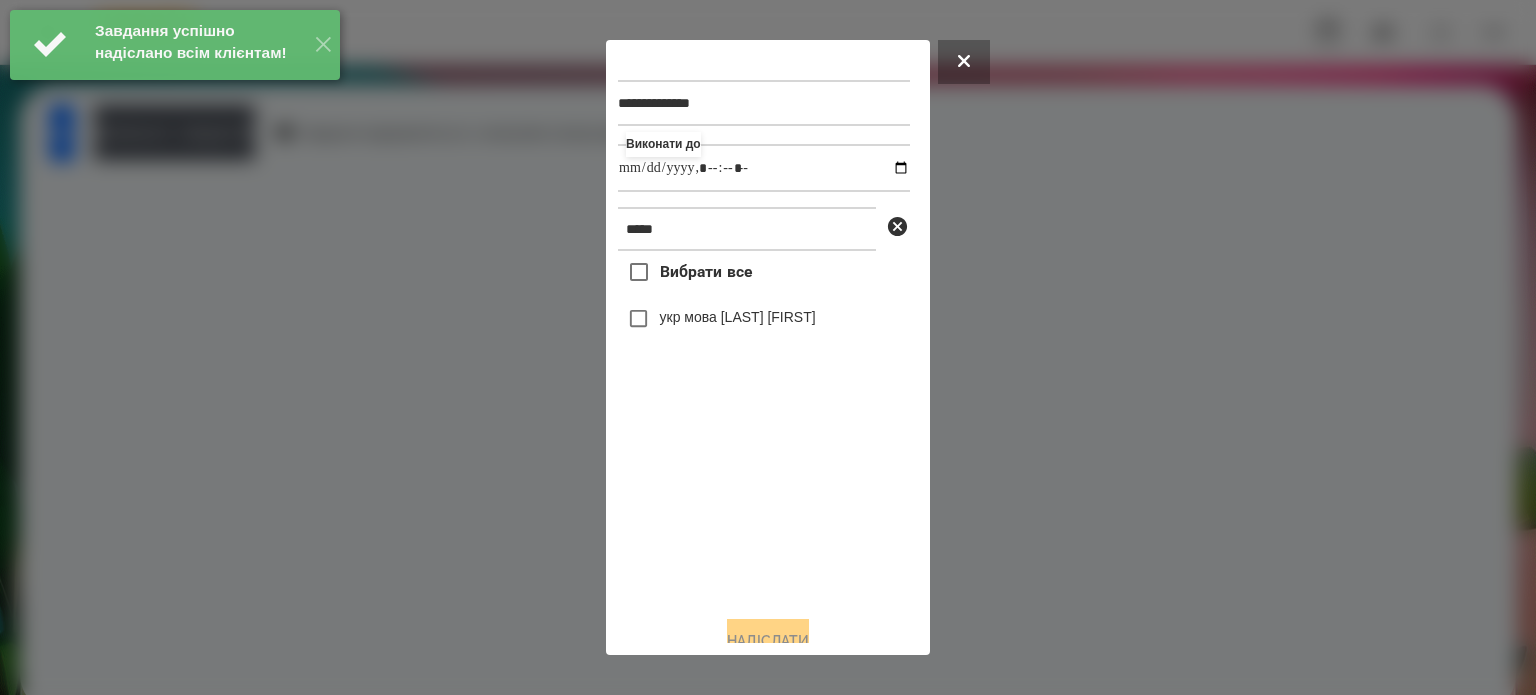 type on "**********" 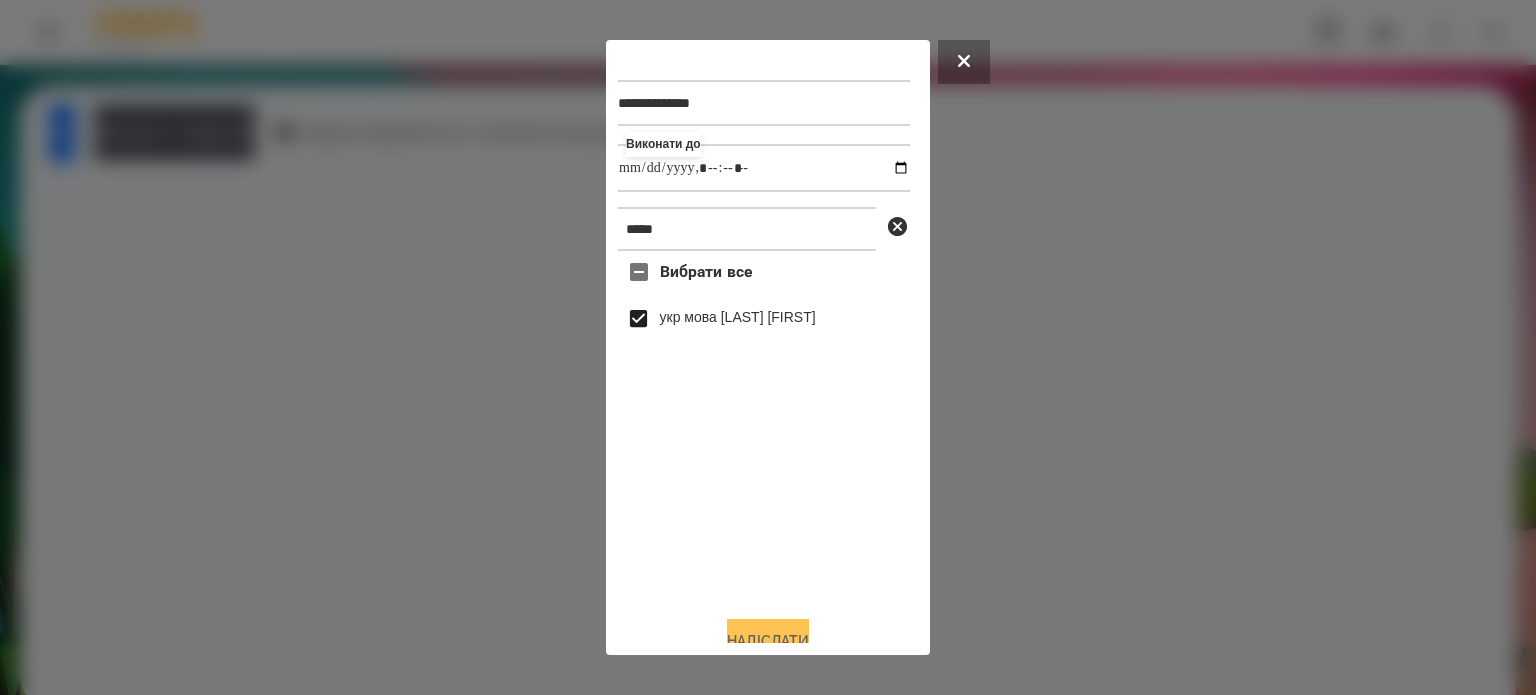 click on "Надіслати" at bounding box center (768, 641) 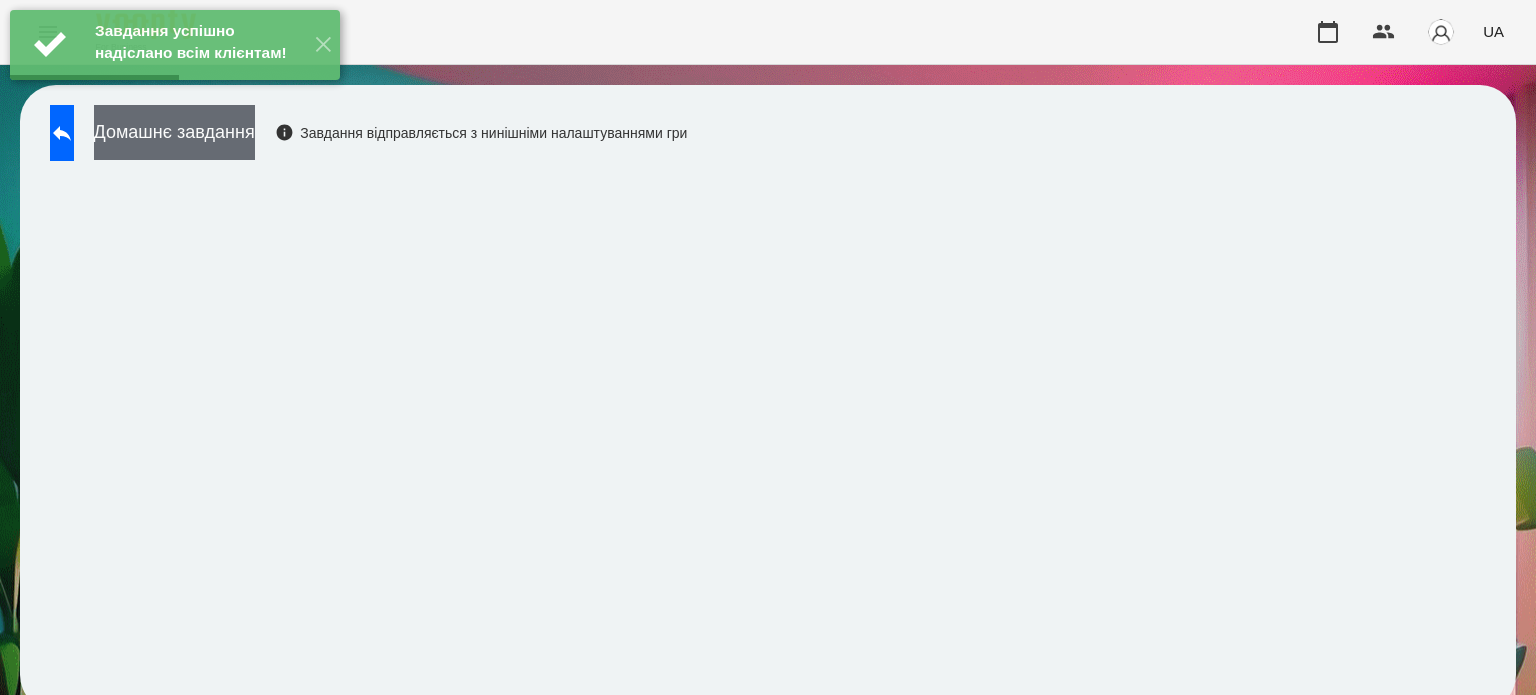 click on "Домашнє завдання" at bounding box center [174, 132] 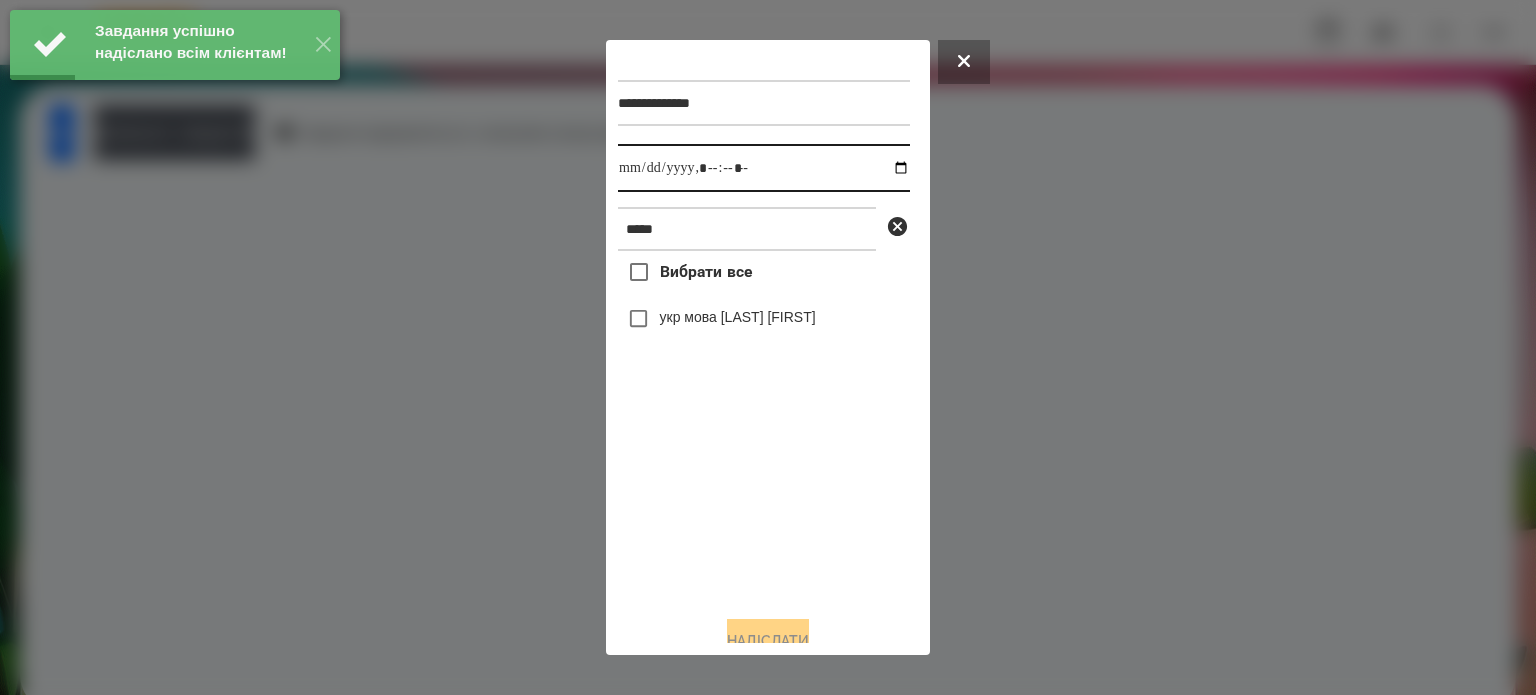 click at bounding box center (764, 168) 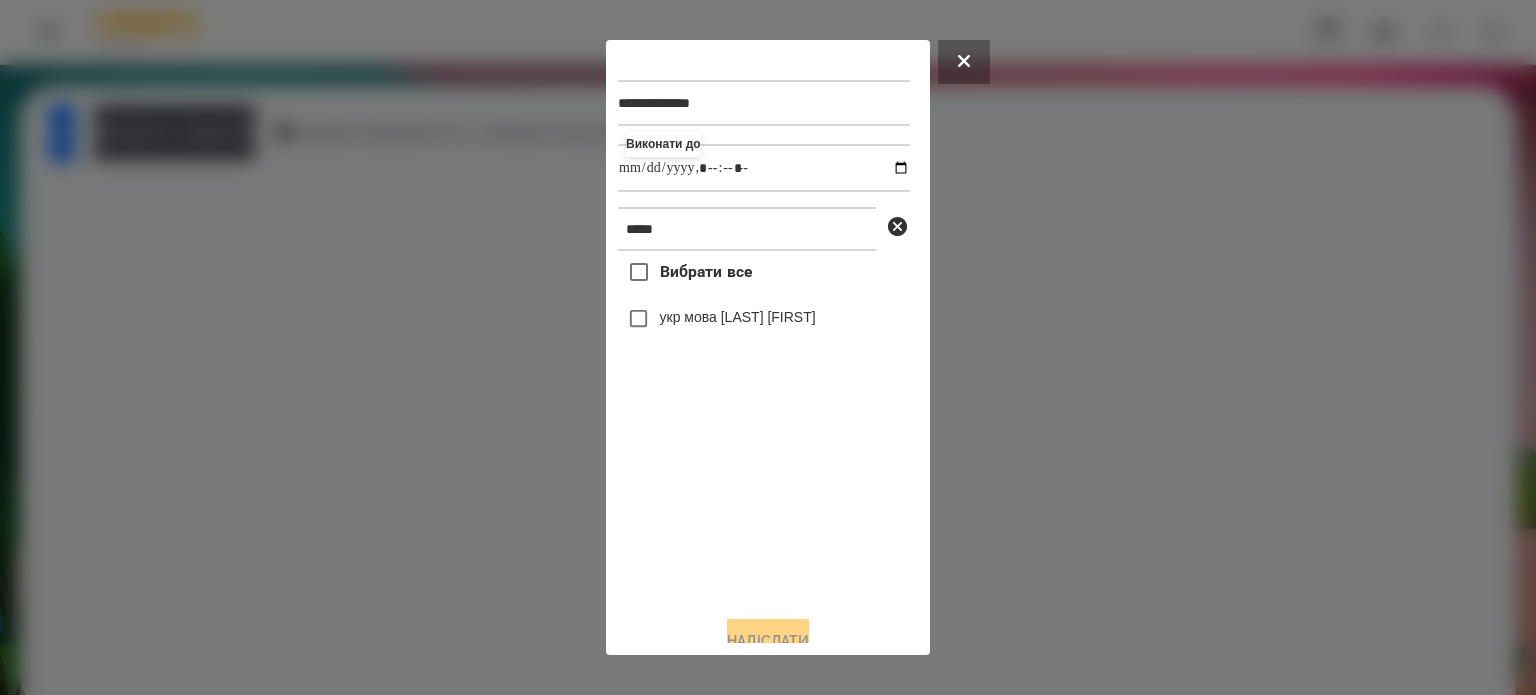type on "**********" 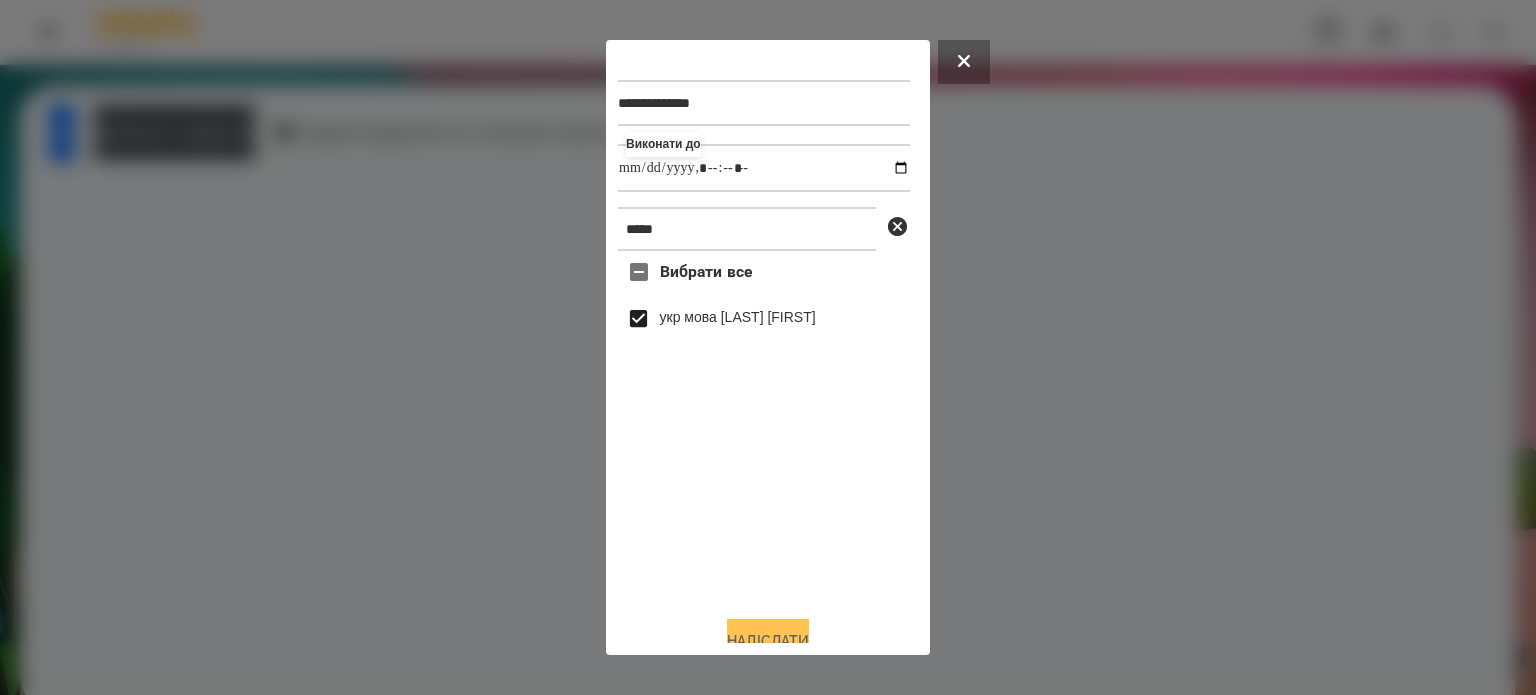 click on "Надіслати" at bounding box center (768, 641) 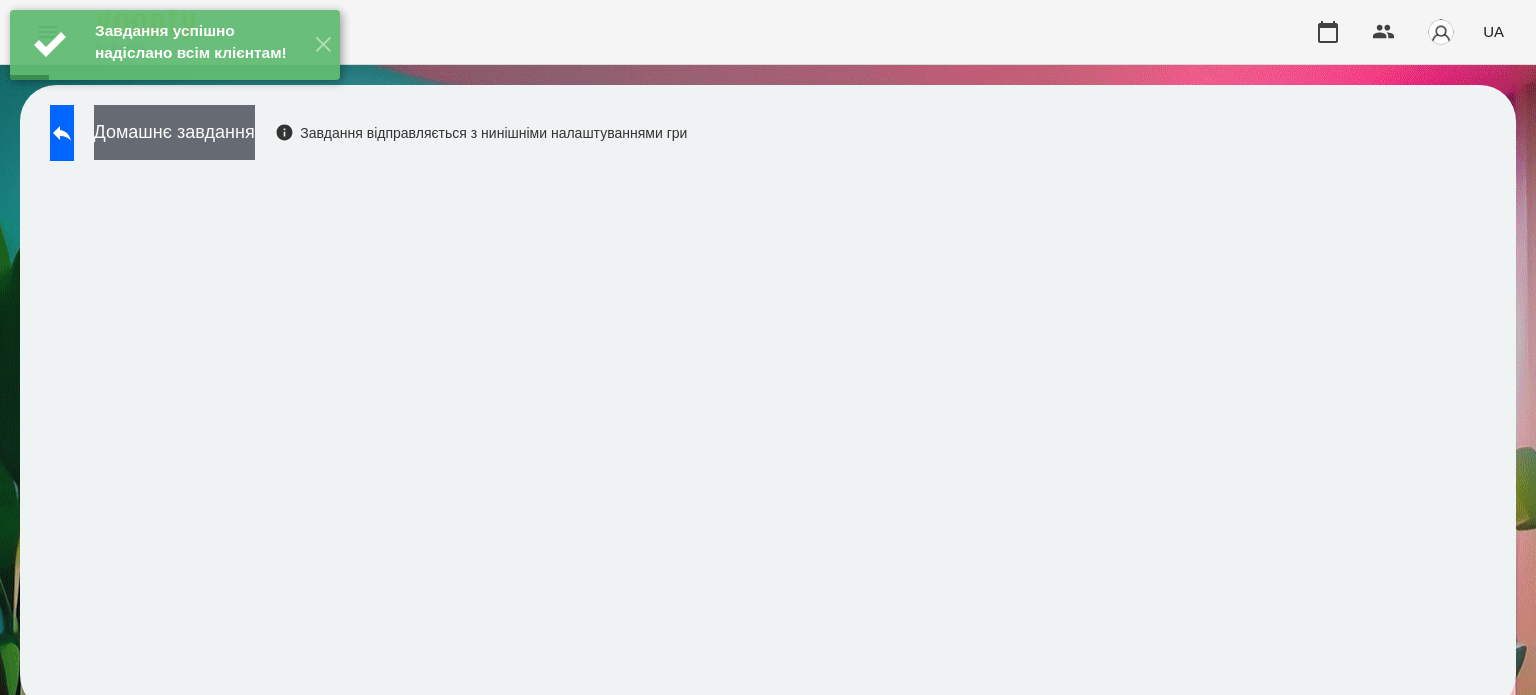 click on "Домашнє завдання" at bounding box center (174, 132) 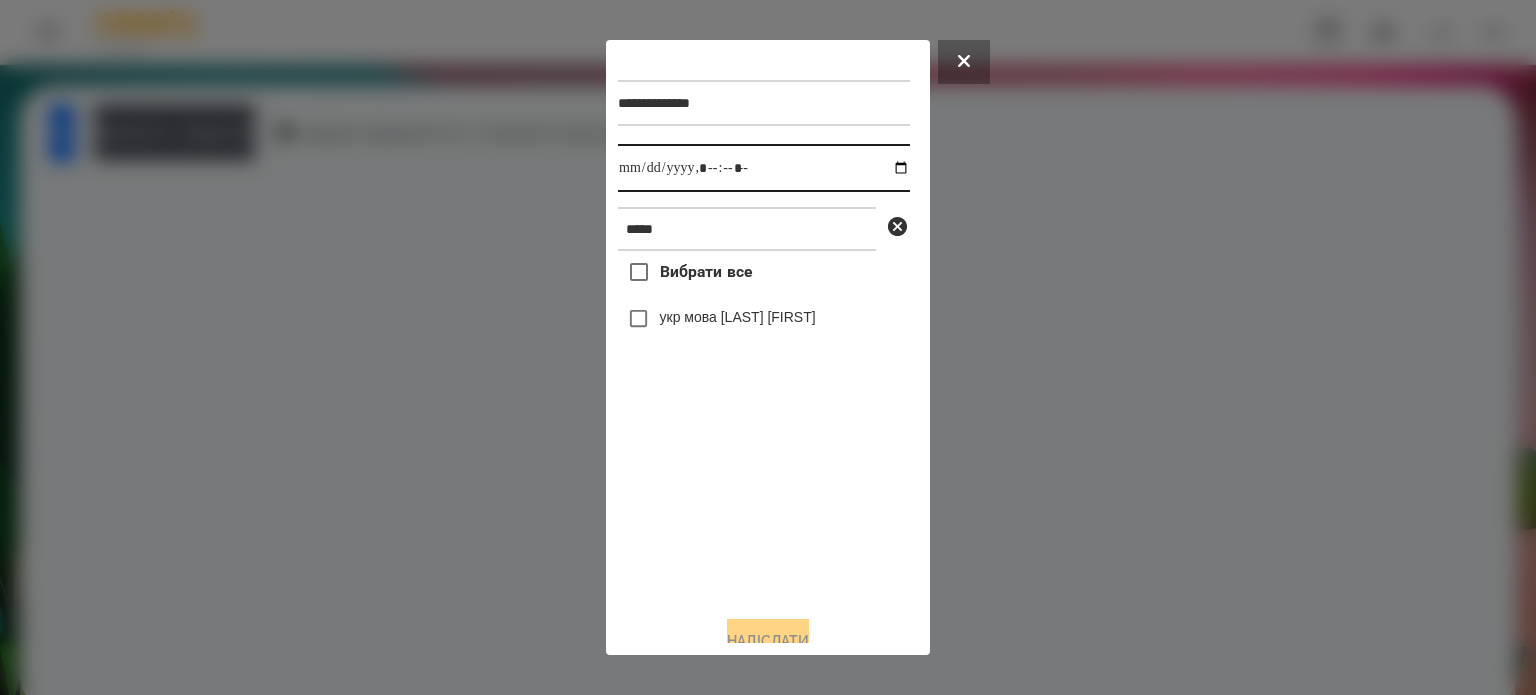click at bounding box center [764, 168] 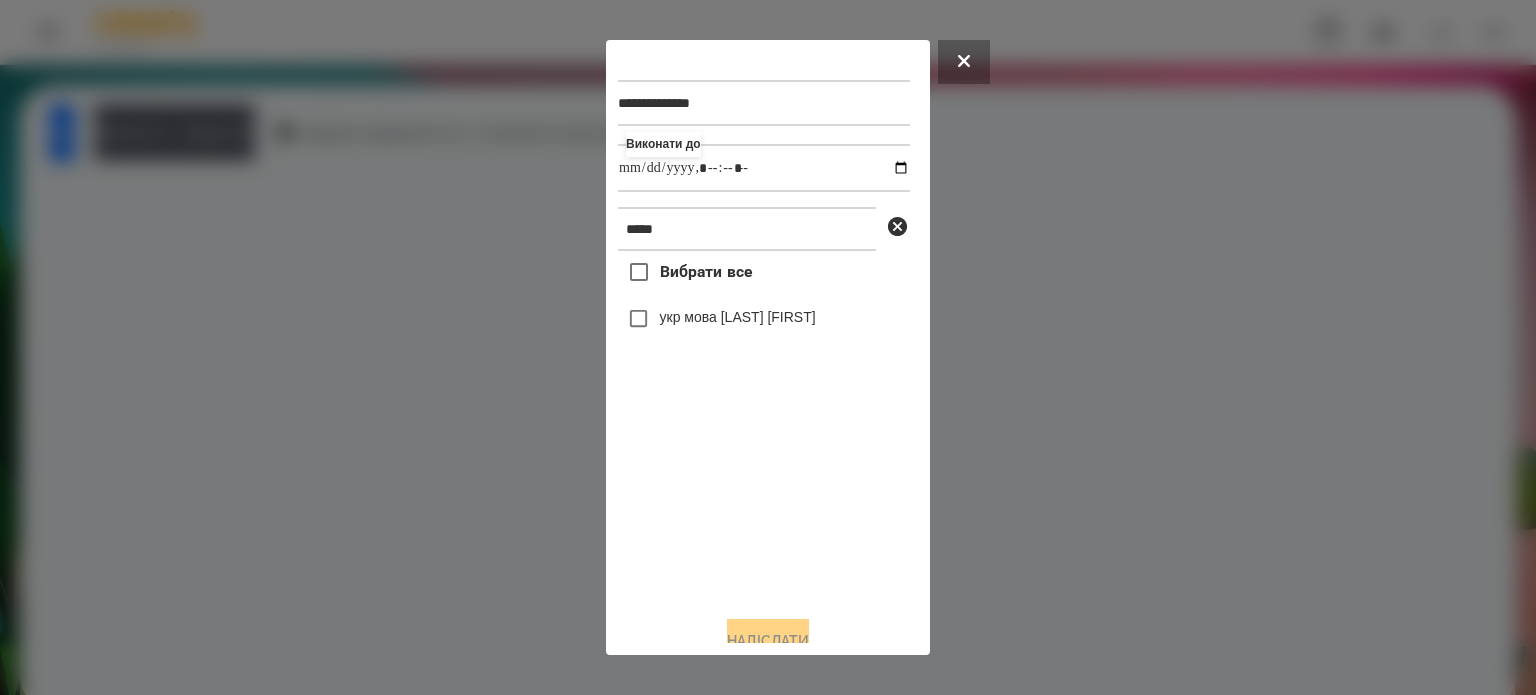 type on "**********" 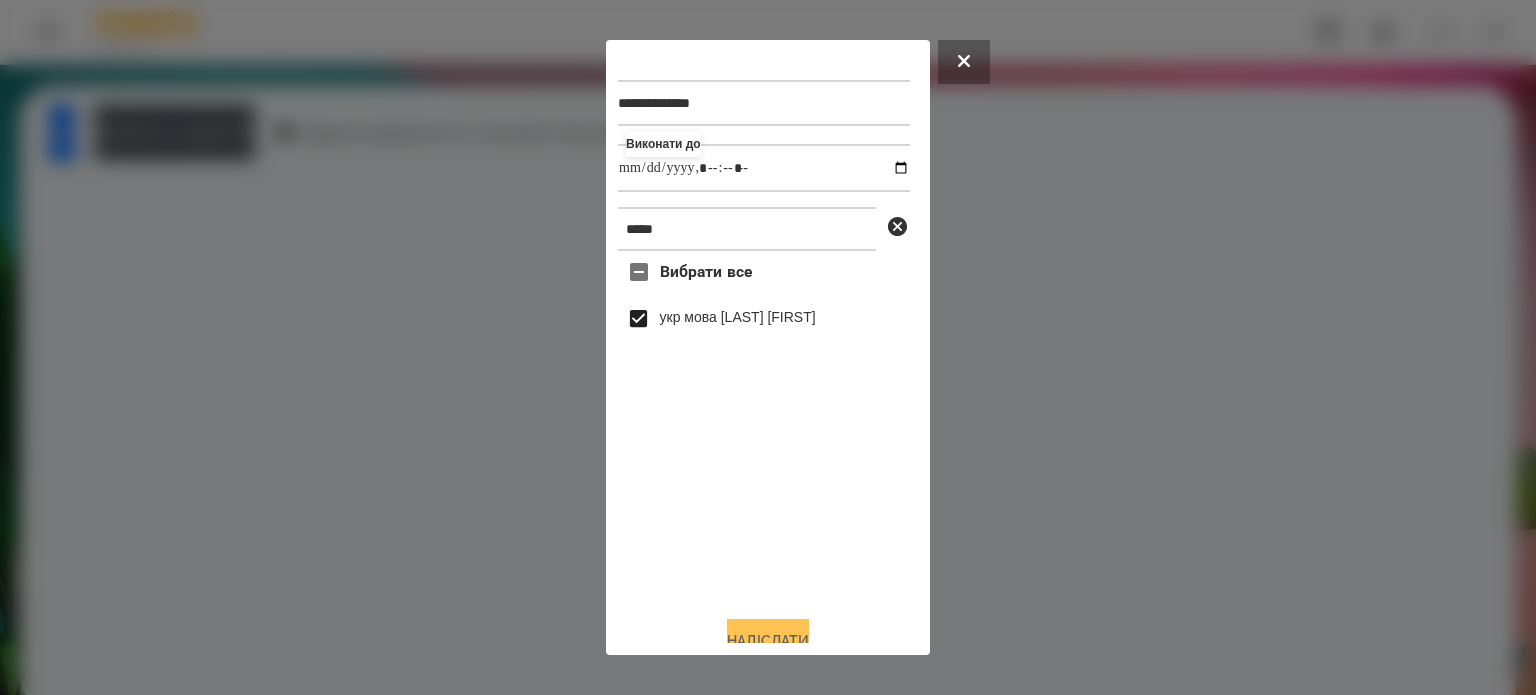 click on "Надіслати" at bounding box center [768, 641] 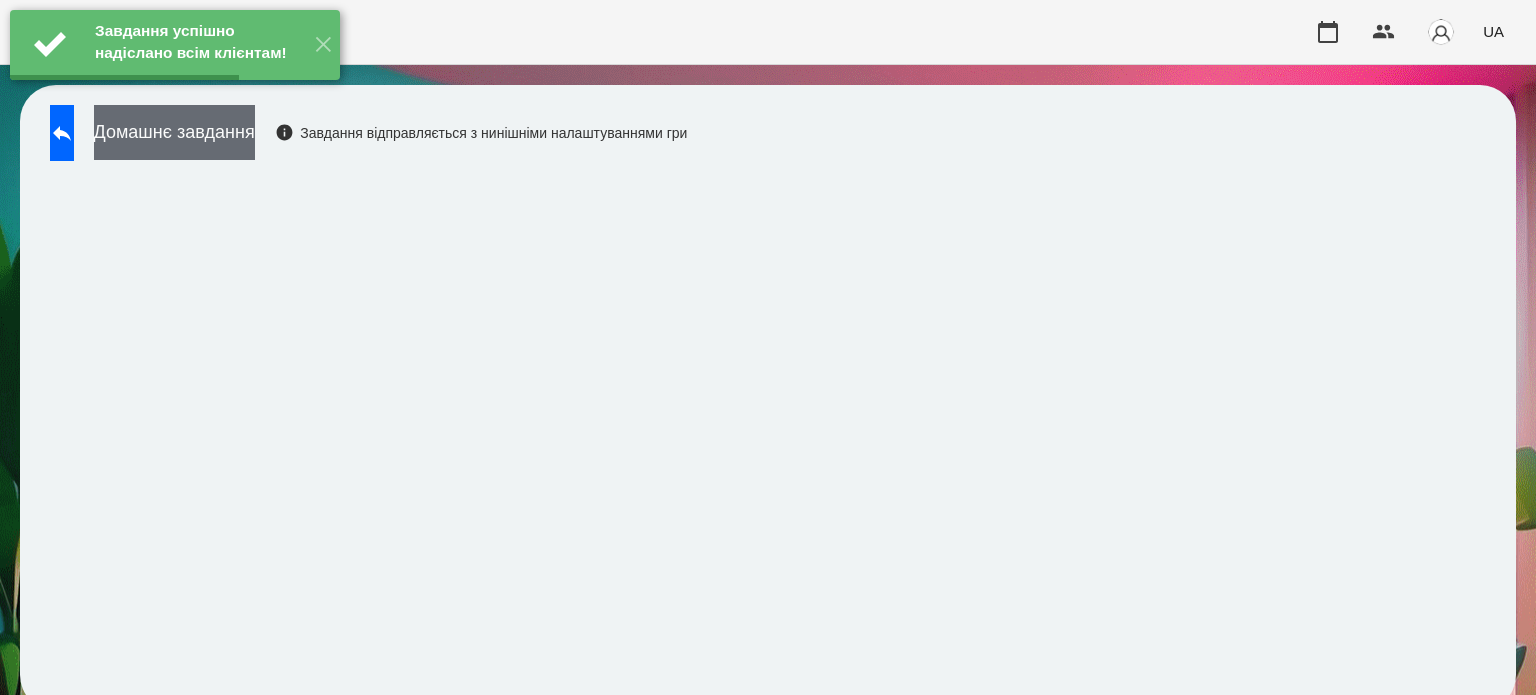 click on "Домашнє завдання" at bounding box center [174, 132] 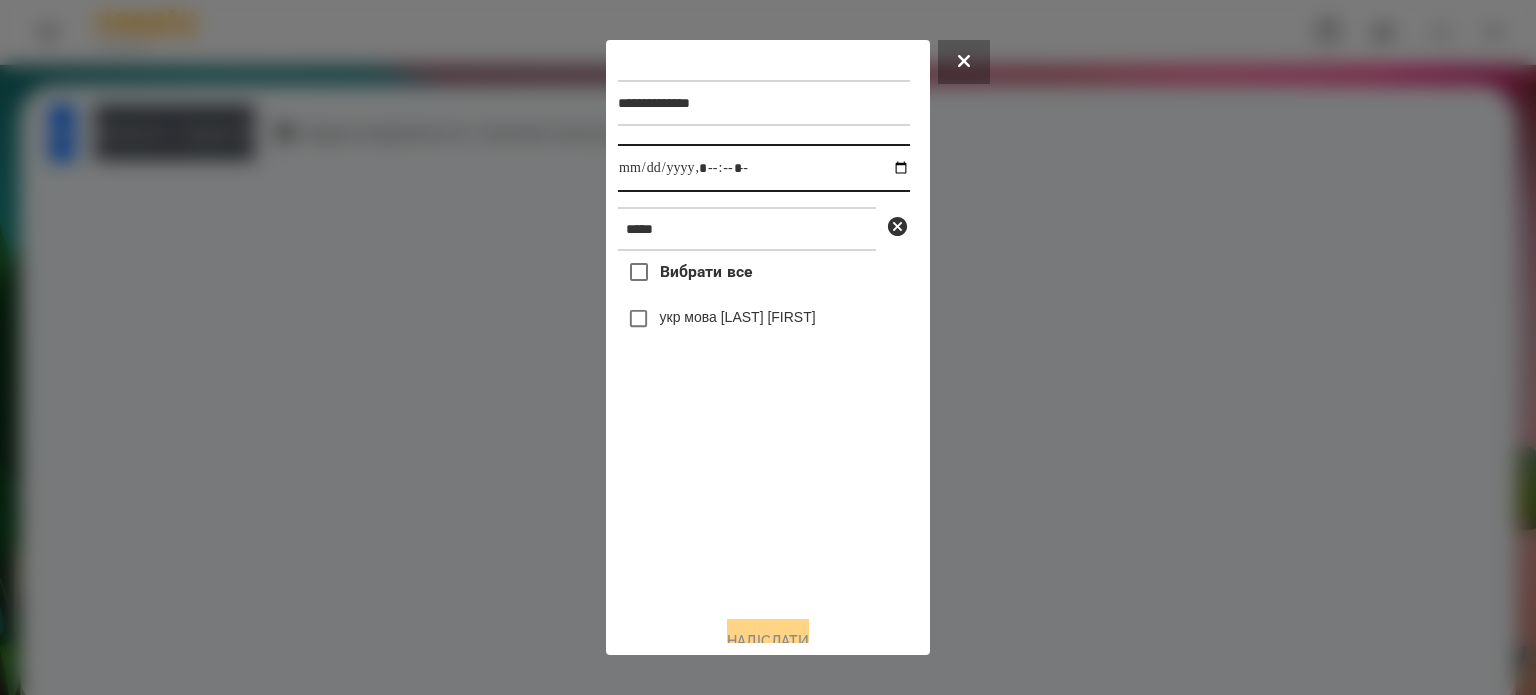 click at bounding box center [764, 168] 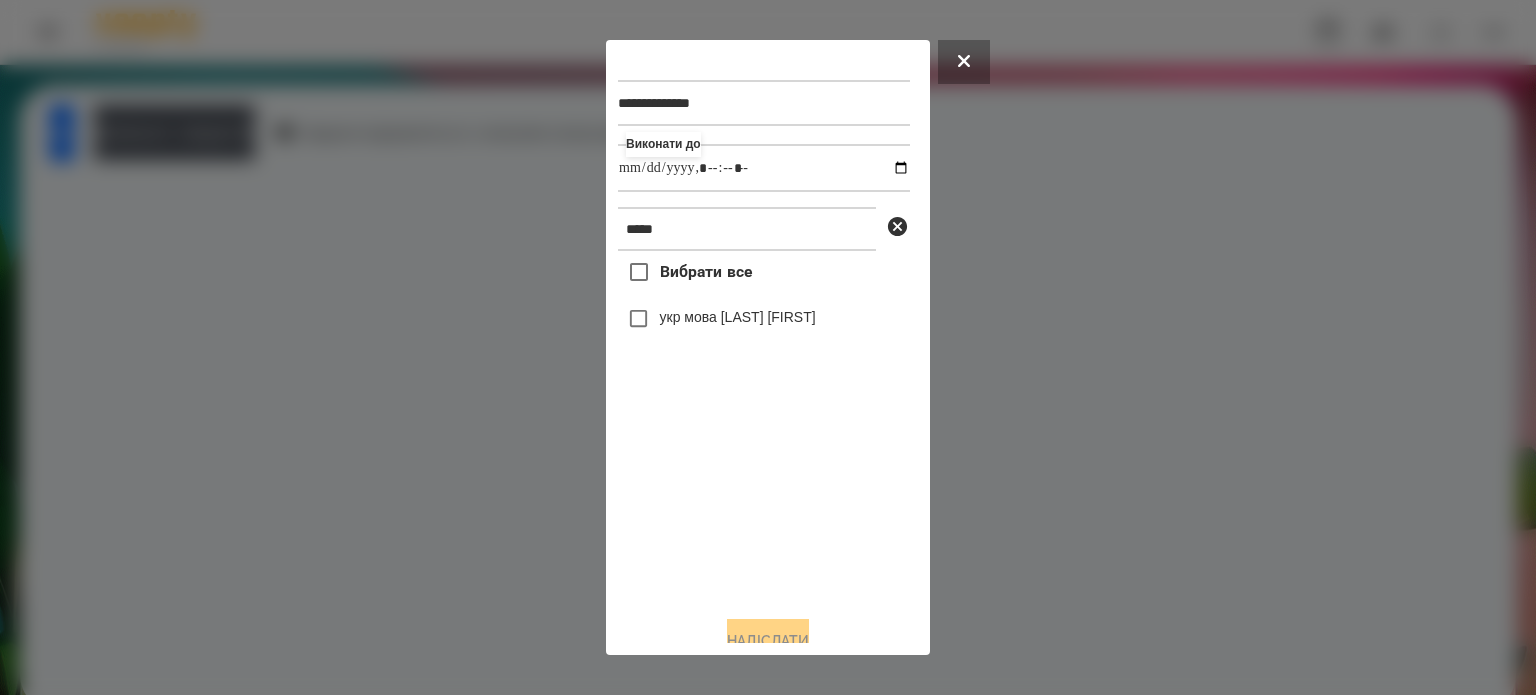 type on "**********" 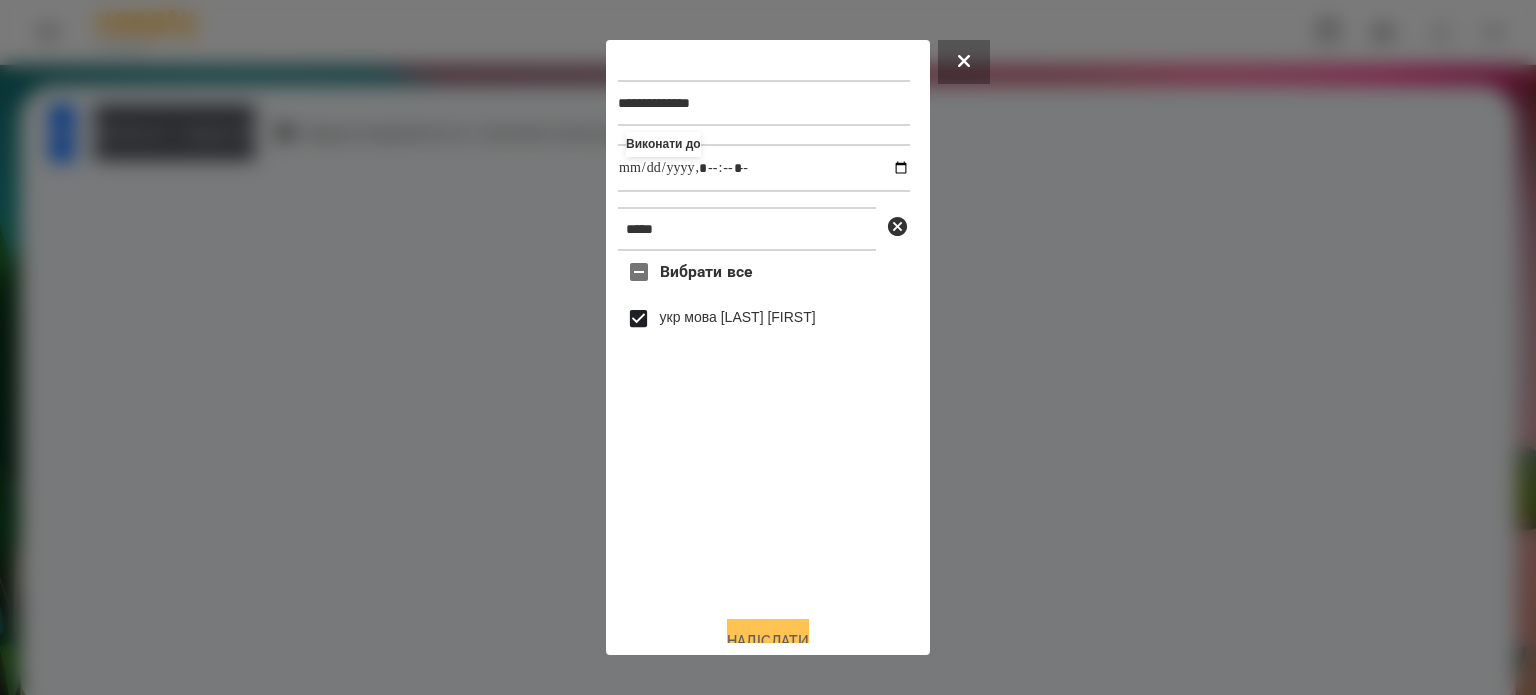 click on "Надіслати" at bounding box center (768, 641) 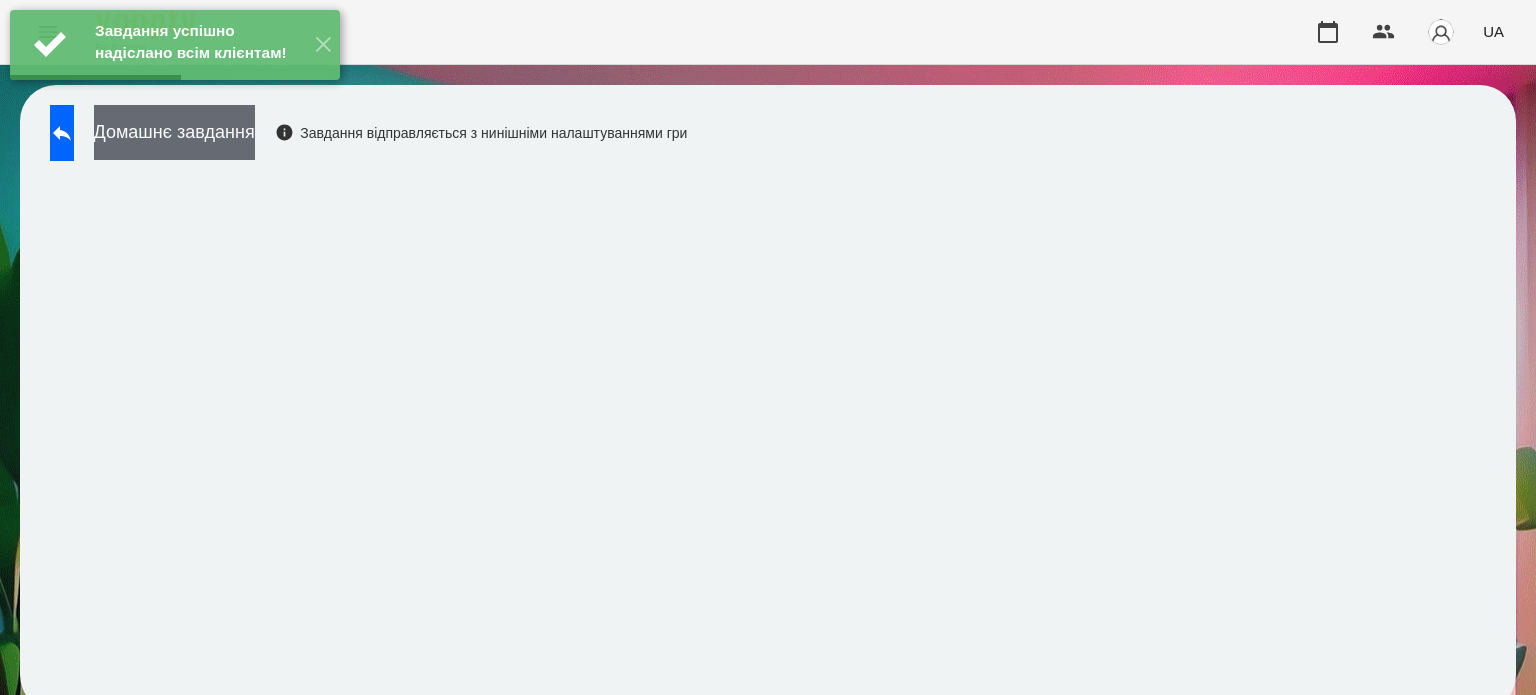 click on "Домашнє завдання" at bounding box center [174, 132] 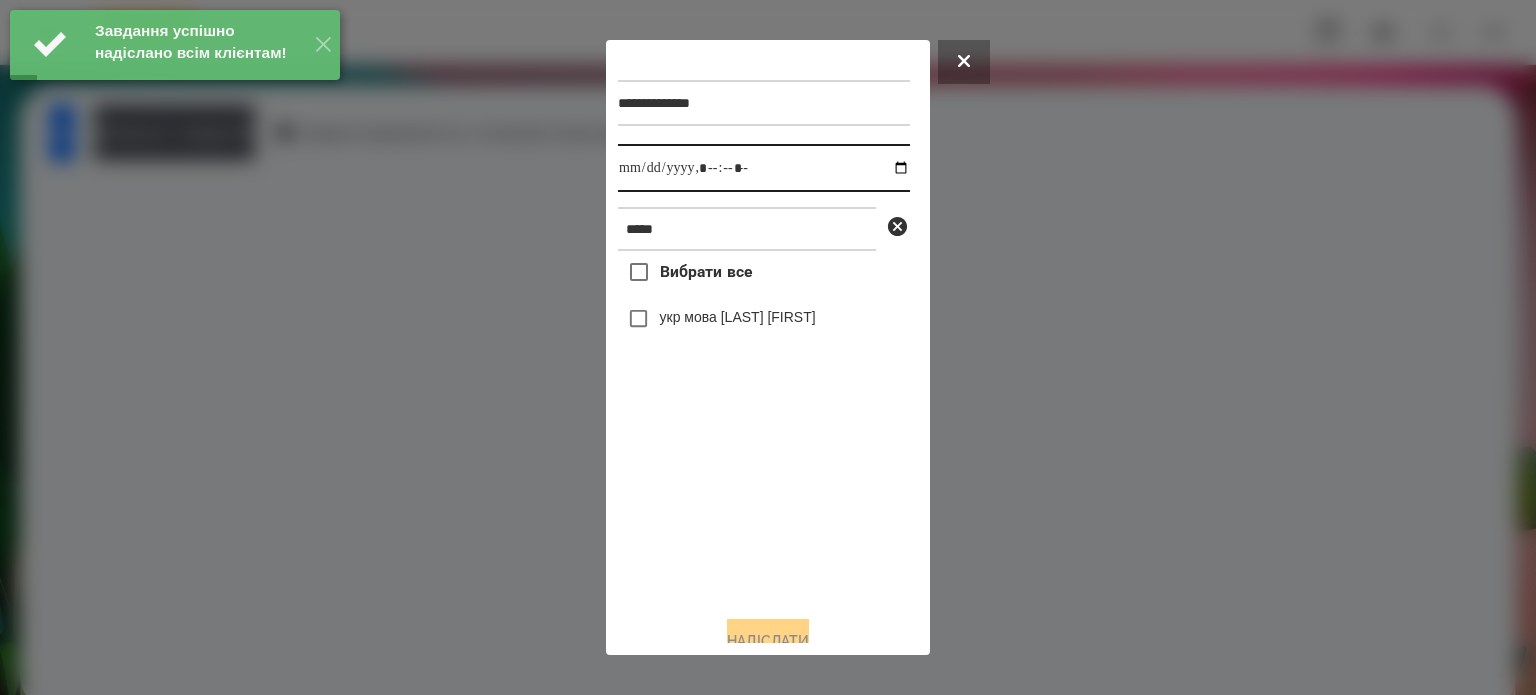 click at bounding box center [764, 168] 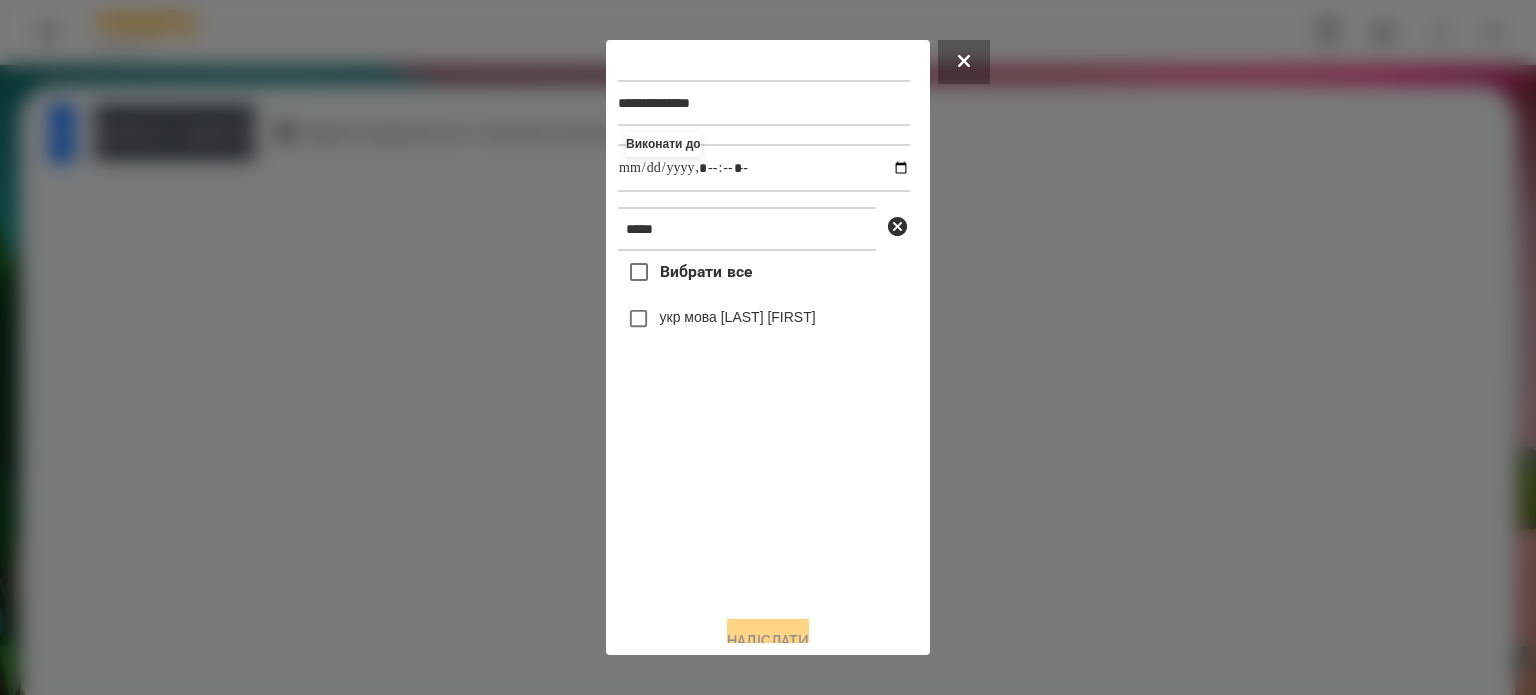 type on "**********" 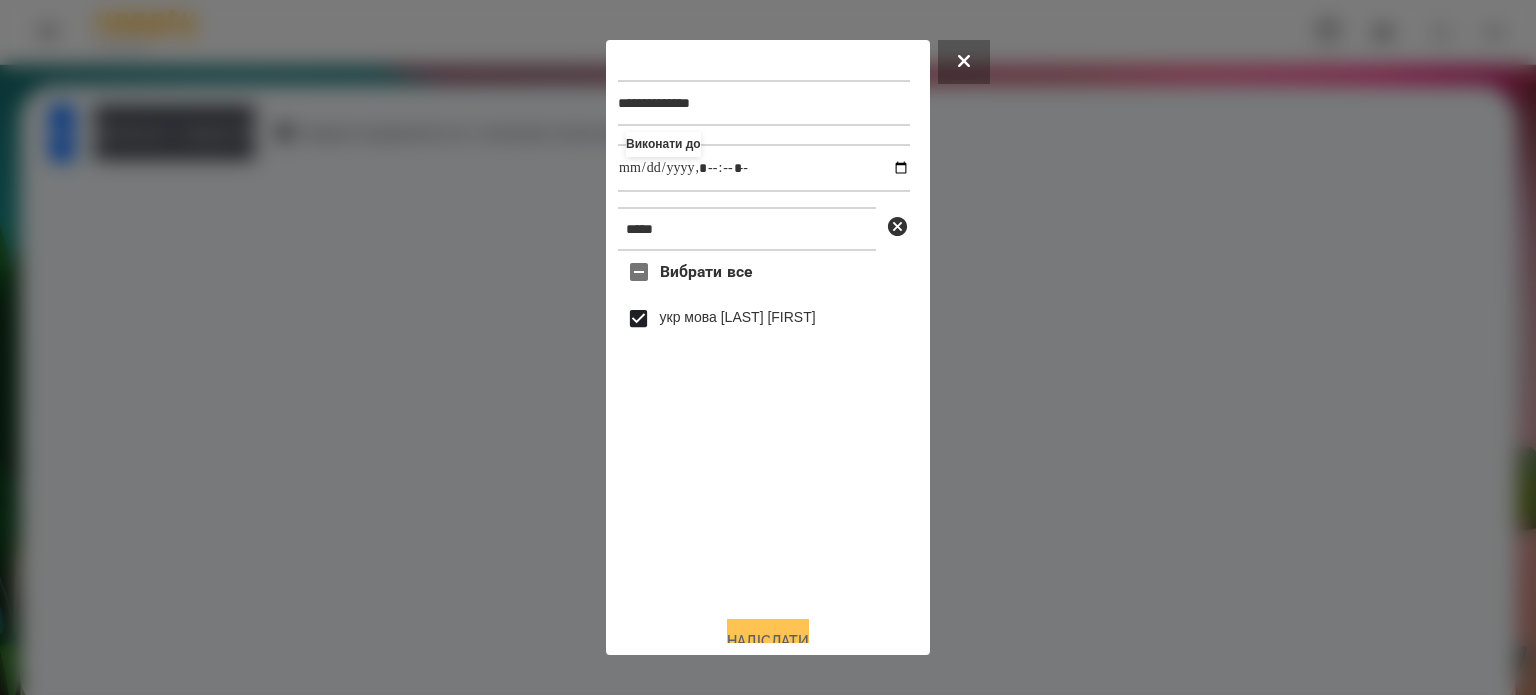 click on "Надіслати" at bounding box center (768, 641) 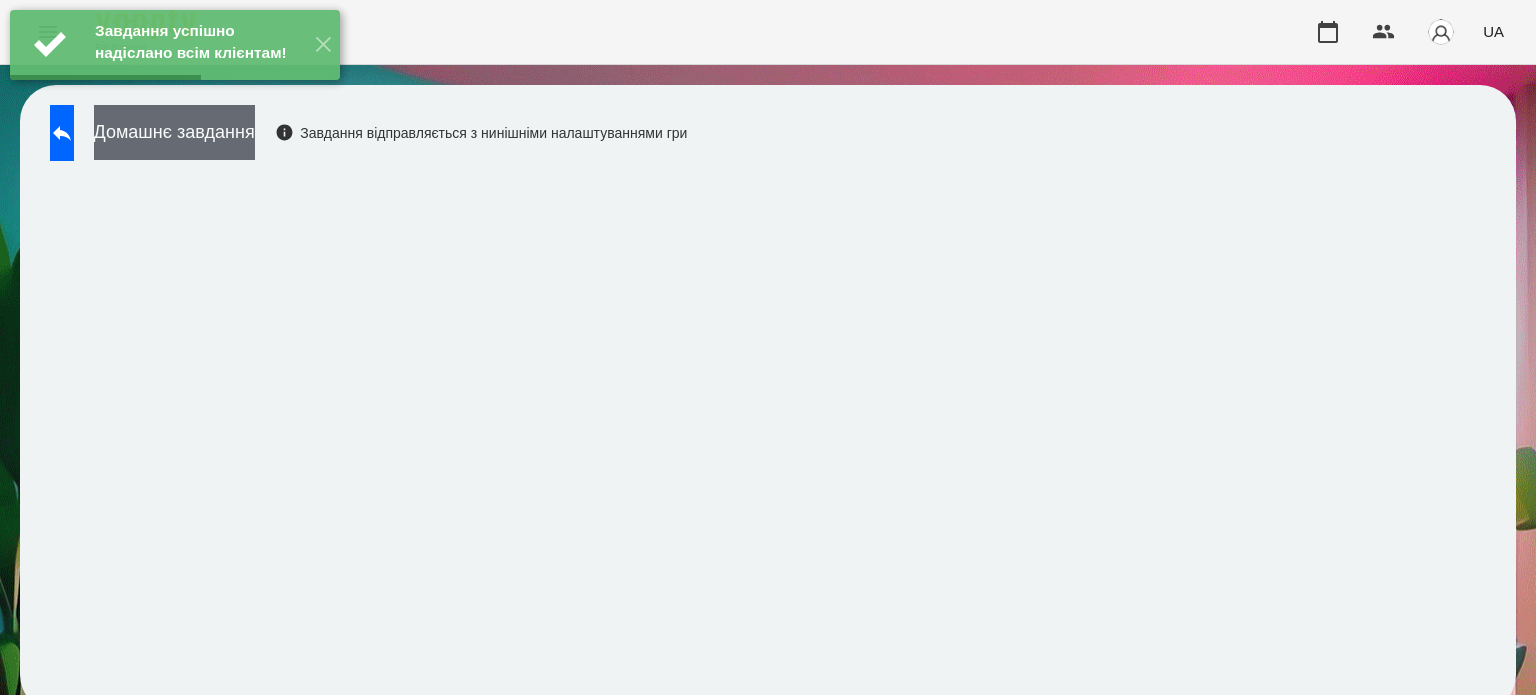 click on "Домашнє завдання" at bounding box center [174, 132] 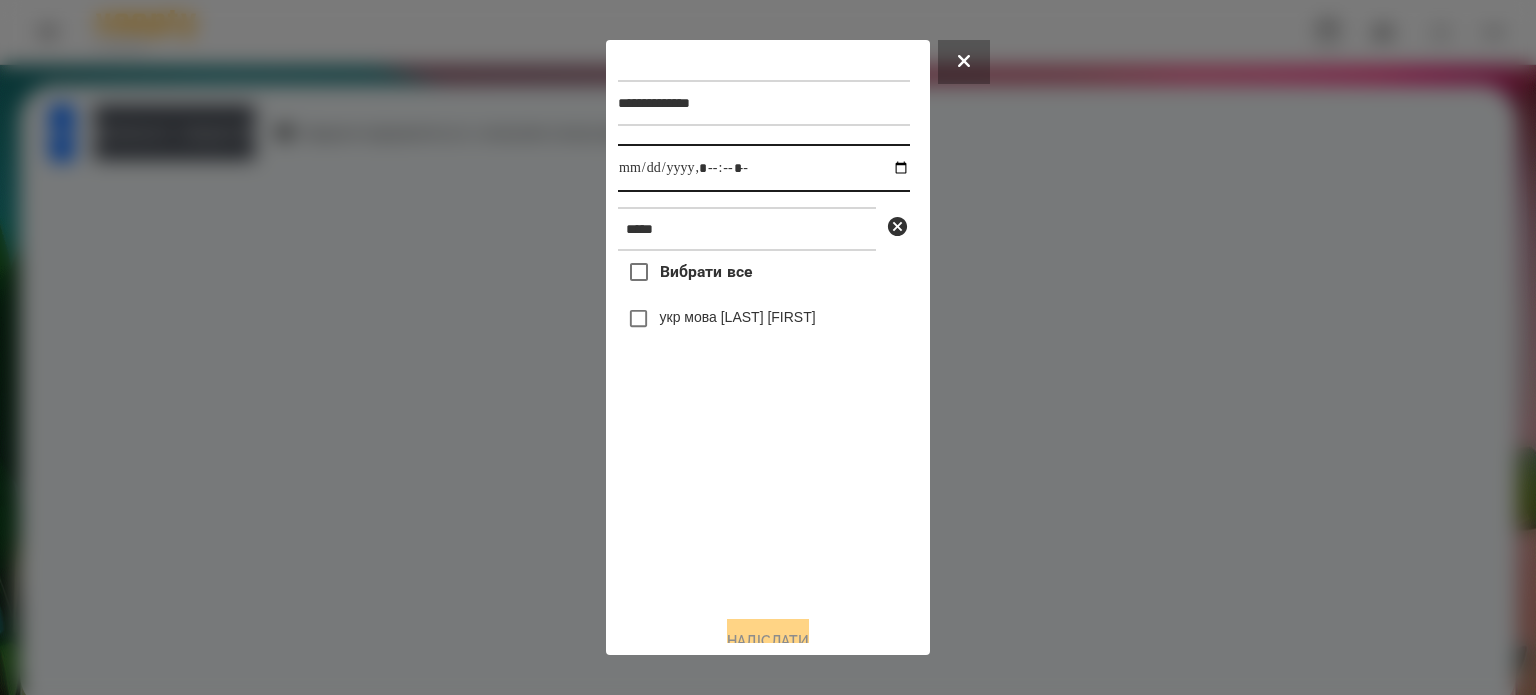 click at bounding box center (764, 168) 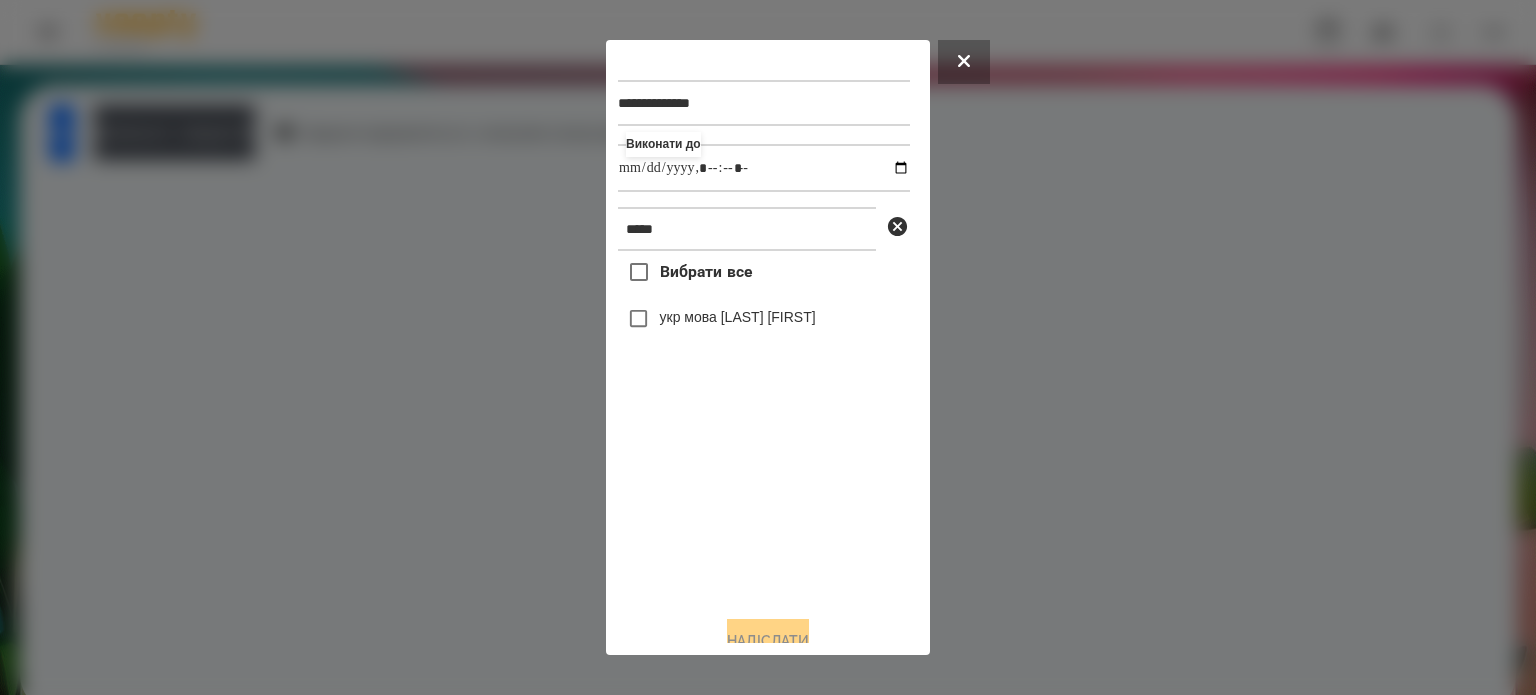 type on "**********" 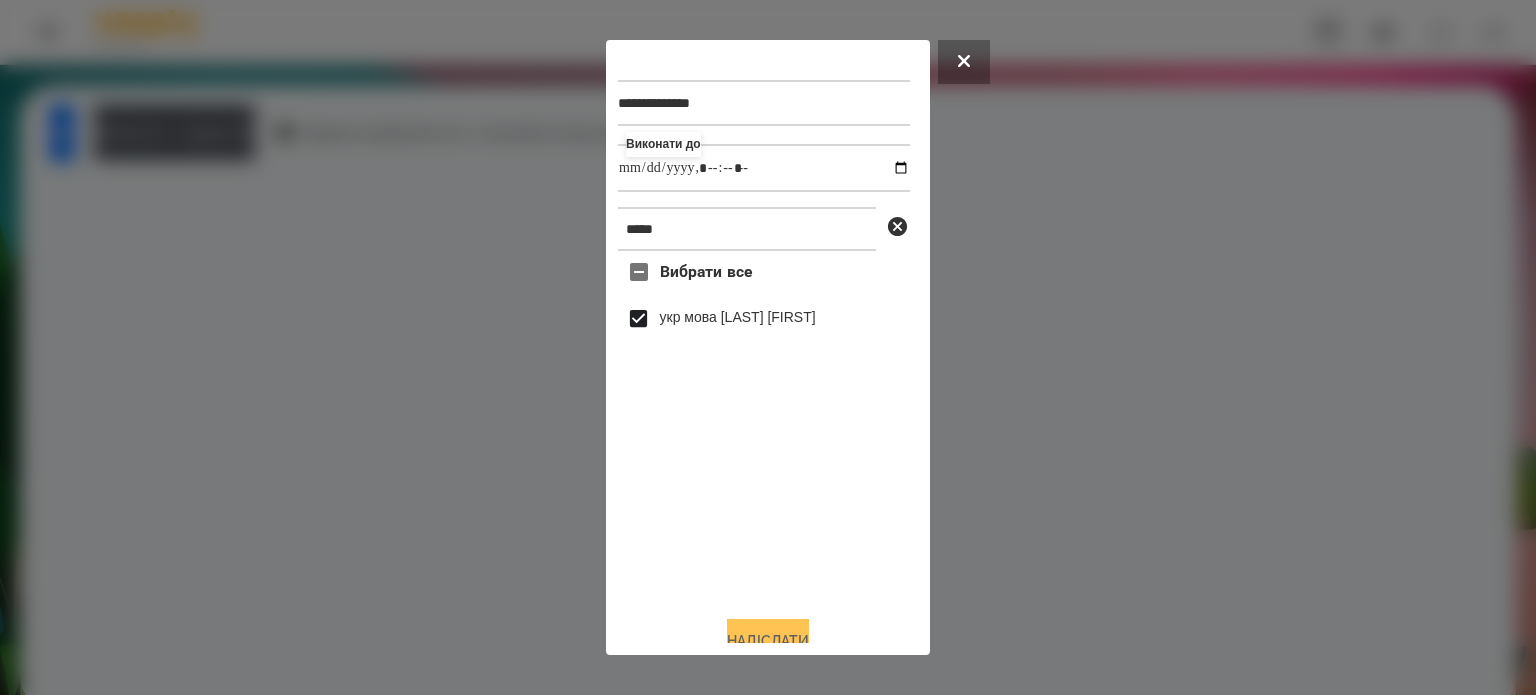 click on "Надіслати" at bounding box center [768, 641] 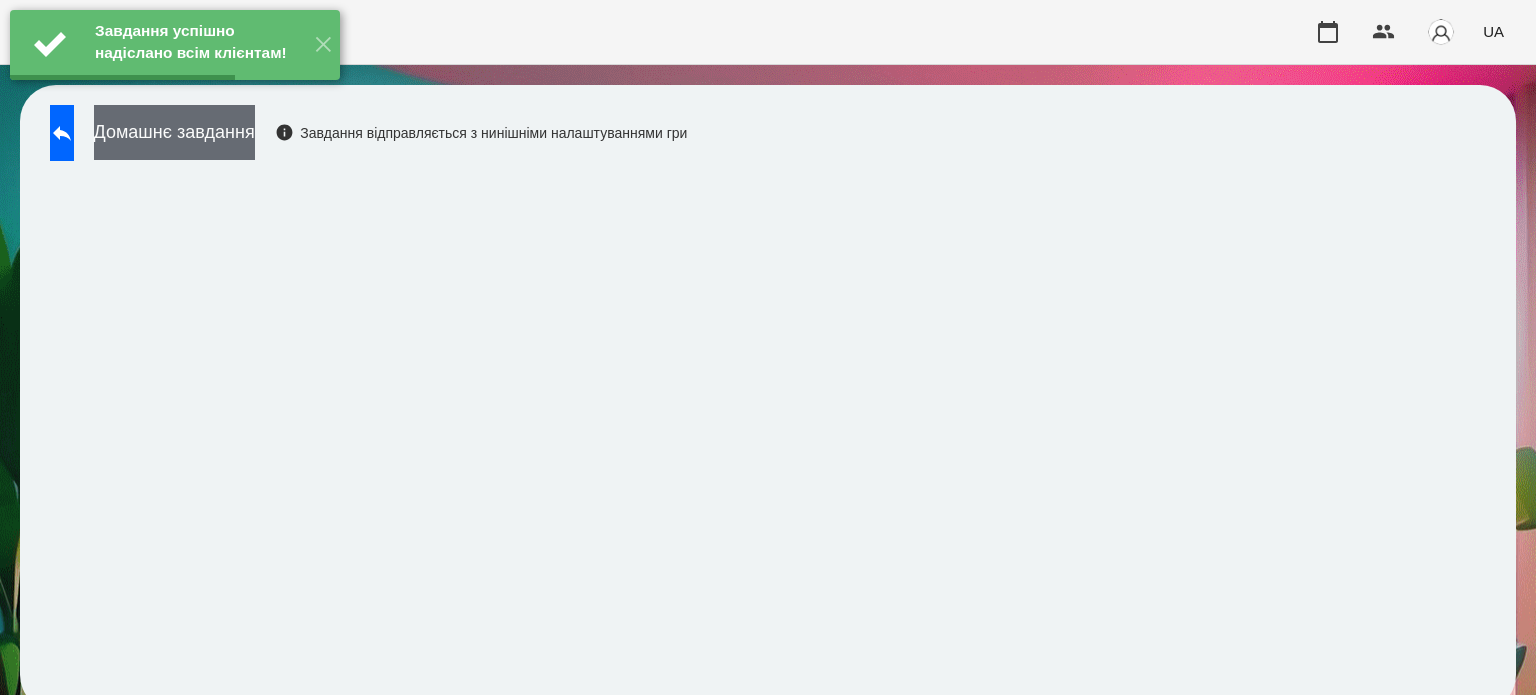 click on "Домашнє завдання" at bounding box center (174, 132) 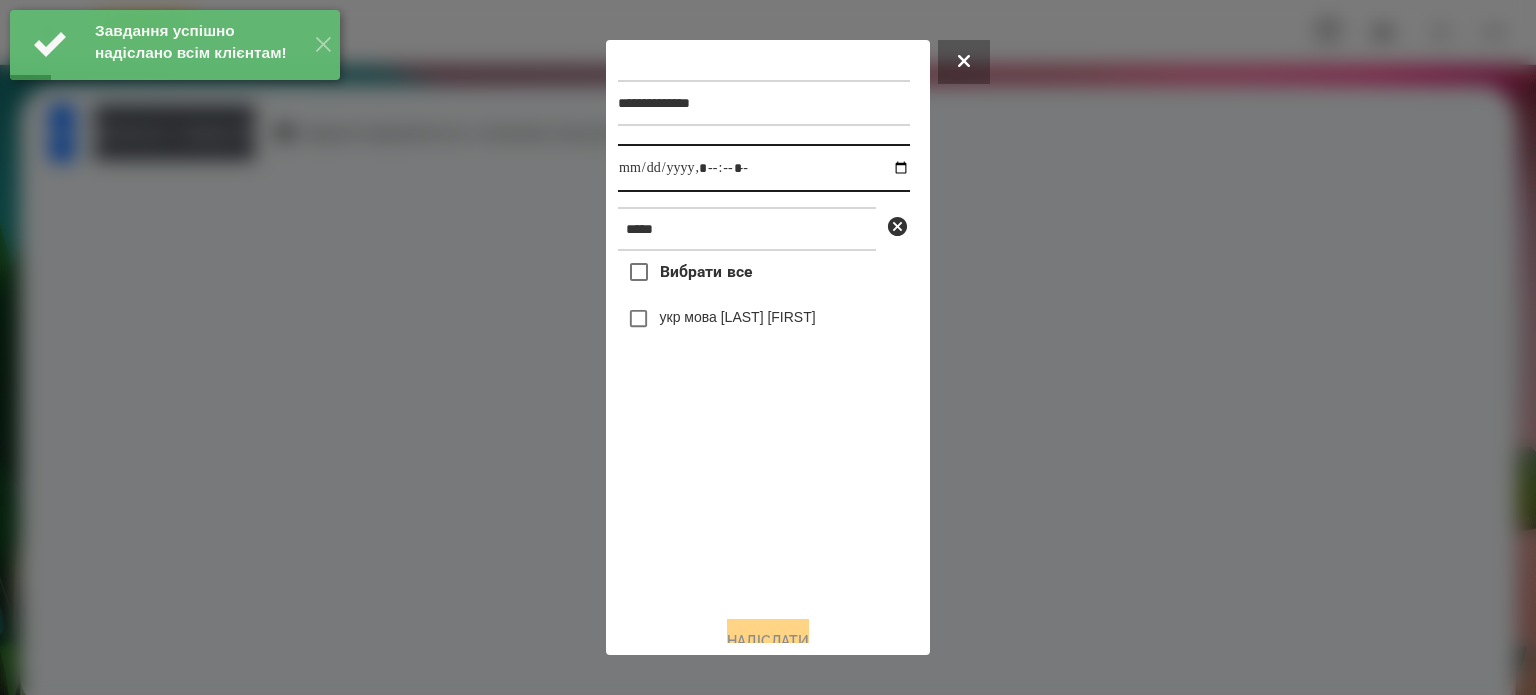 click at bounding box center (764, 168) 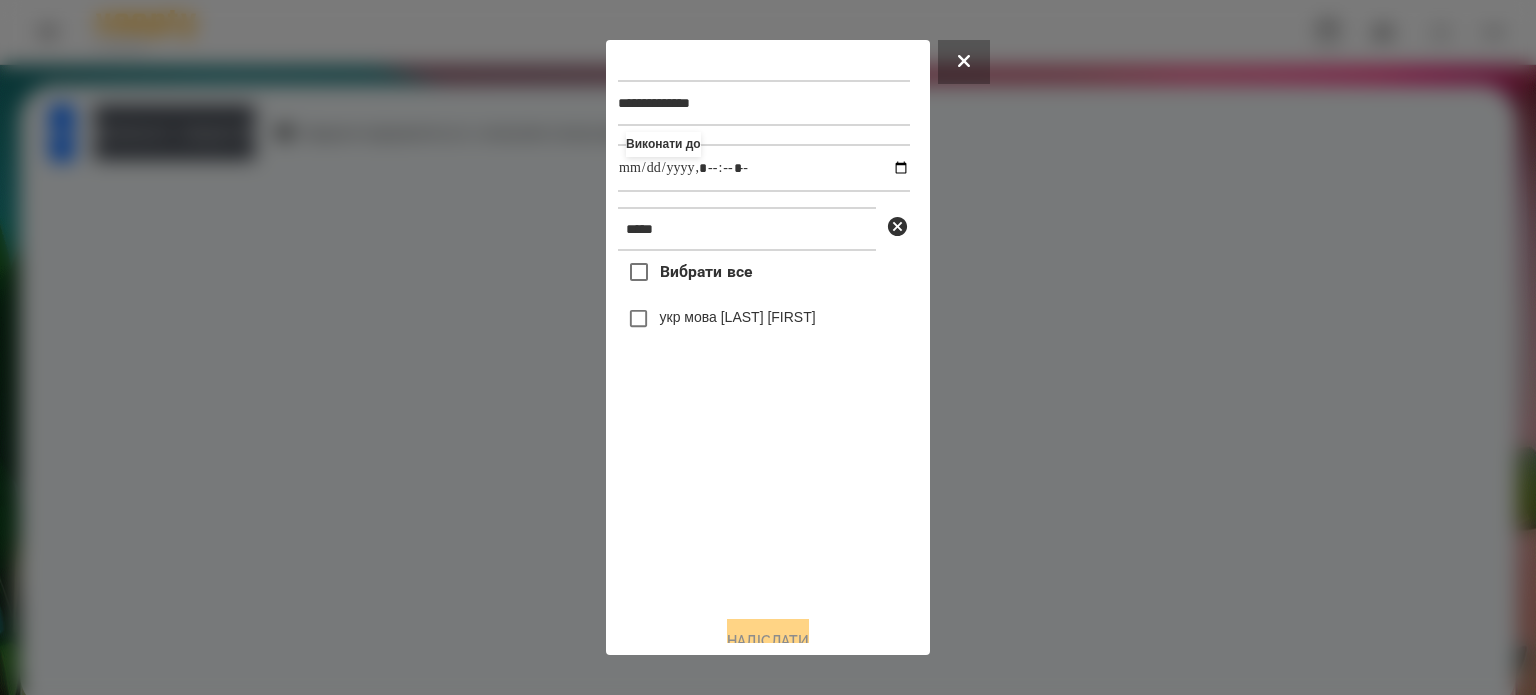 type on "**********" 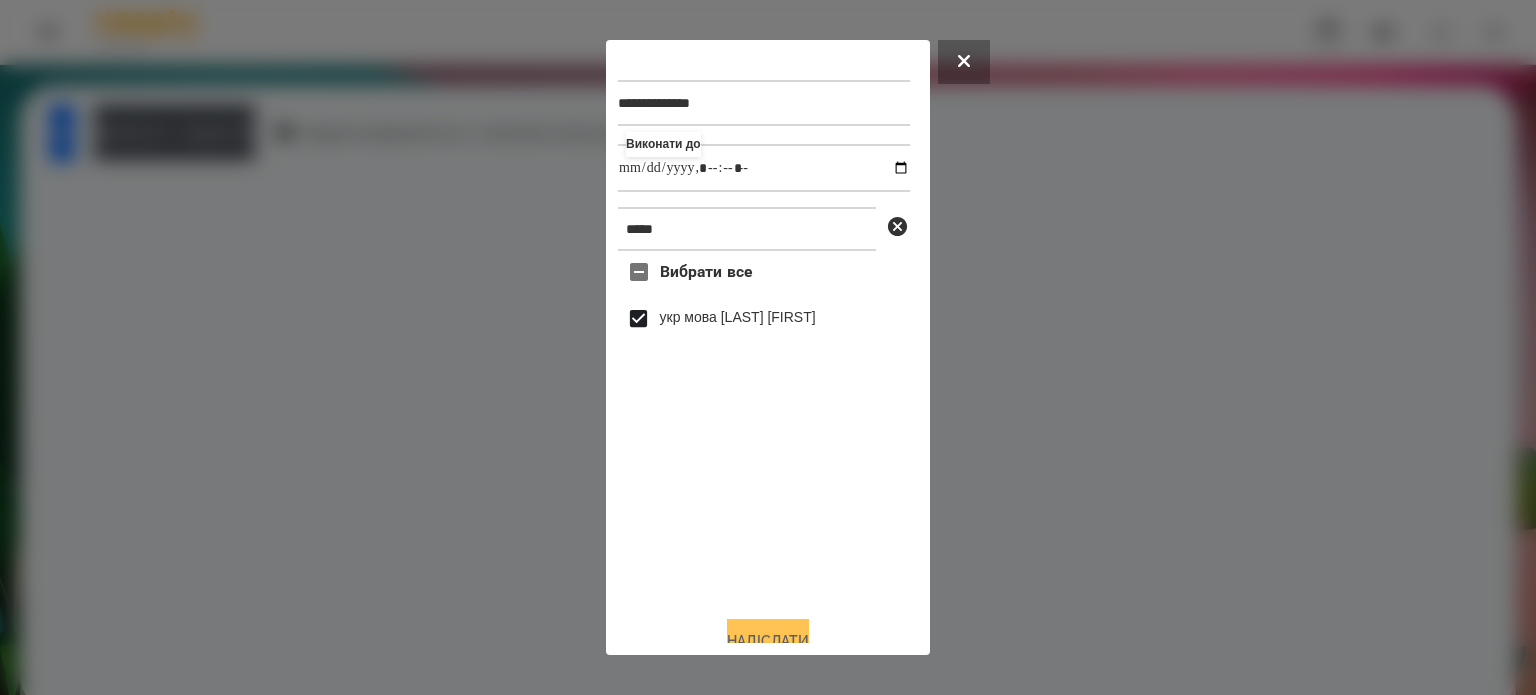 click on "Надіслати" at bounding box center (768, 641) 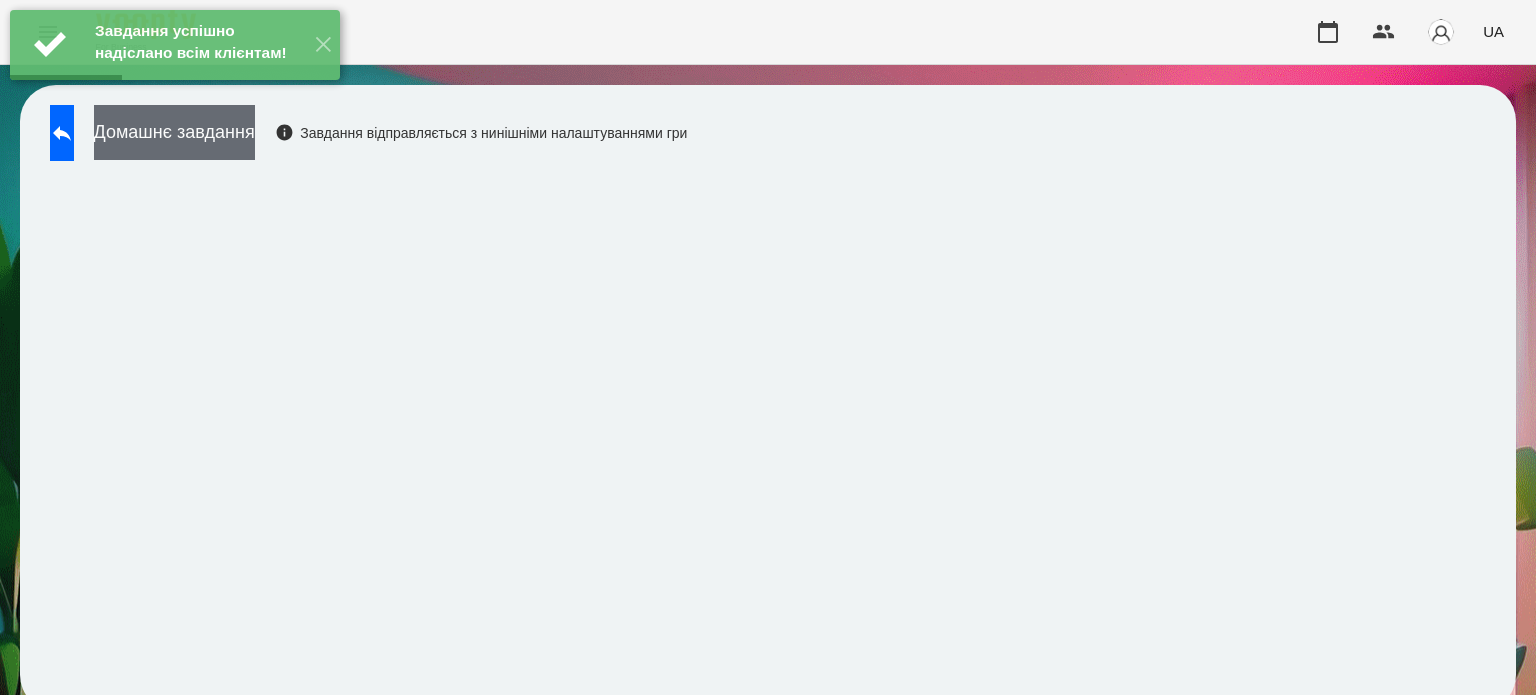 click on "Домашнє завдання" at bounding box center [174, 132] 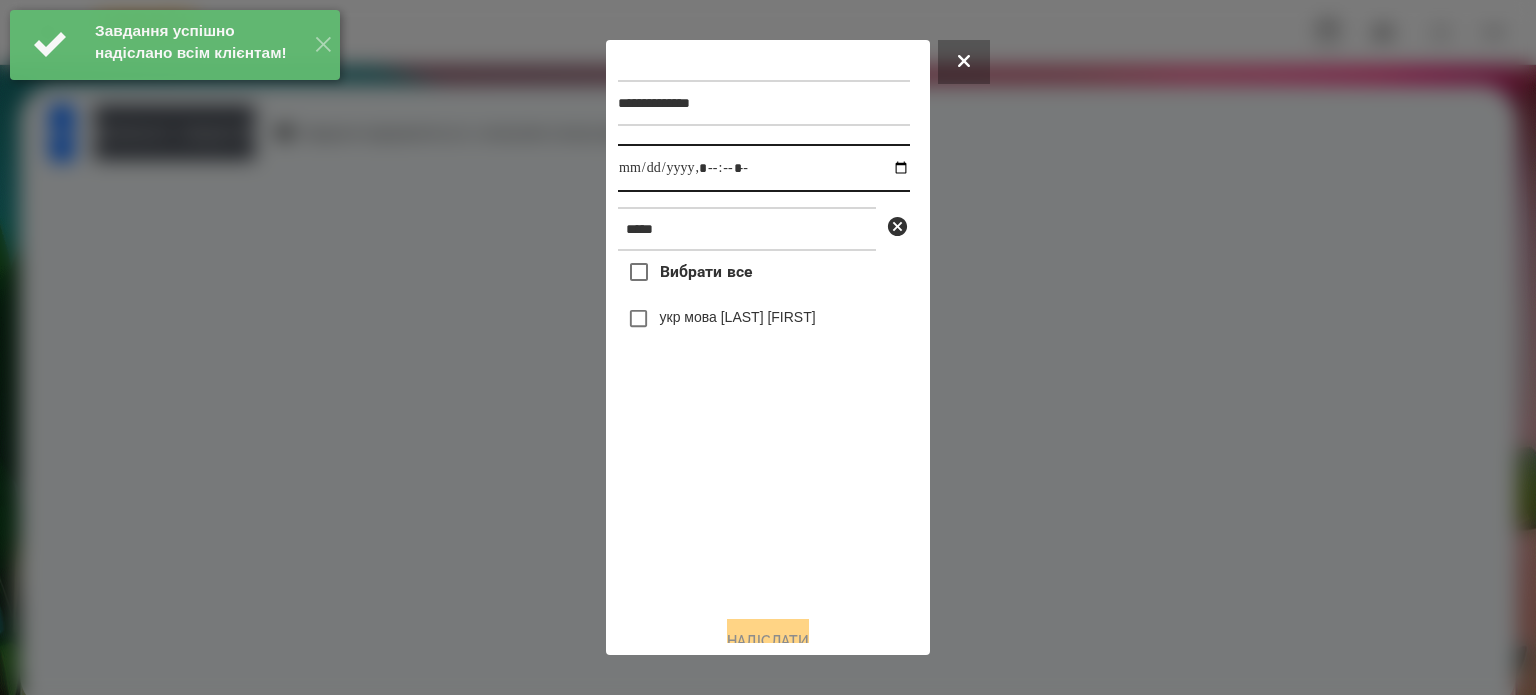 click at bounding box center (764, 168) 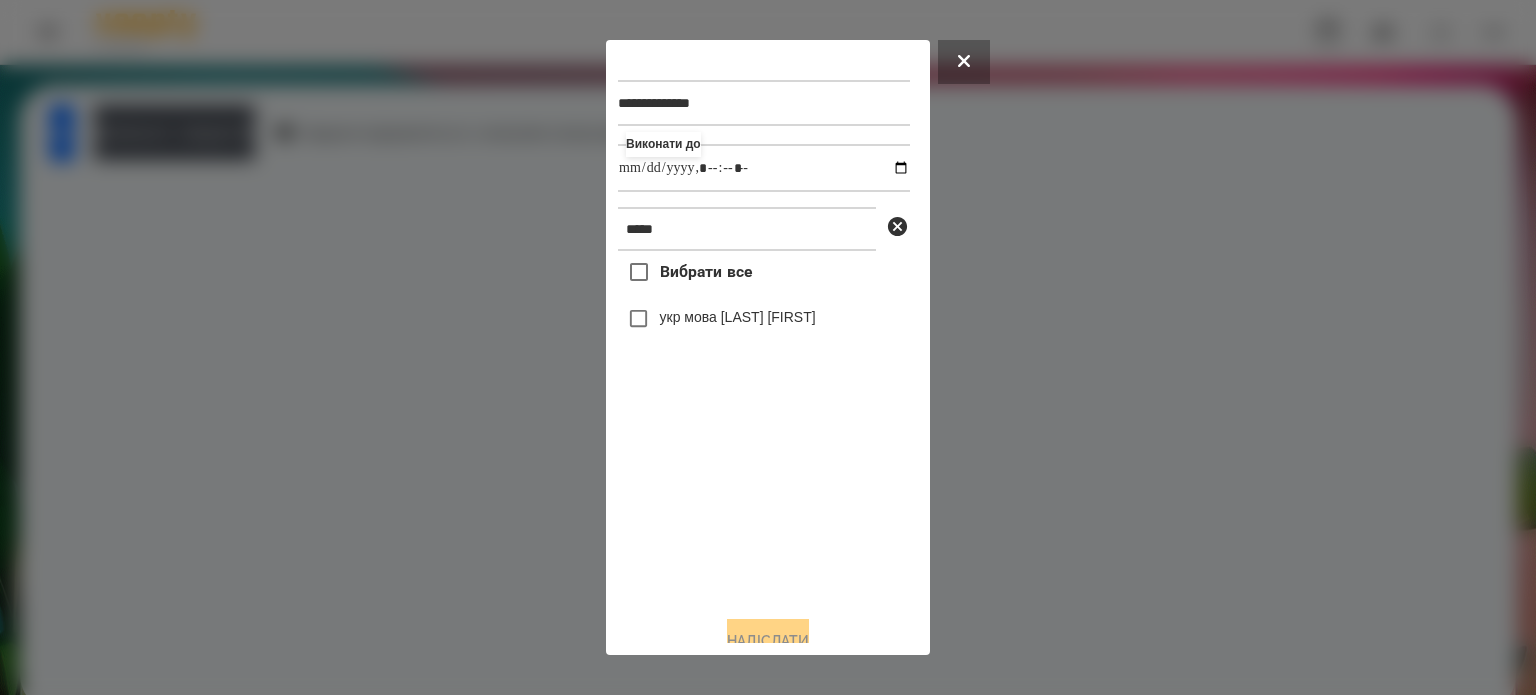 type on "**********" 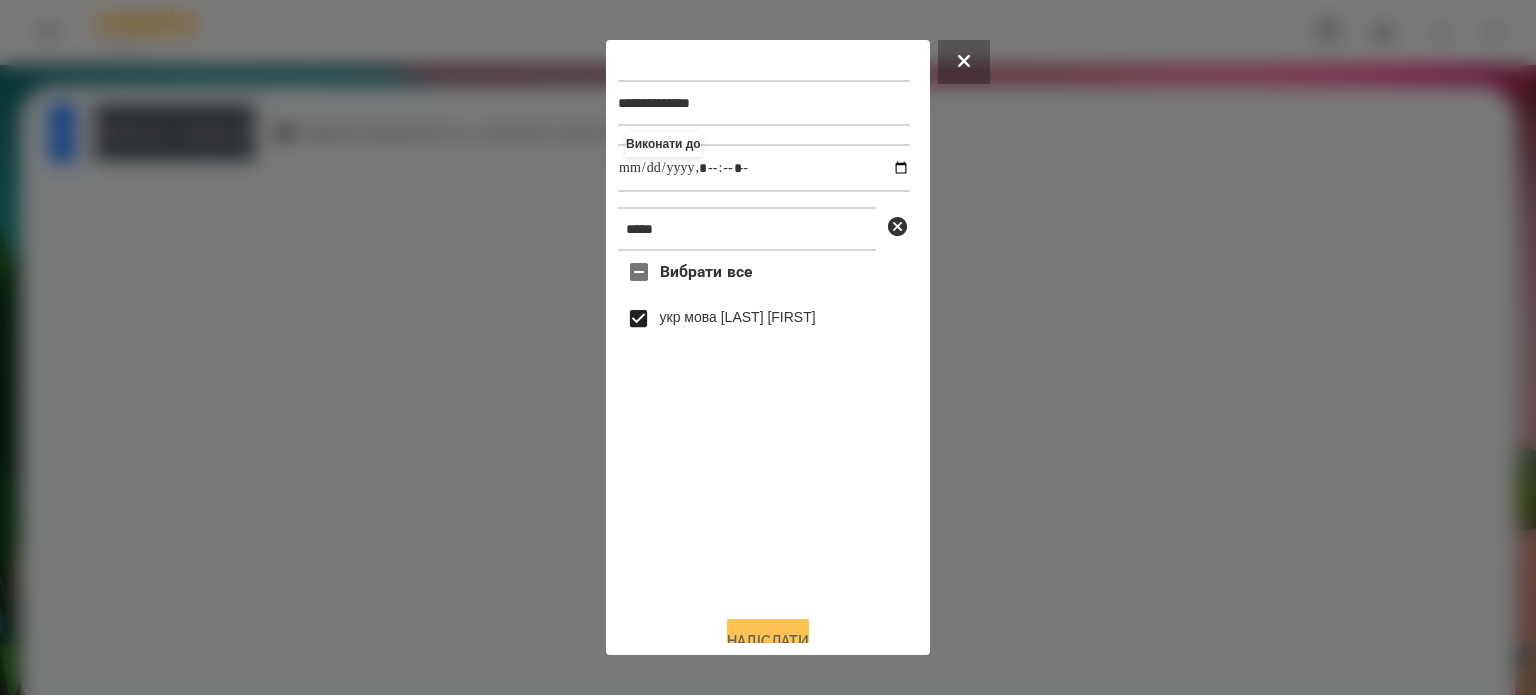 click on "Надіслати" at bounding box center (768, 641) 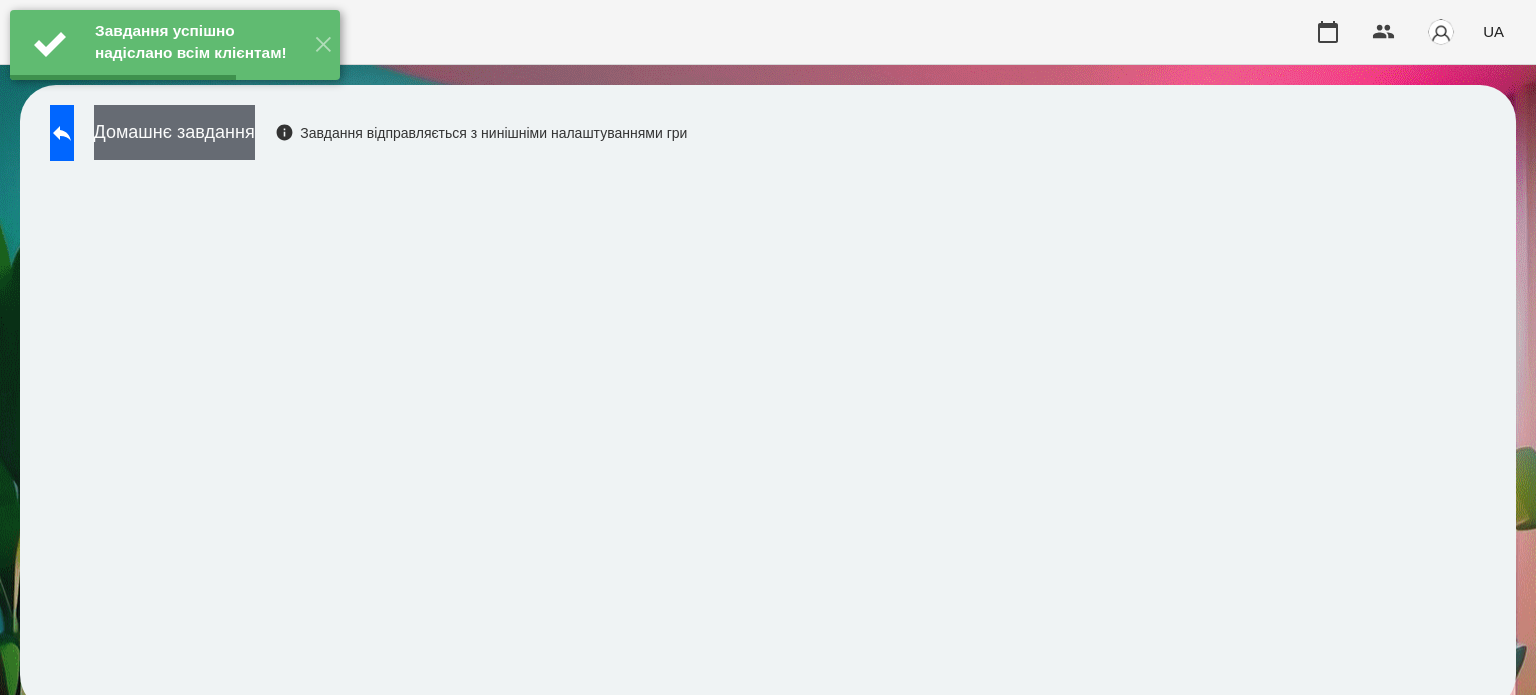 click on "Домашнє завдання" at bounding box center (174, 132) 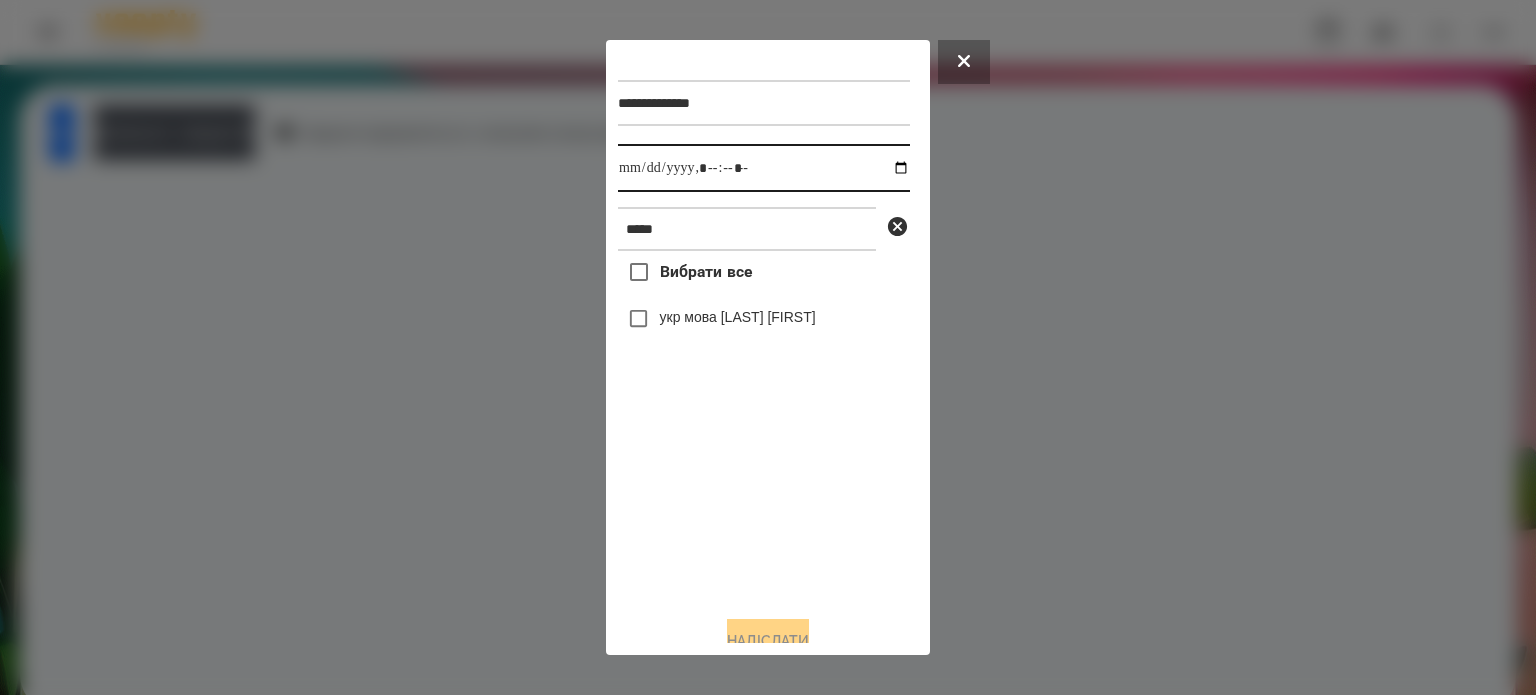 click at bounding box center [764, 168] 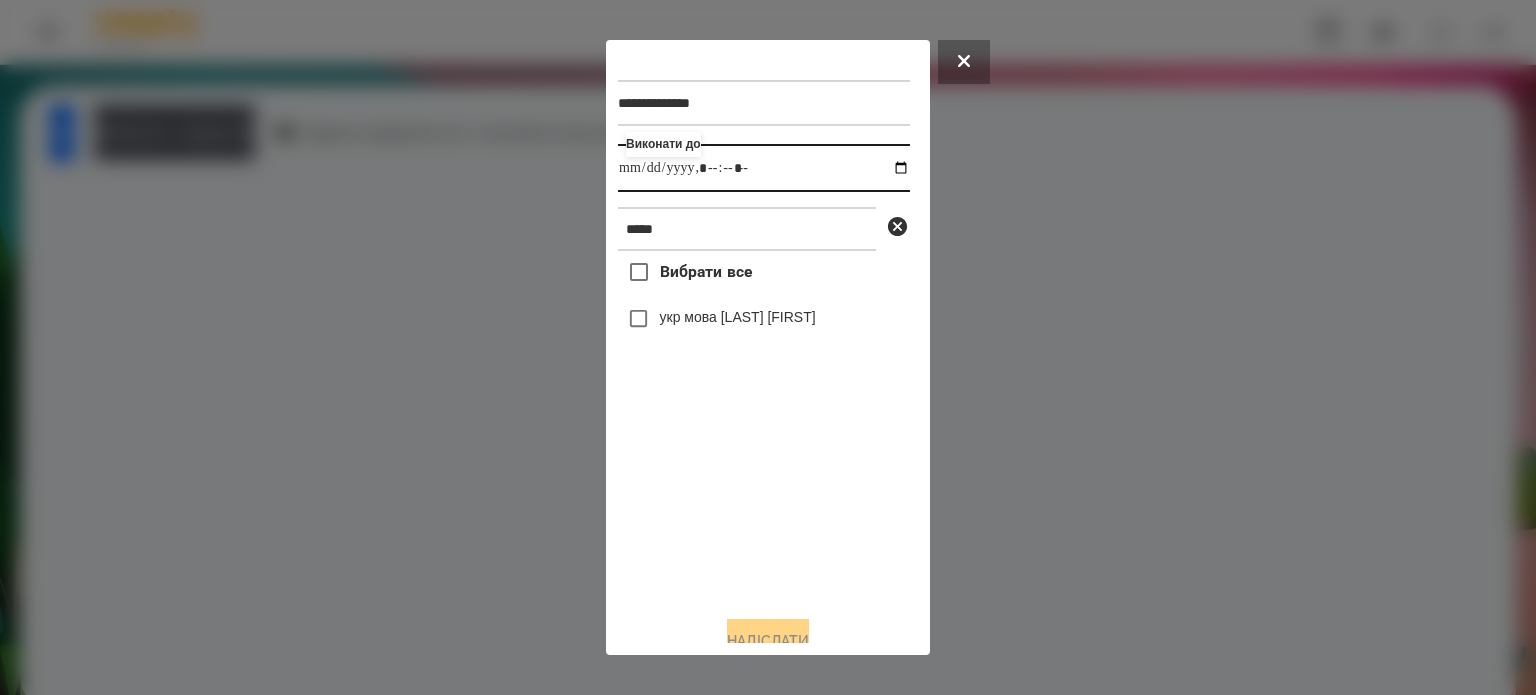 type on "**********" 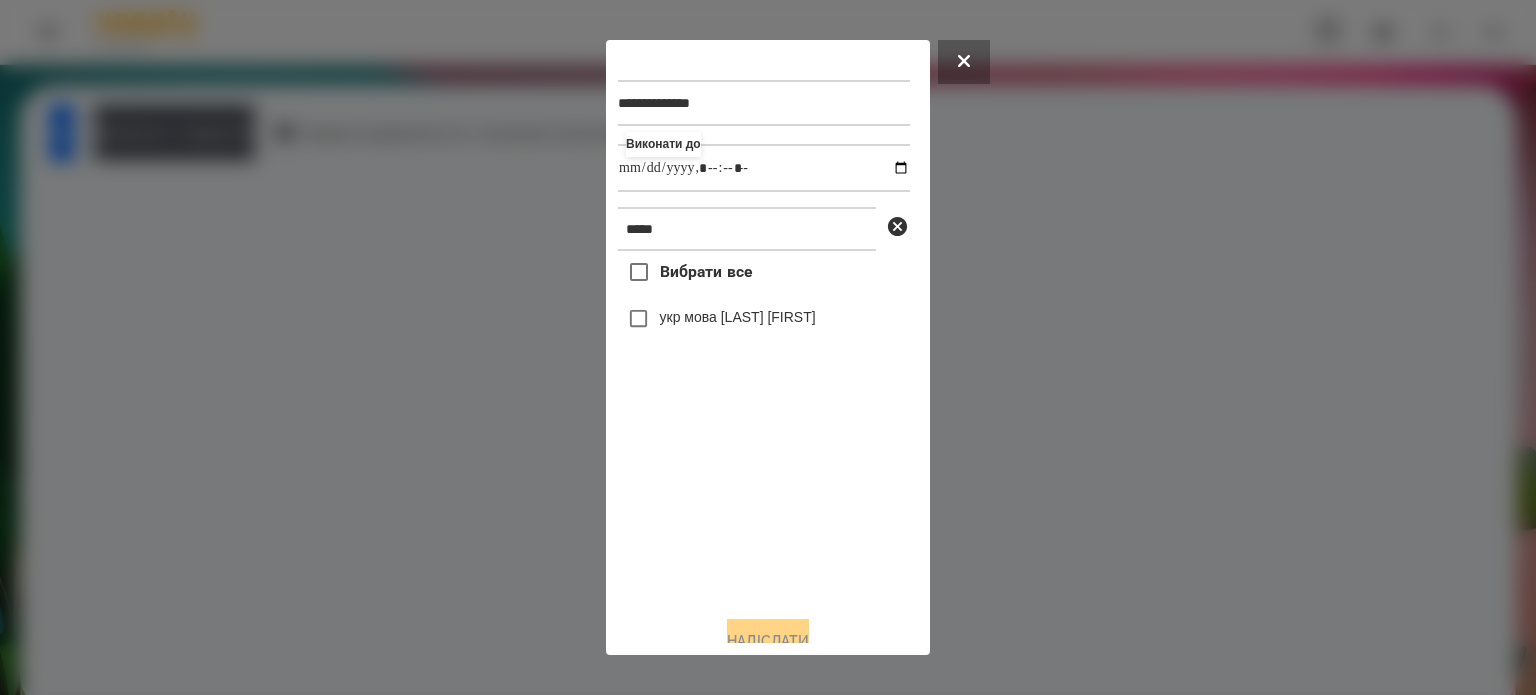 click on "Вибрати все укр мова [LAST] [FIRST]" at bounding box center (764, 425) 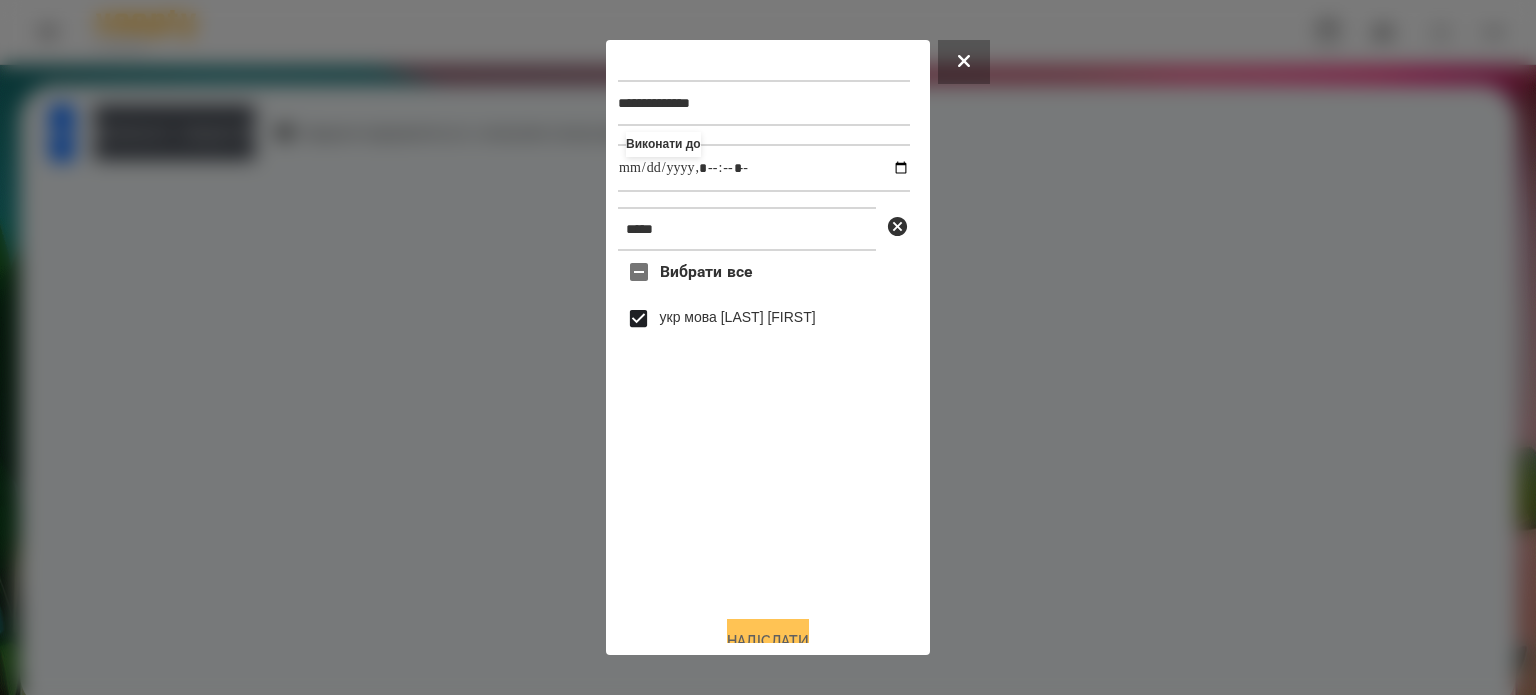 click on "Надіслати" at bounding box center [768, 641] 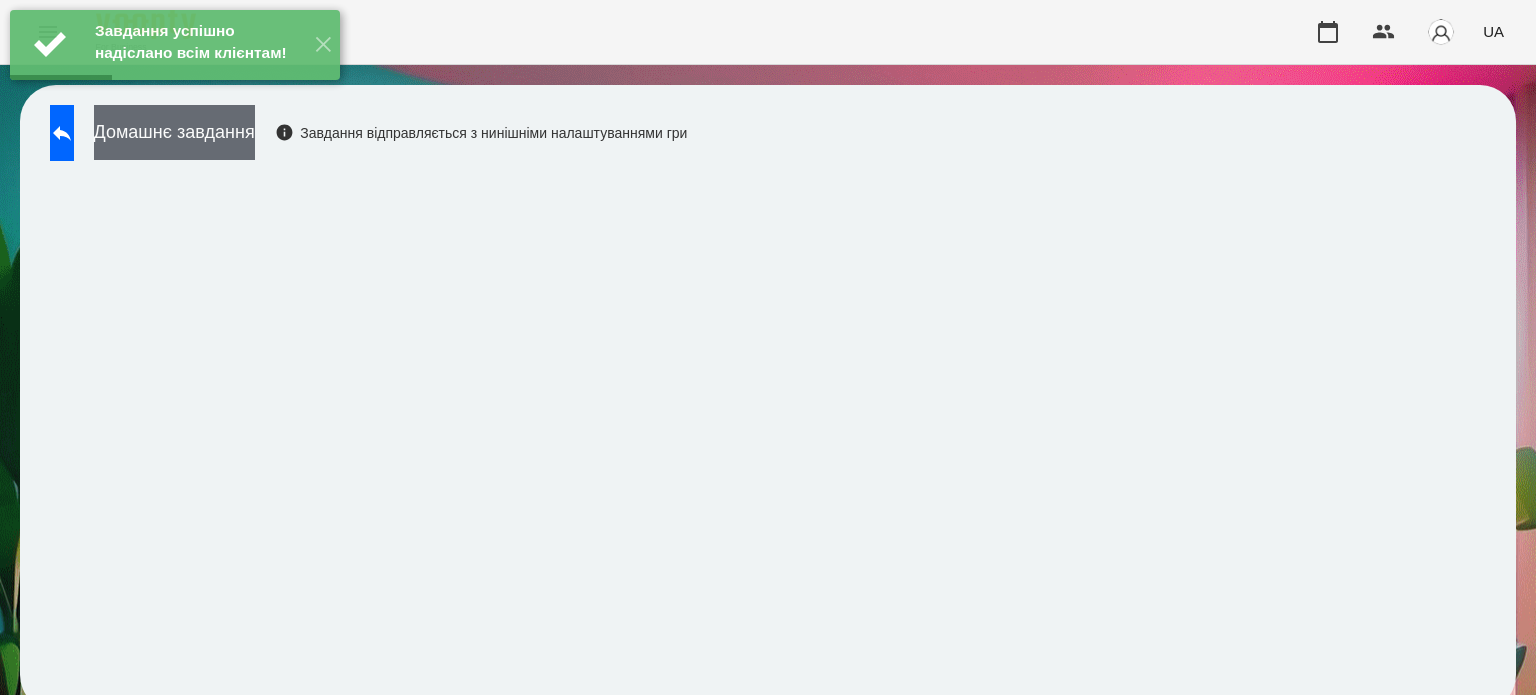click on "Домашнє завдання" at bounding box center (174, 132) 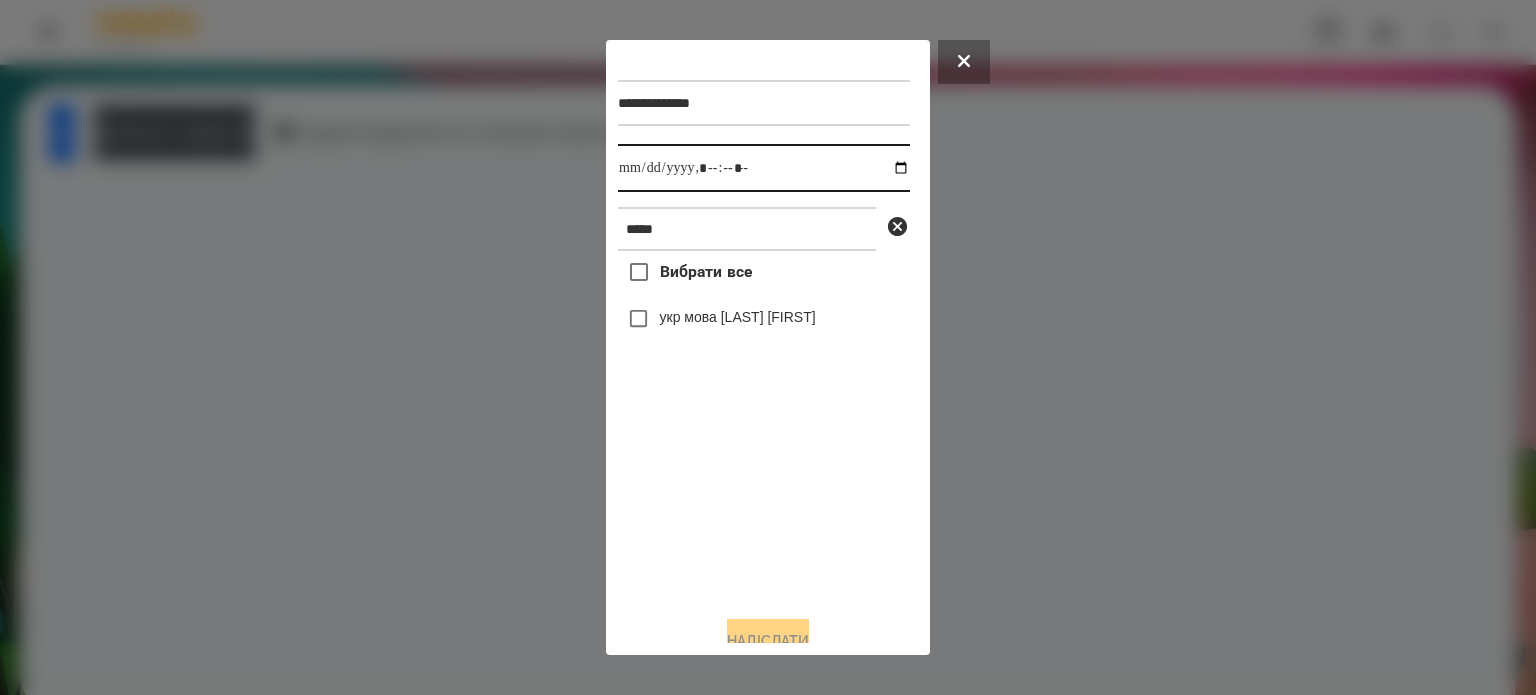 click at bounding box center (764, 168) 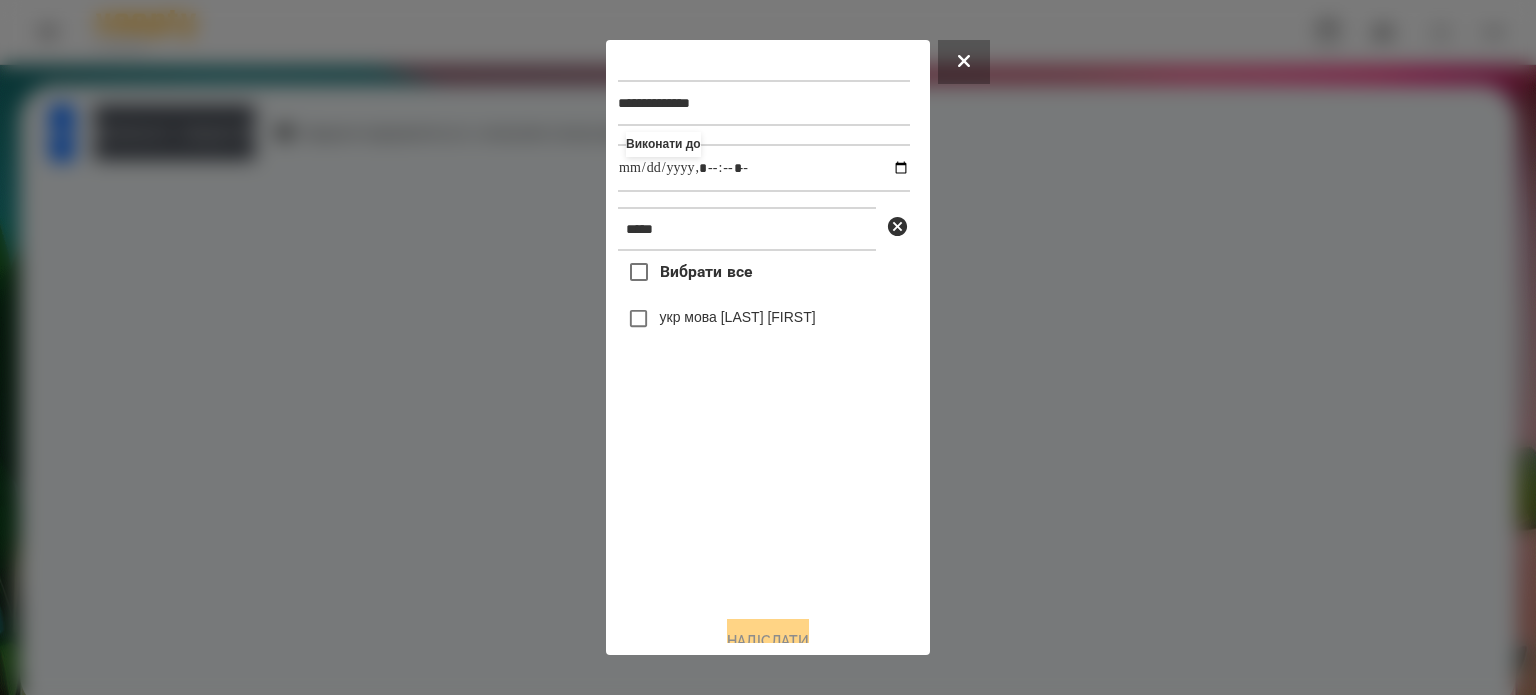 type on "**********" 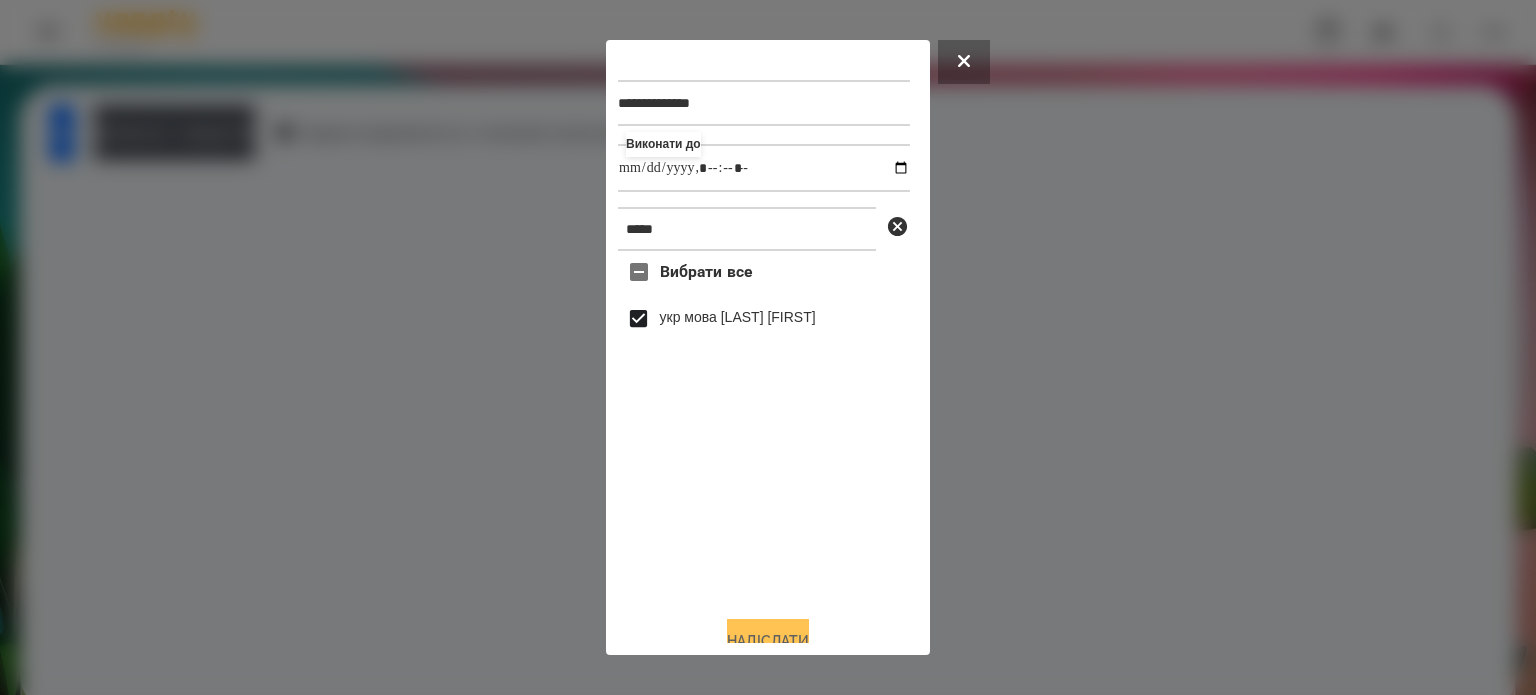 click on "Надіслати" at bounding box center [768, 641] 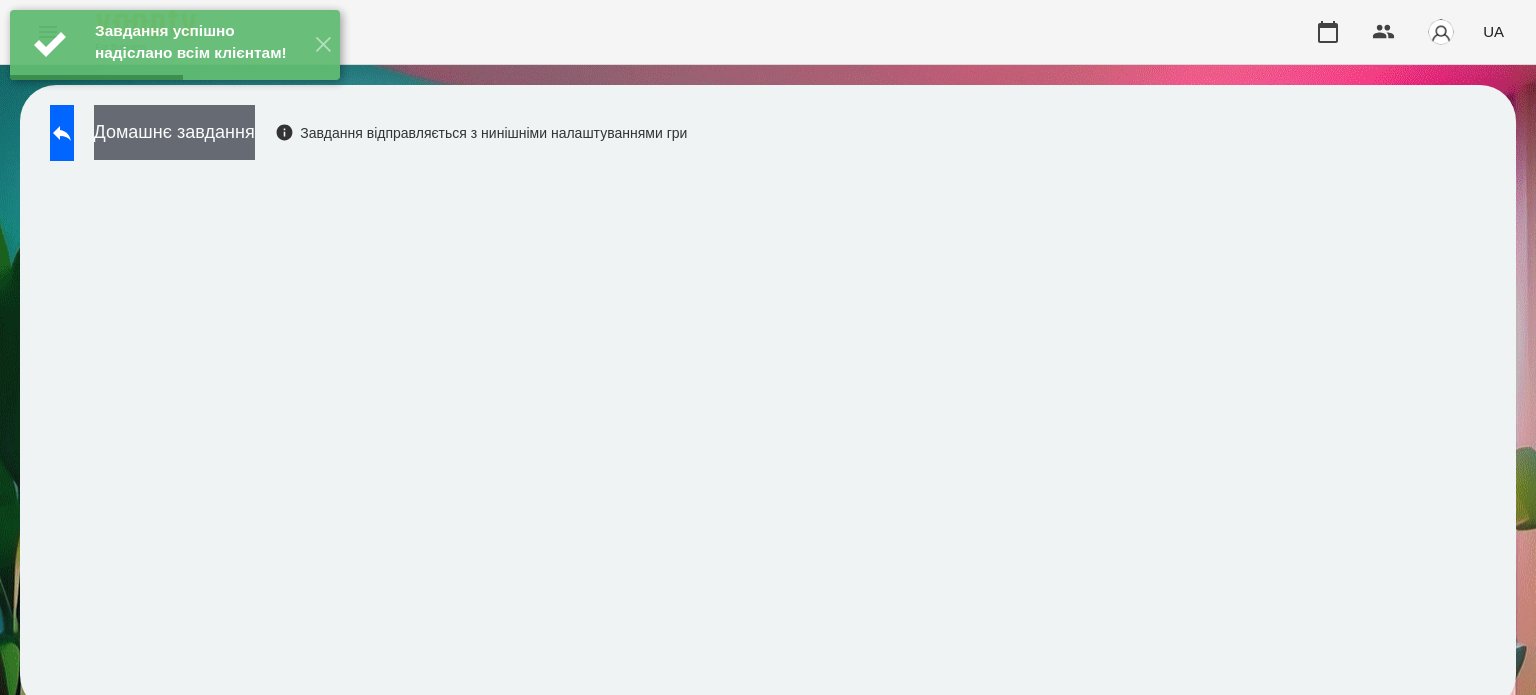 click on "Домашнє завдання" at bounding box center [174, 132] 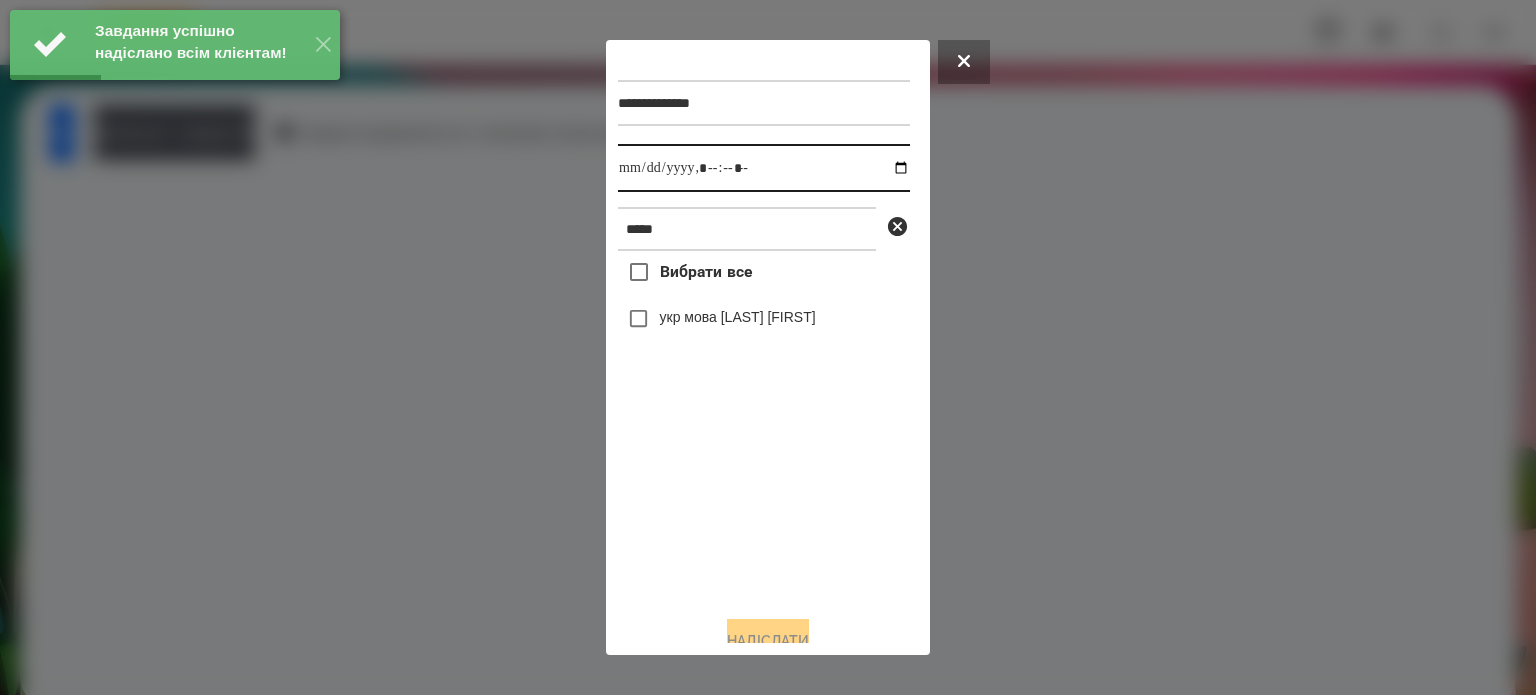 click at bounding box center (764, 168) 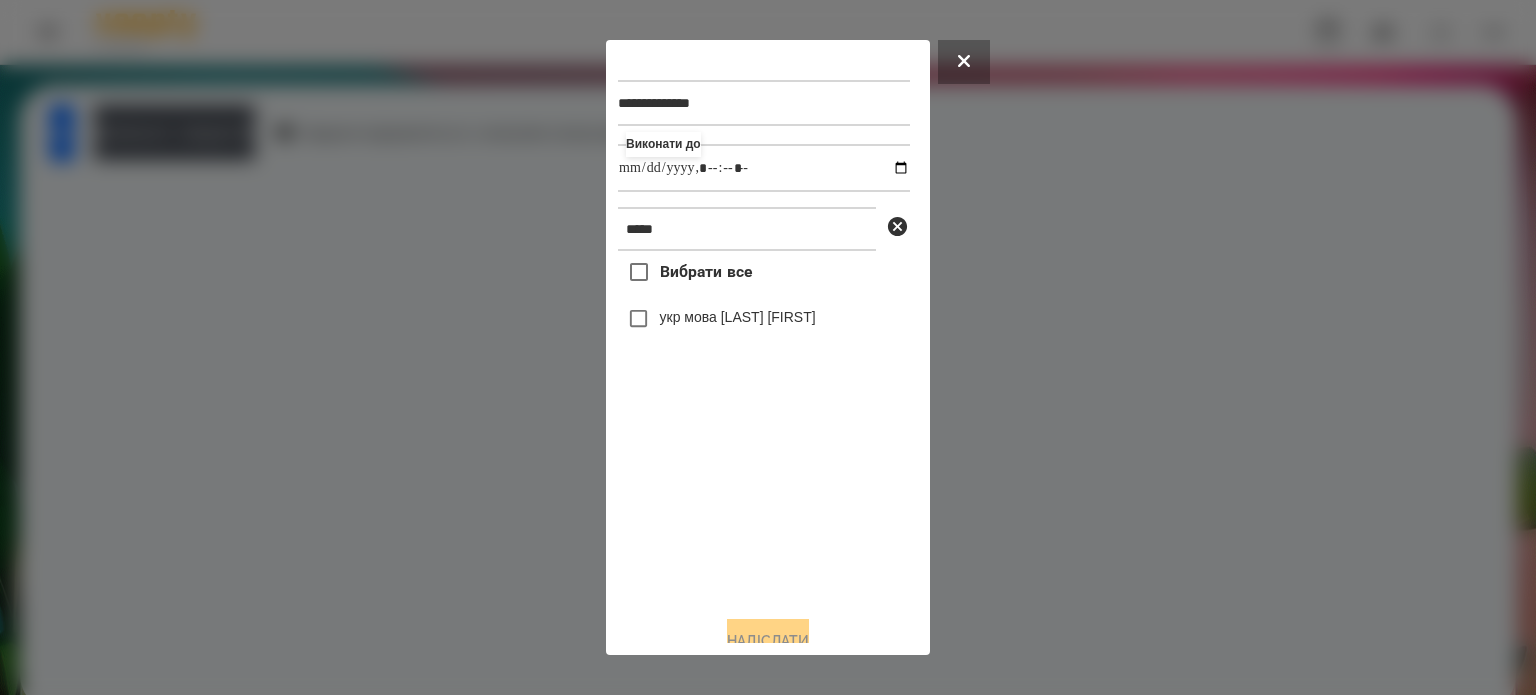 type on "**********" 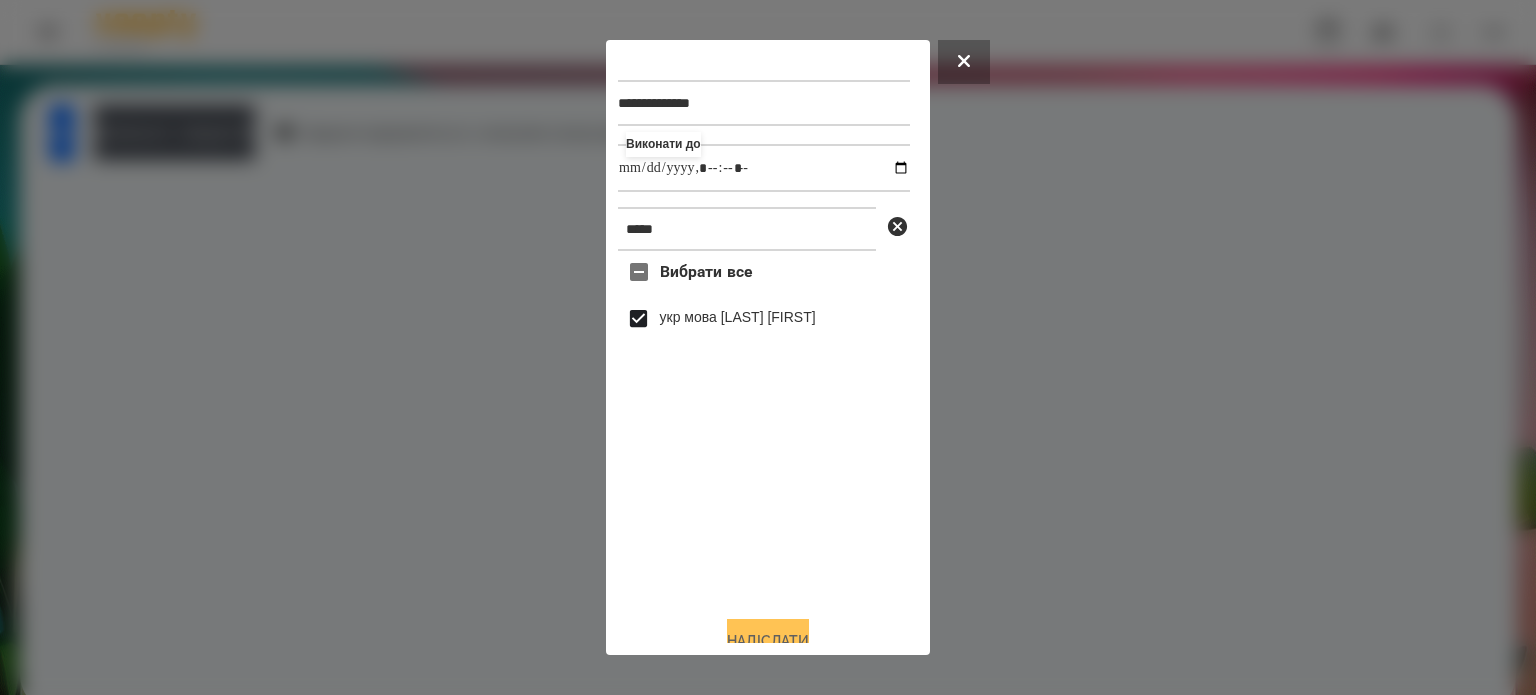 click on "Надіслати" at bounding box center (768, 641) 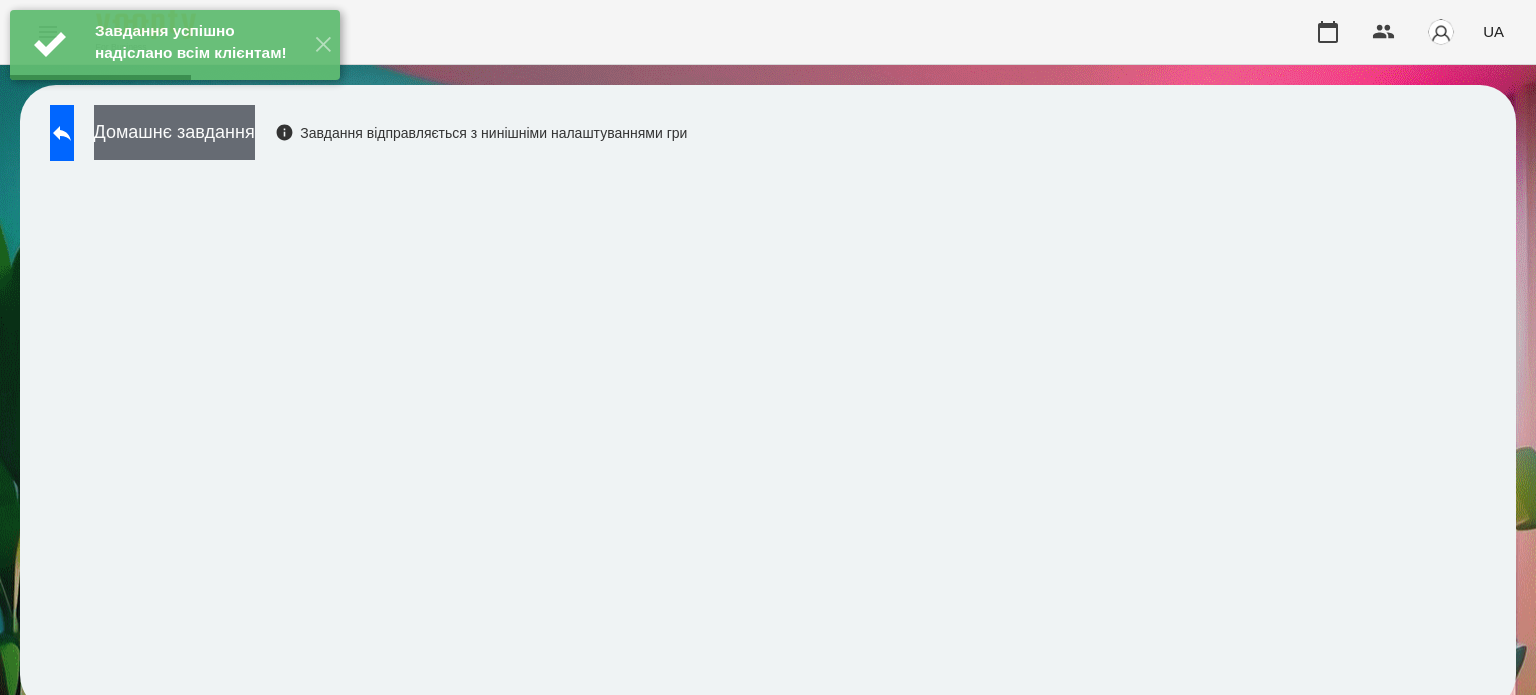 click on "Домашнє завдання" at bounding box center (174, 132) 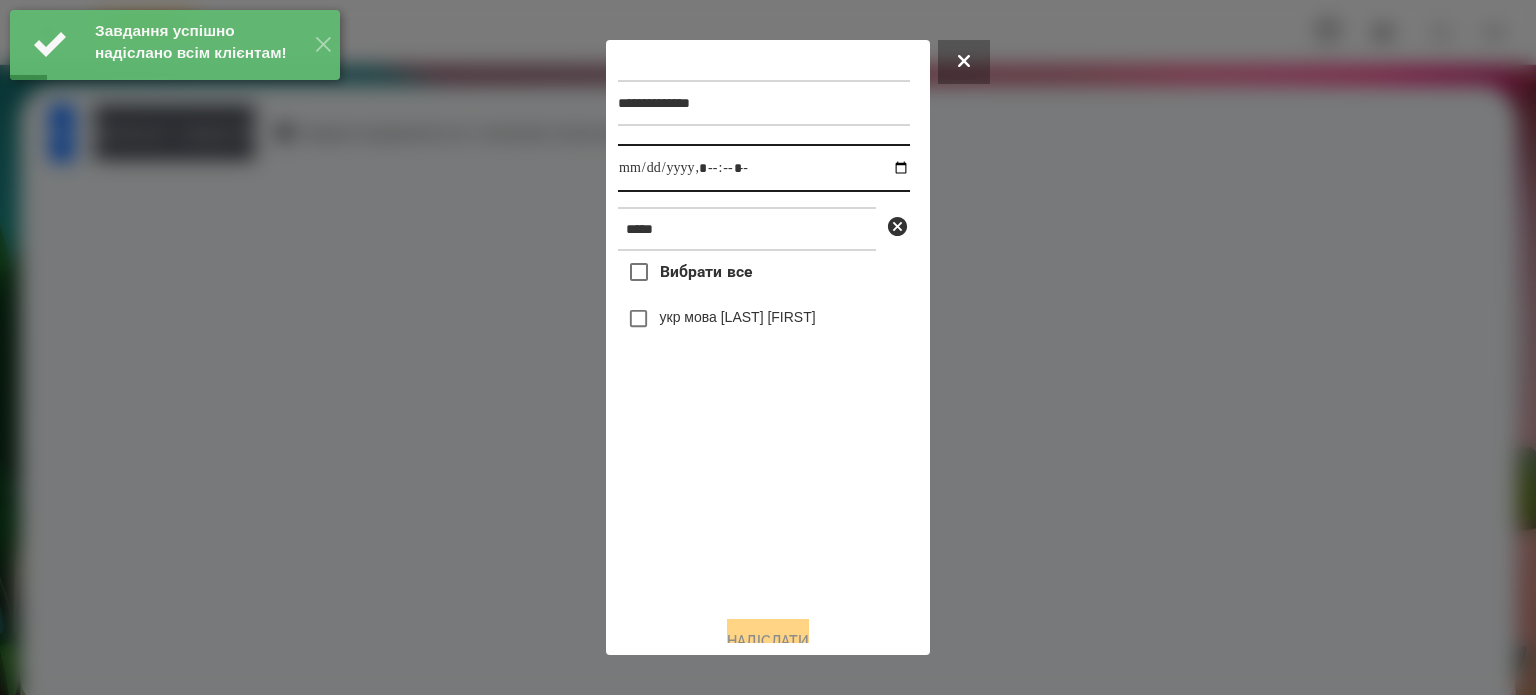 click at bounding box center (764, 168) 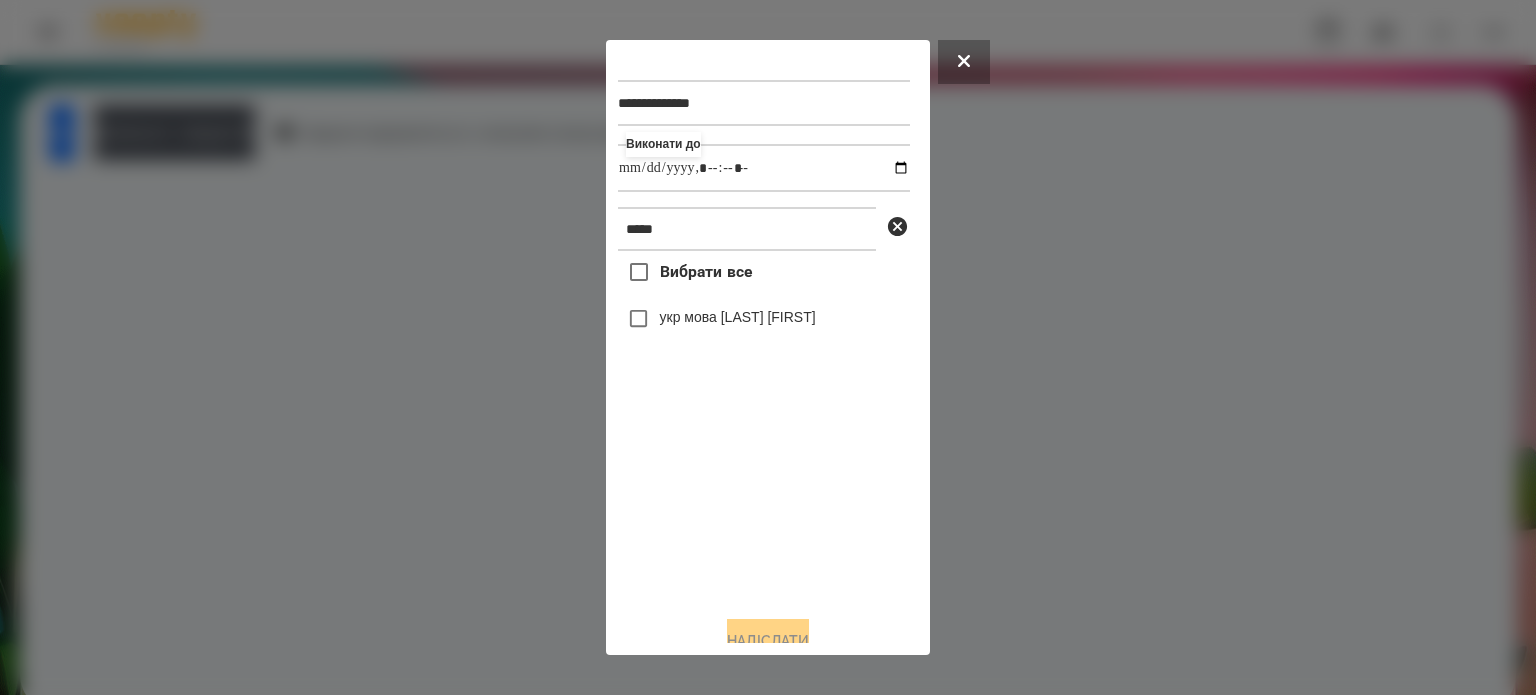 type on "**********" 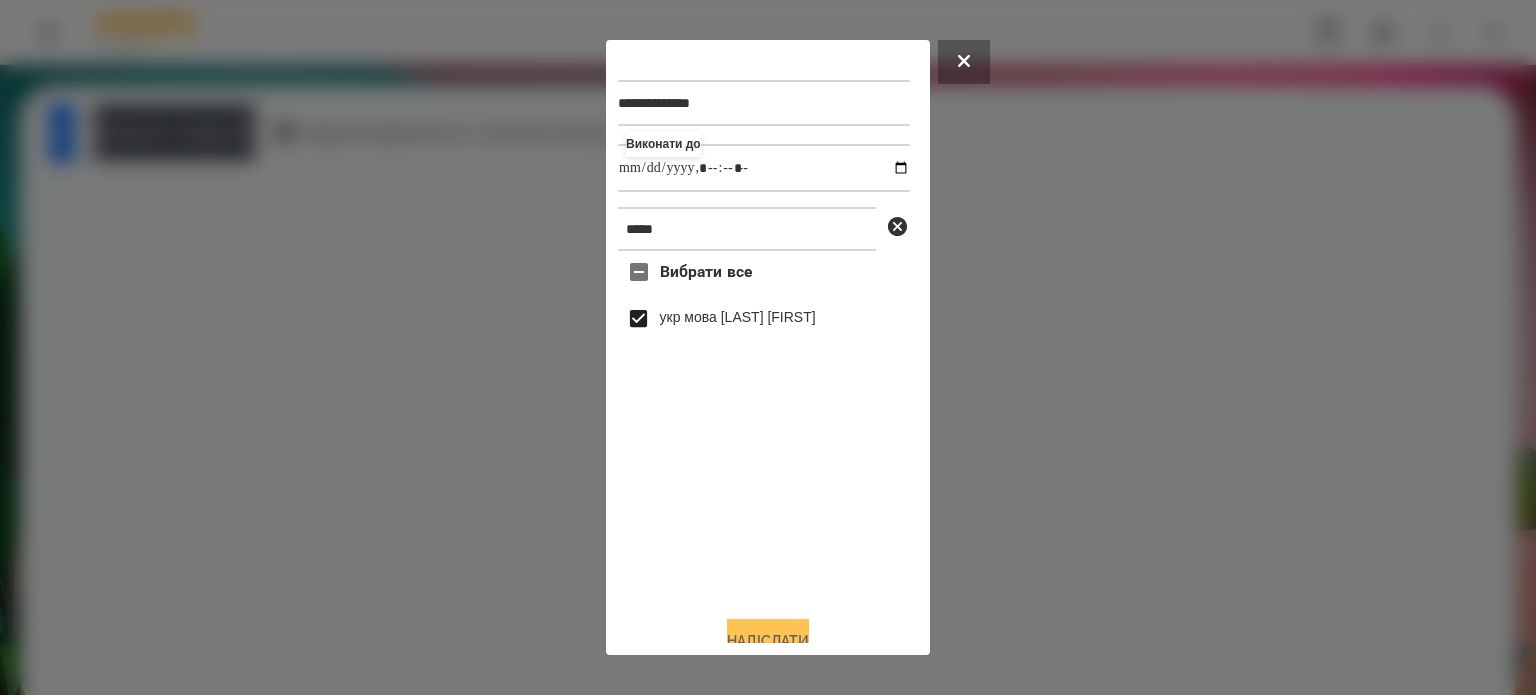 click on "Надіслати" at bounding box center [768, 641] 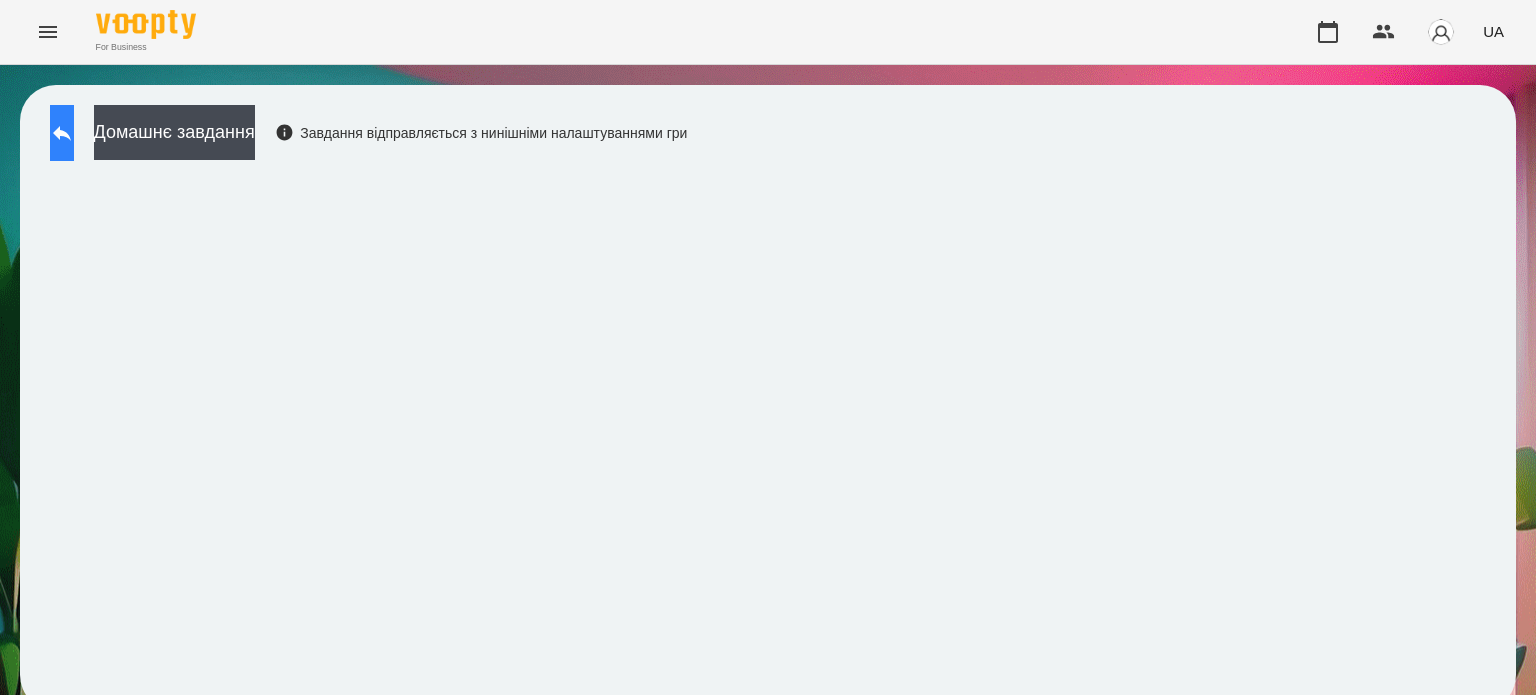 click 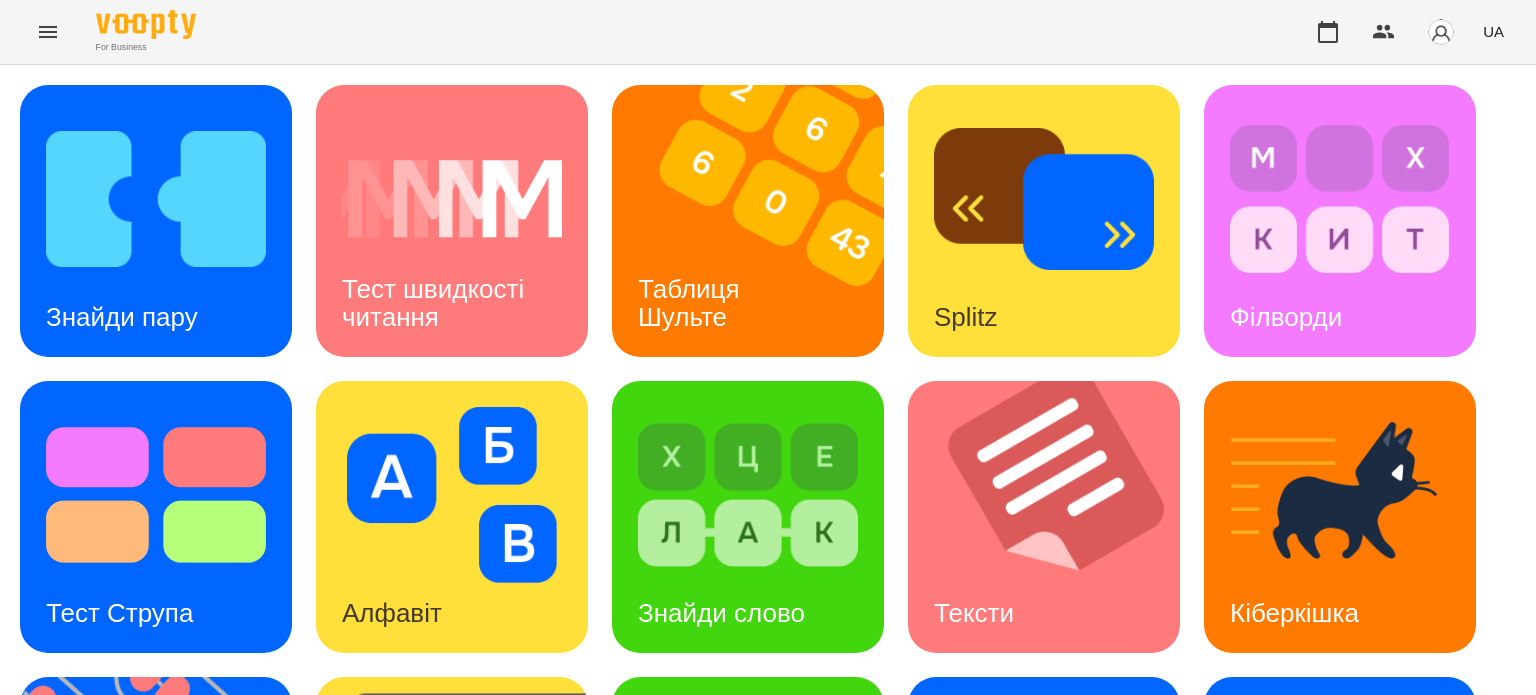 scroll, scrollTop: 0, scrollLeft: 0, axis: both 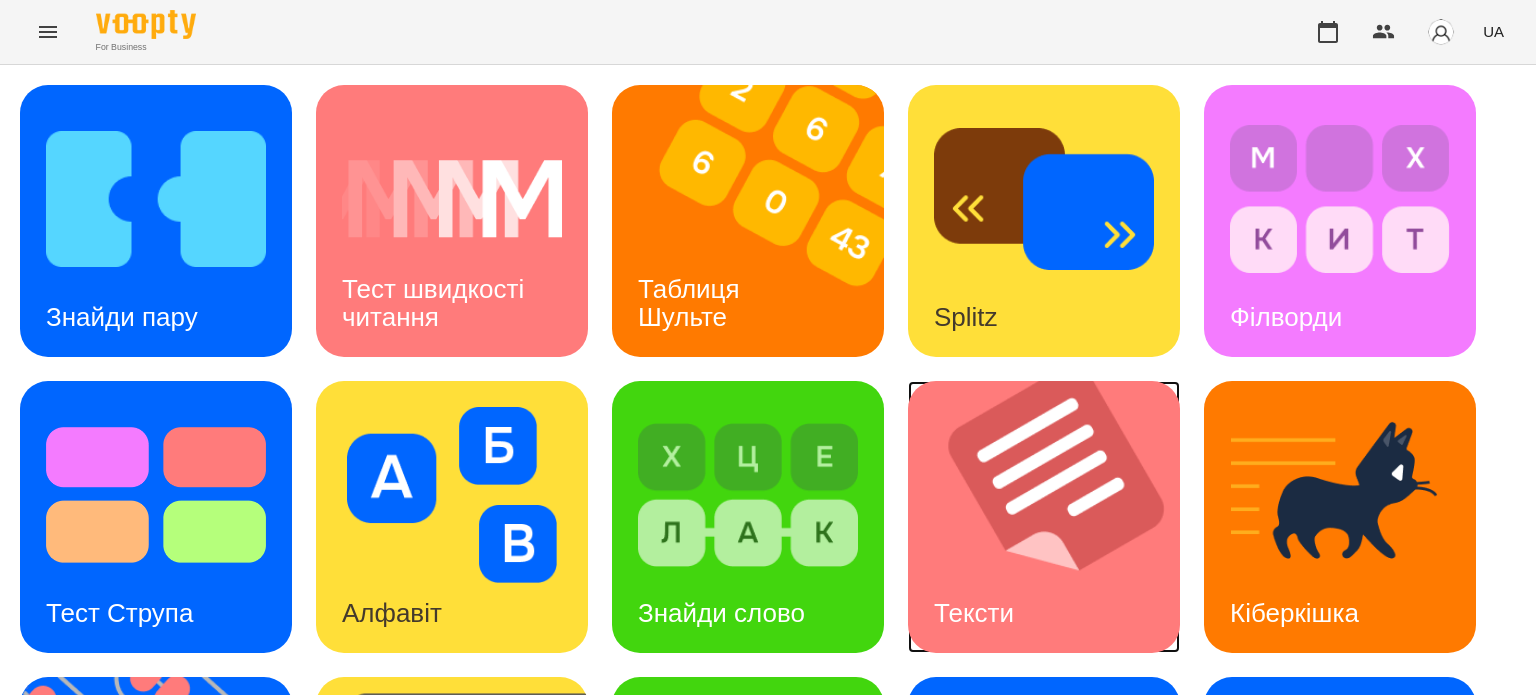 click on "Тексти" at bounding box center (974, 613) 